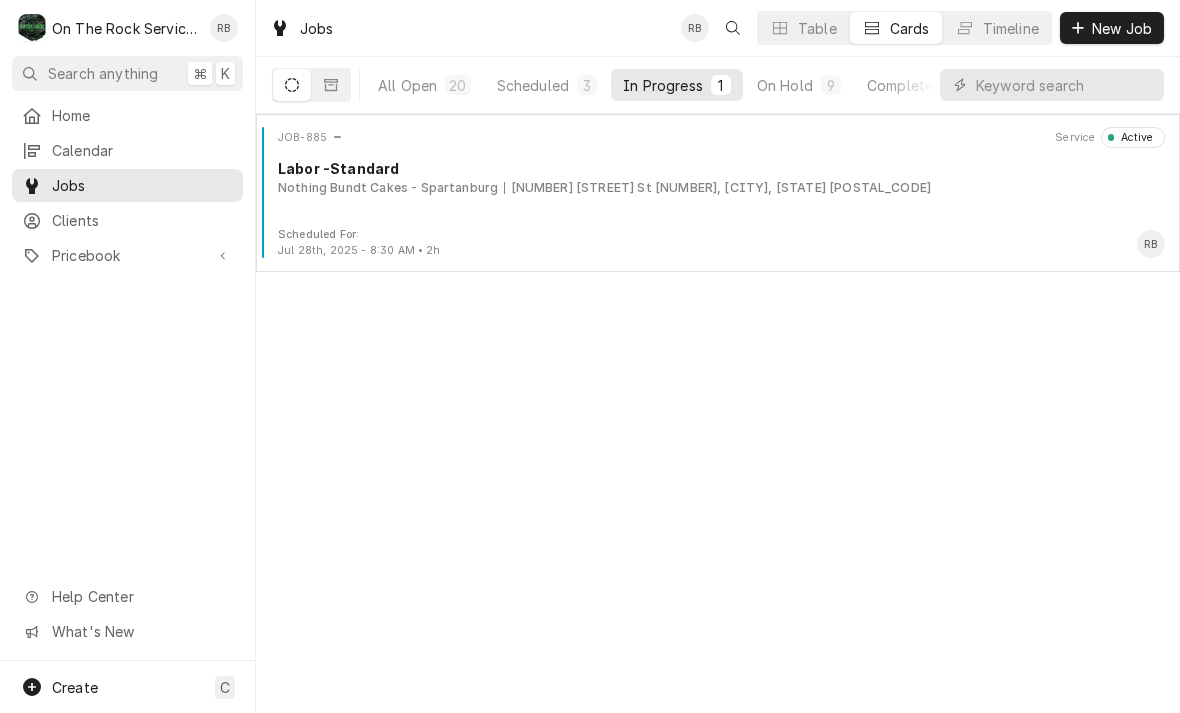 scroll, scrollTop: 0, scrollLeft: 0, axis: both 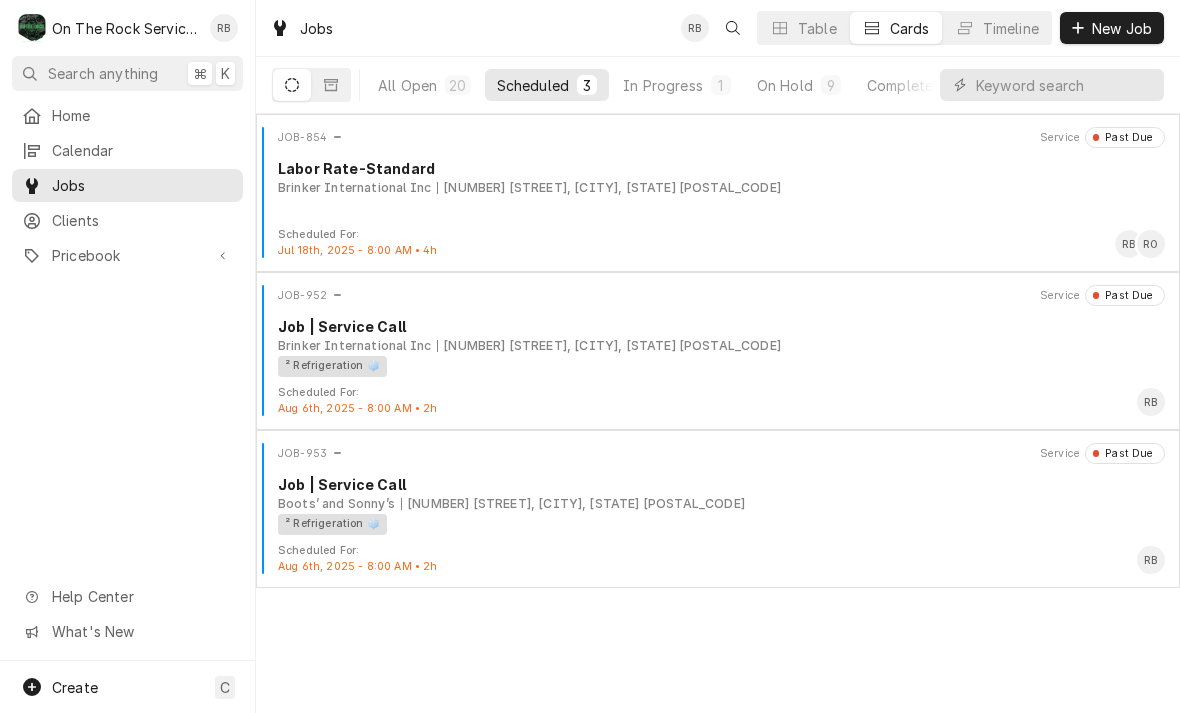 click on "In Progress" at bounding box center [663, 85] 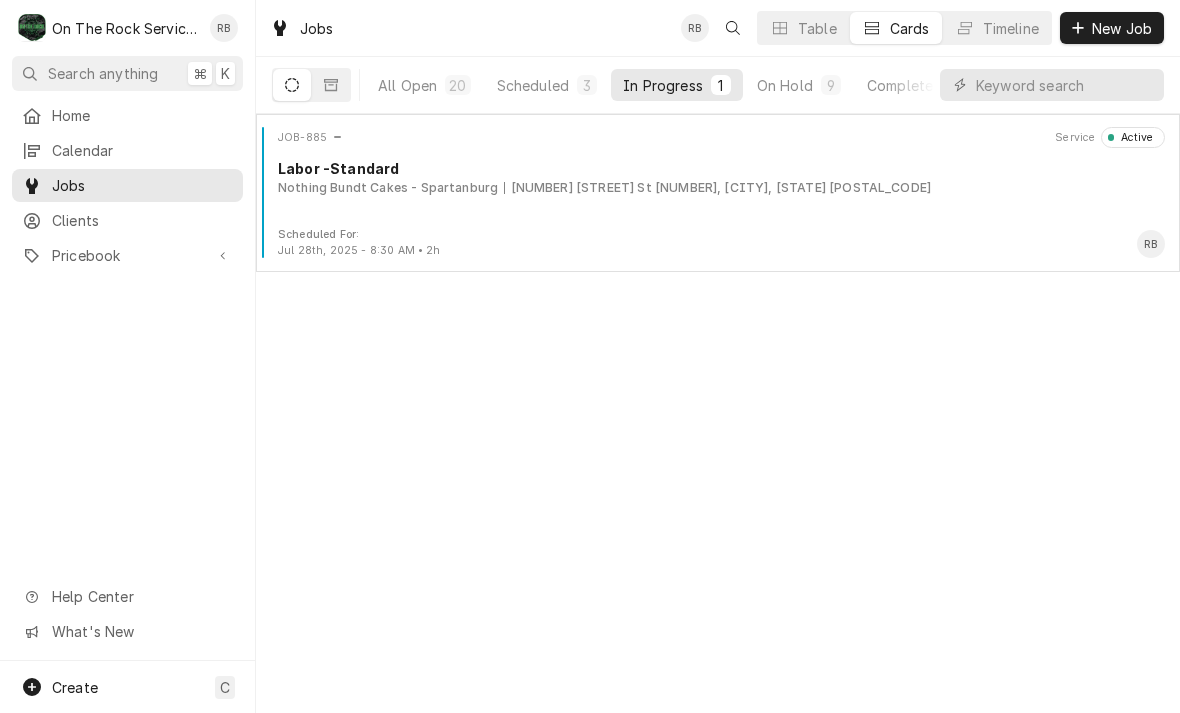 click on "1915 E Main St St 1, Spartanburg, SC 29307" at bounding box center [717, 188] 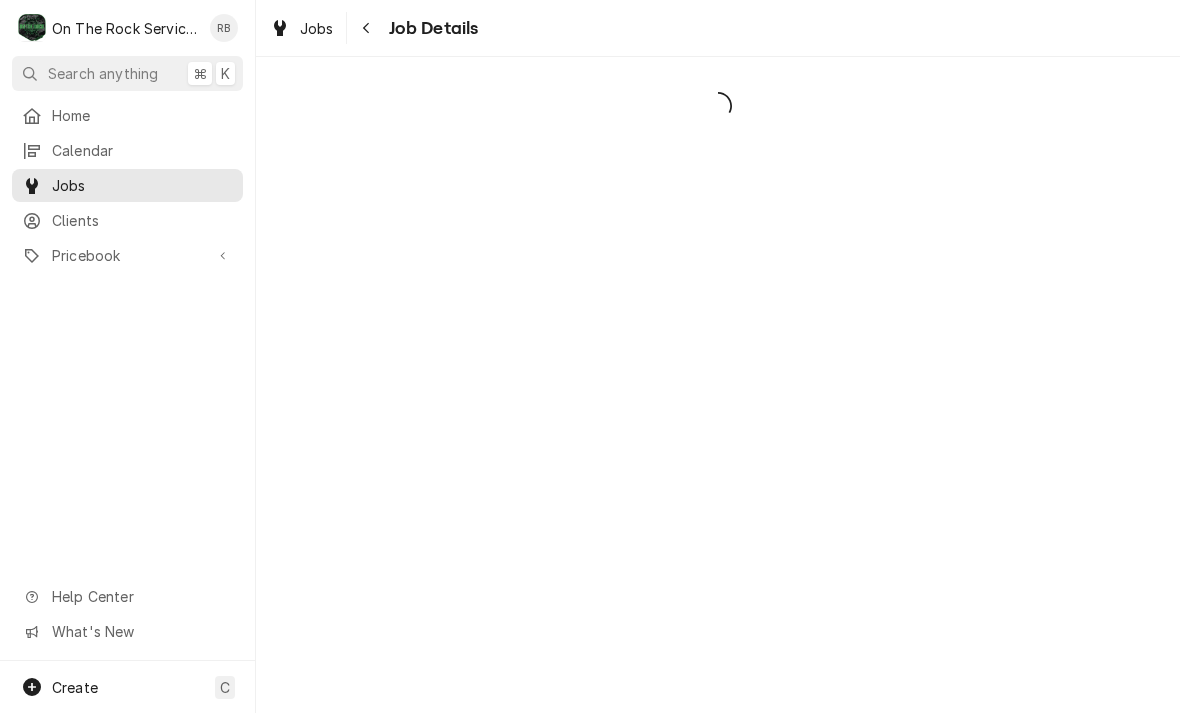 scroll, scrollTop: 0, scrollLeft: 0, axis: both 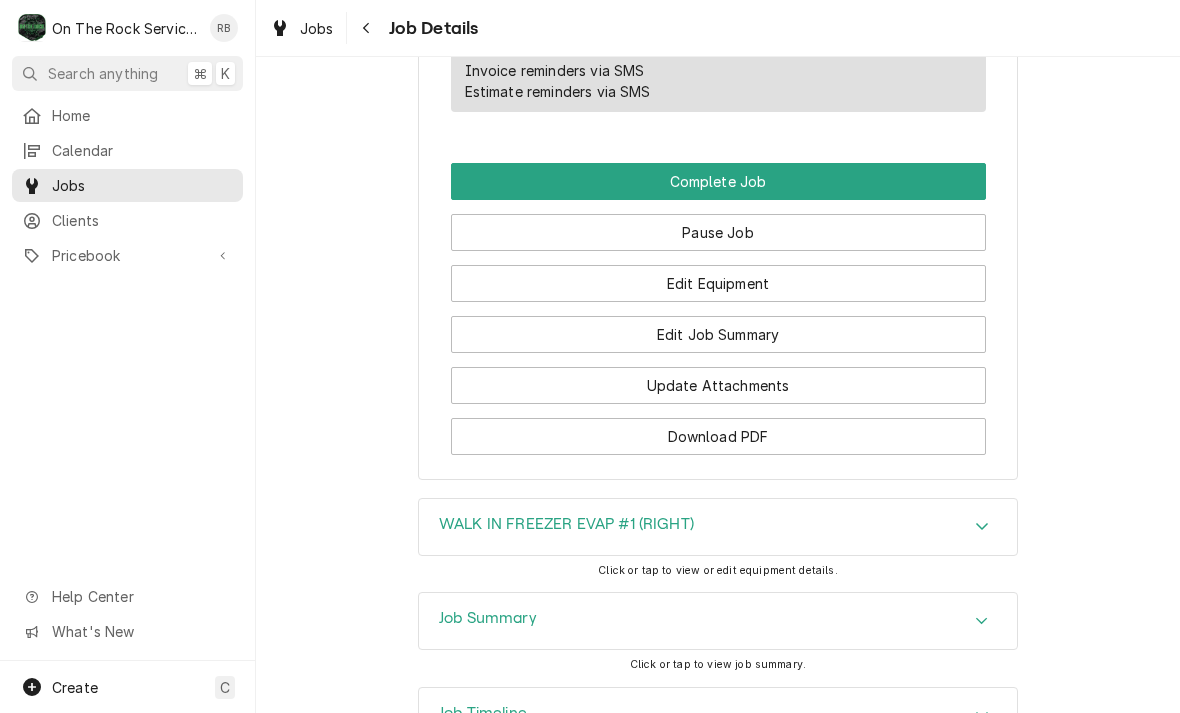 click on "Edit Job Summary" at bounding box center [718, 334] 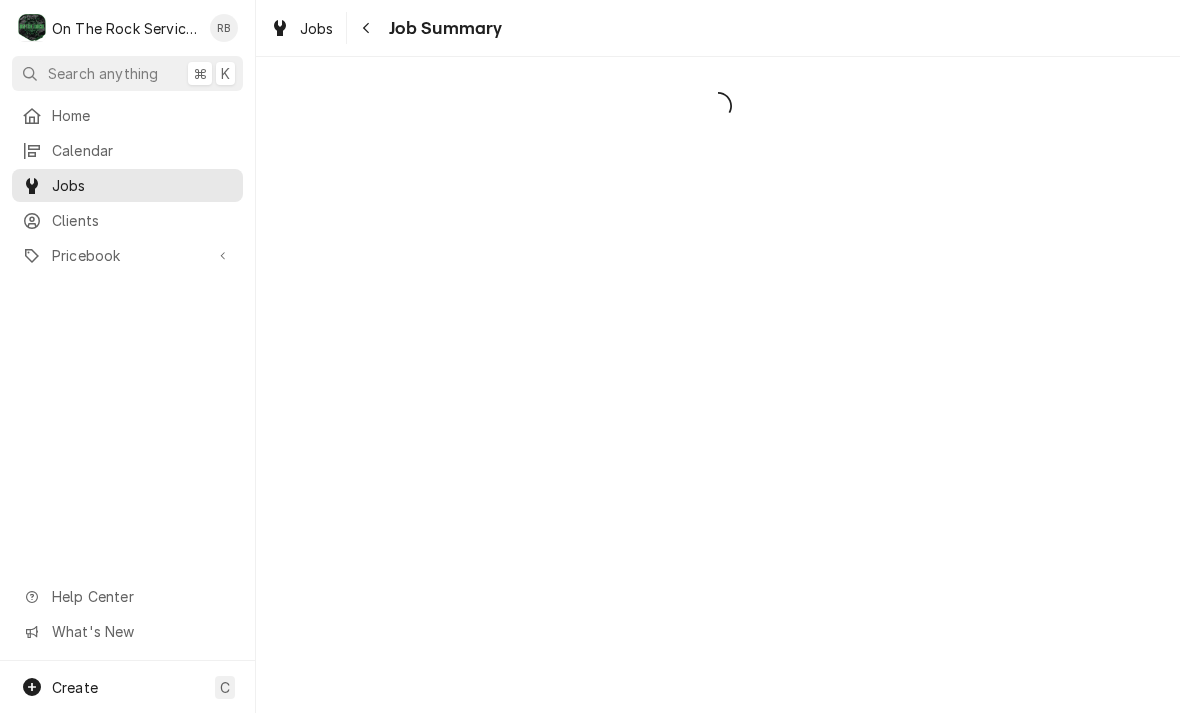 scroll, scrollTop: 0, scrollLeft: 0, axis: both 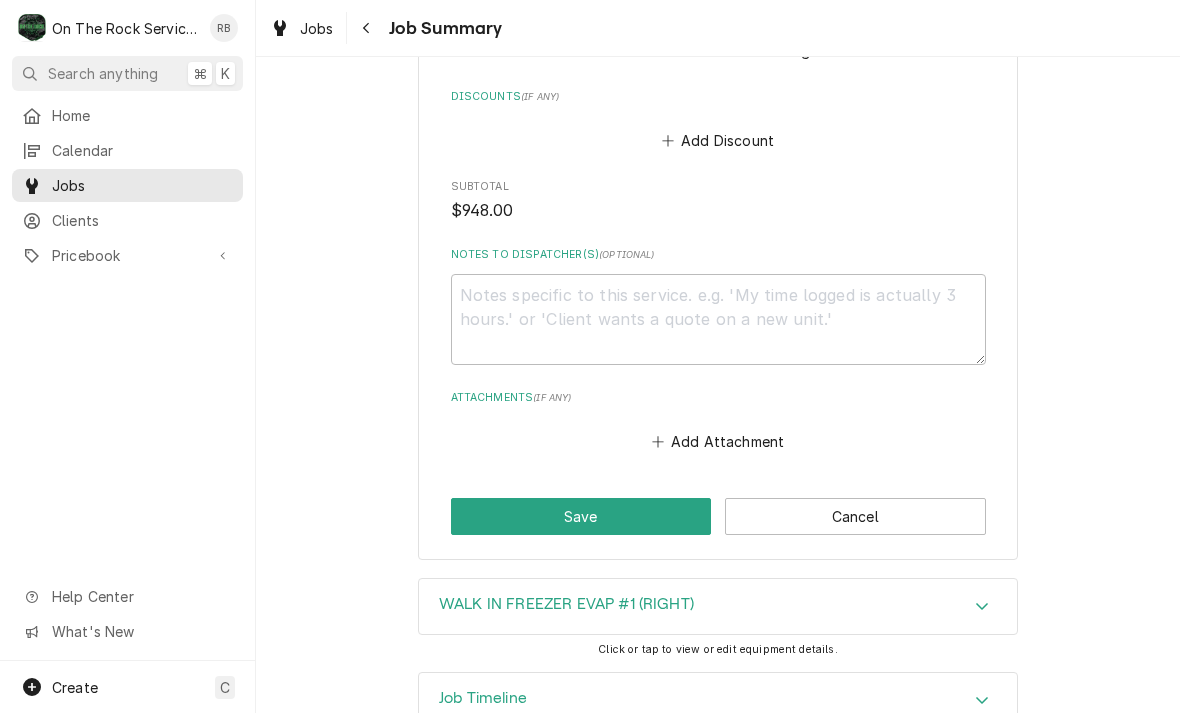 click on "Cancel" at bounding box center [855, 516] 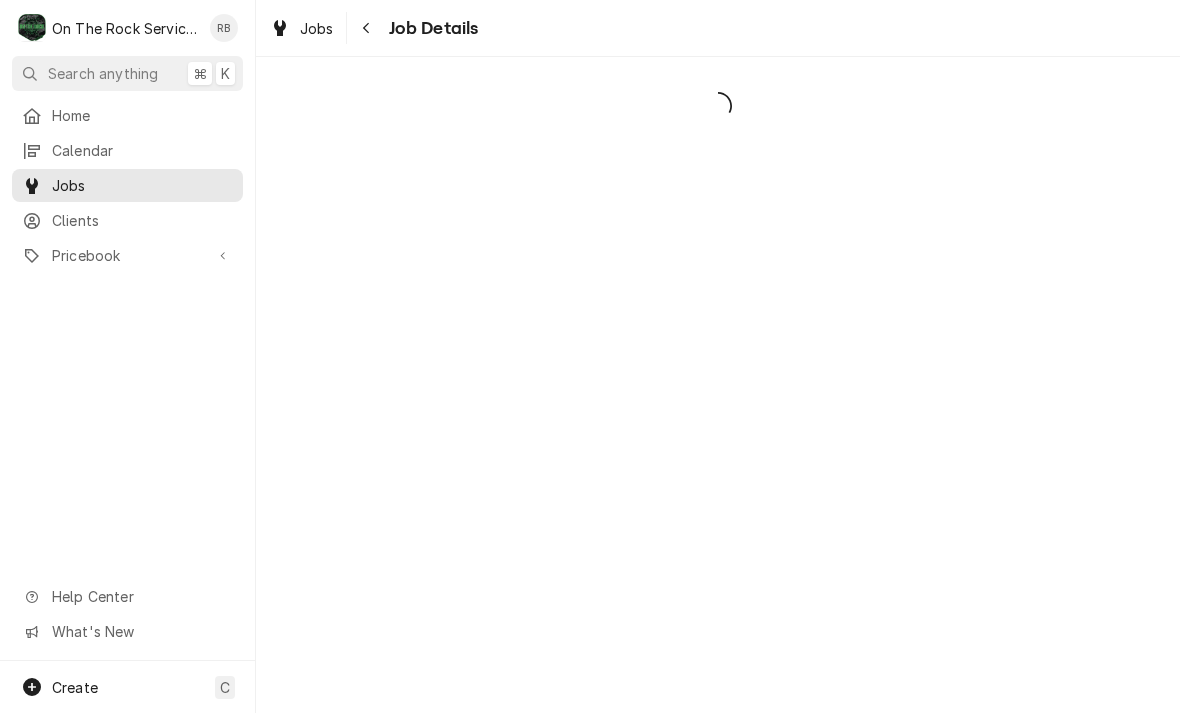 scroll, scrollTop: 0, scrollLeft: 0, axis: both 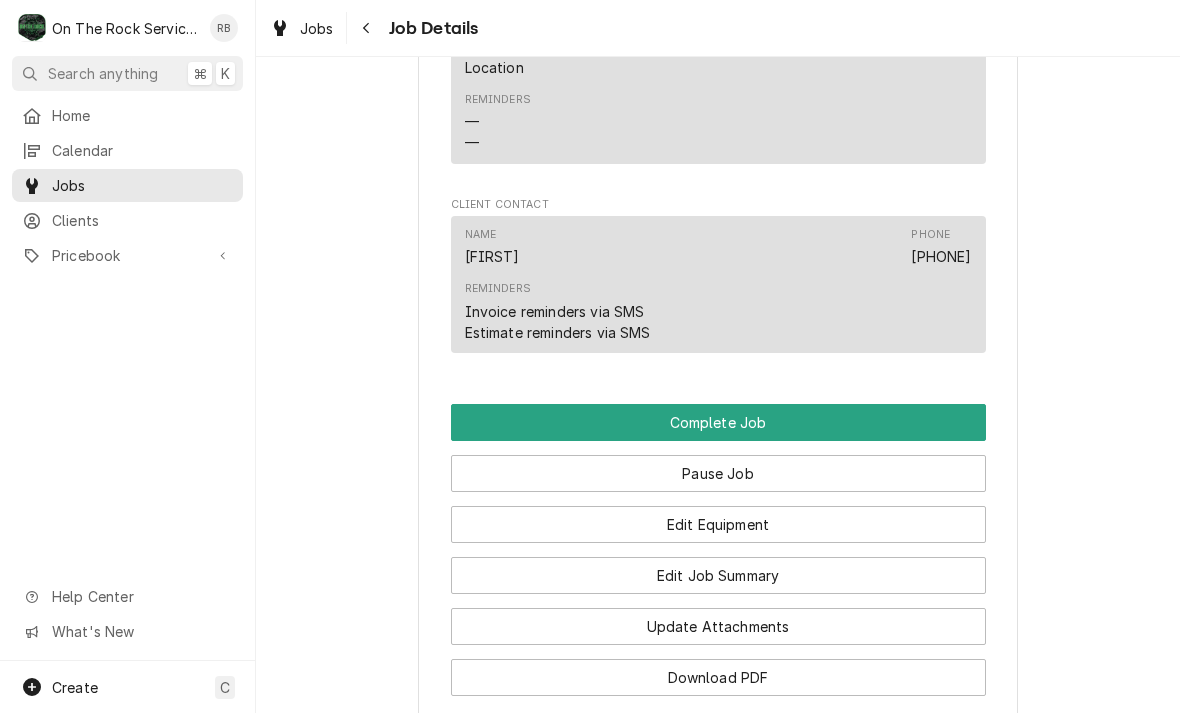 click on "Complete Job" at bounding box center (718, 422) 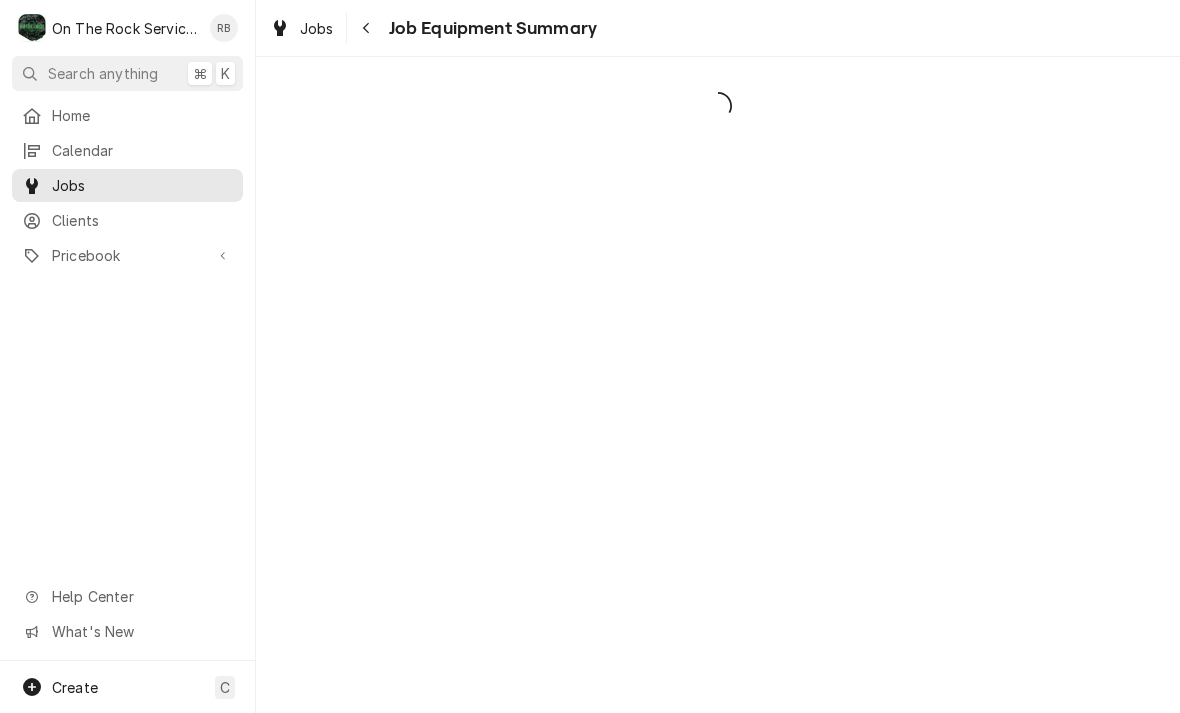 scroll, scrollTop: 0, scrollLeft: 0, axis: both 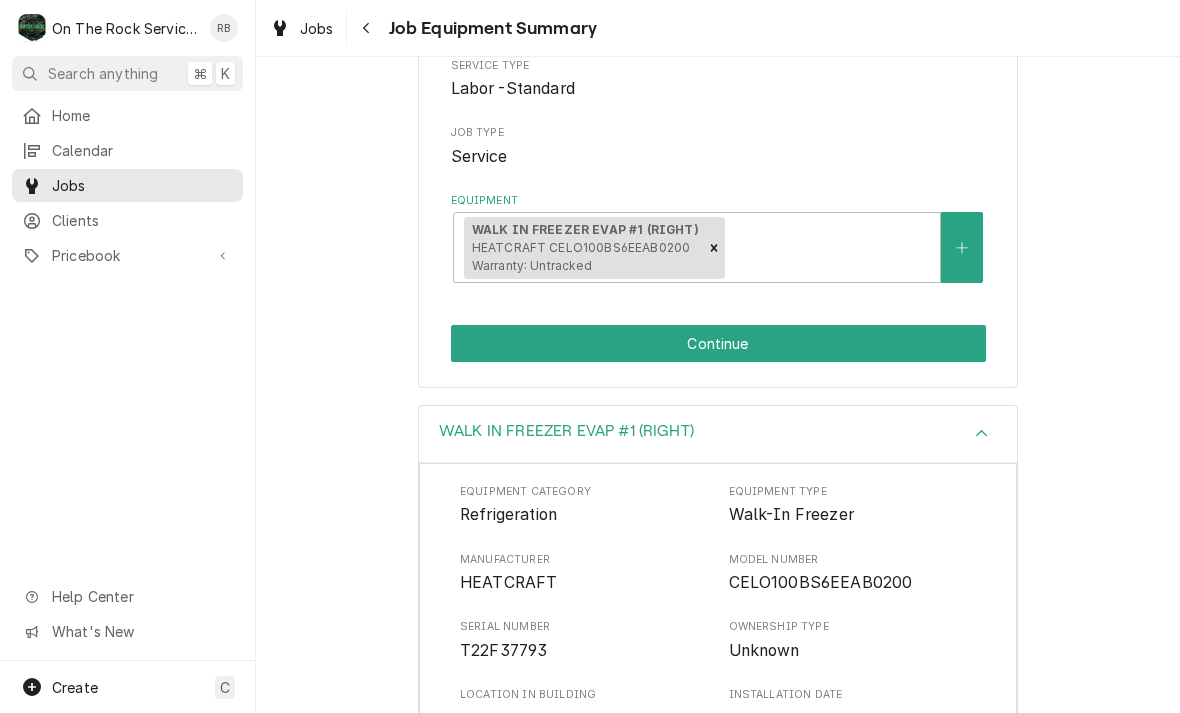 click on "Continue" at bounding box center (718, 343) 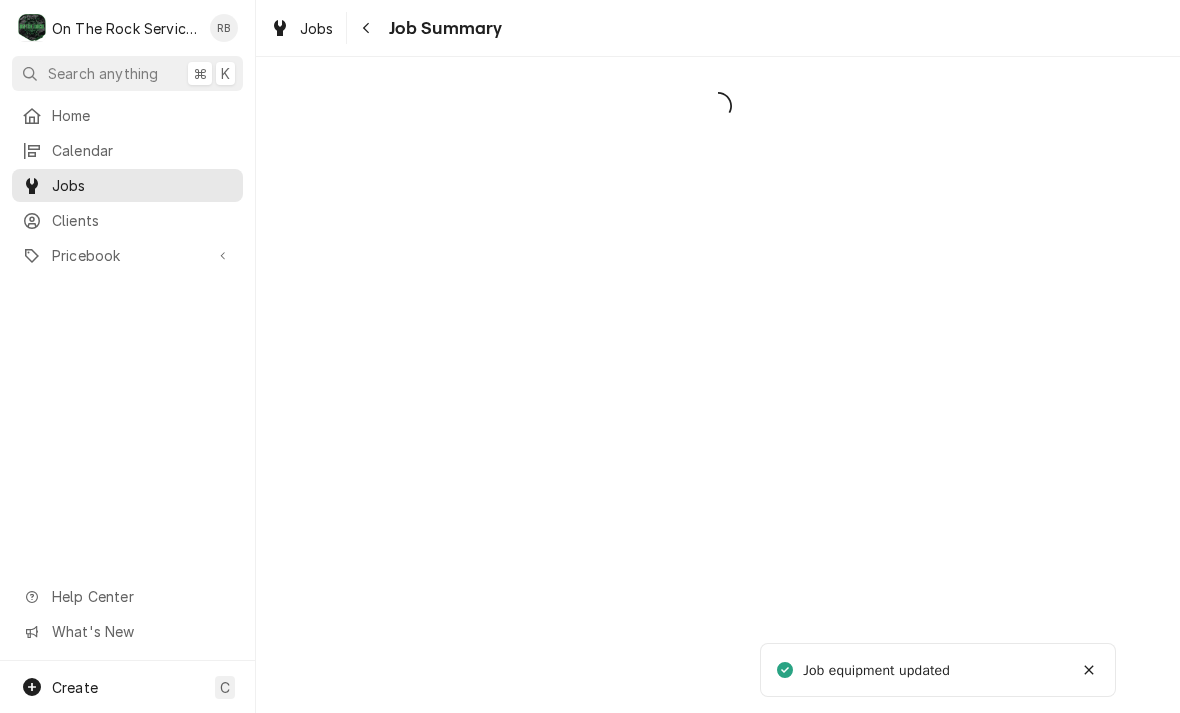 scroll, scrollTop: 0, scrollLeft: 0, axis: both 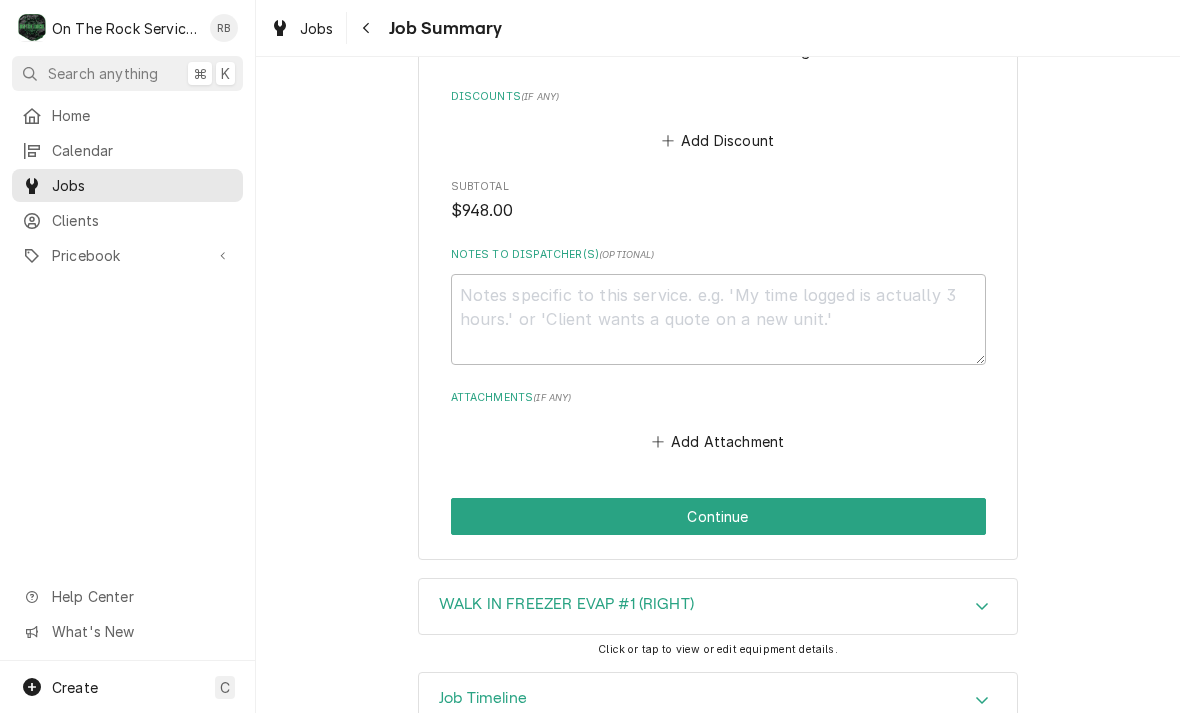 click on "Continue" at bounding box center [718, 516] 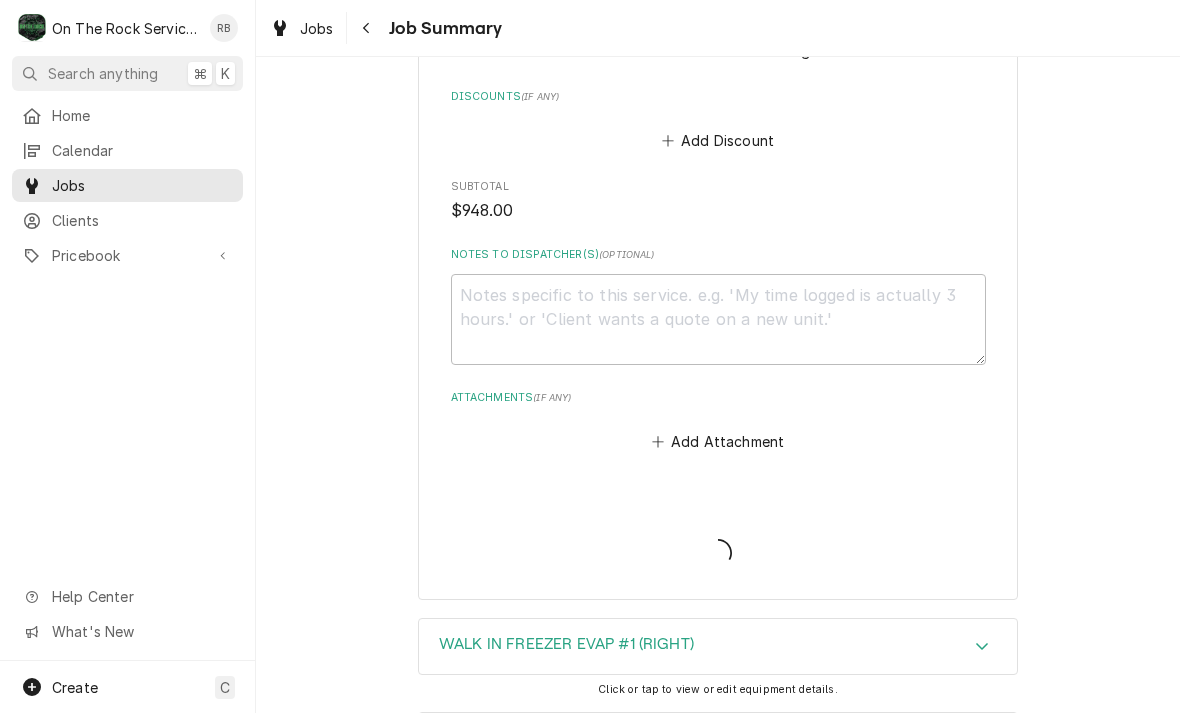 type on "x" 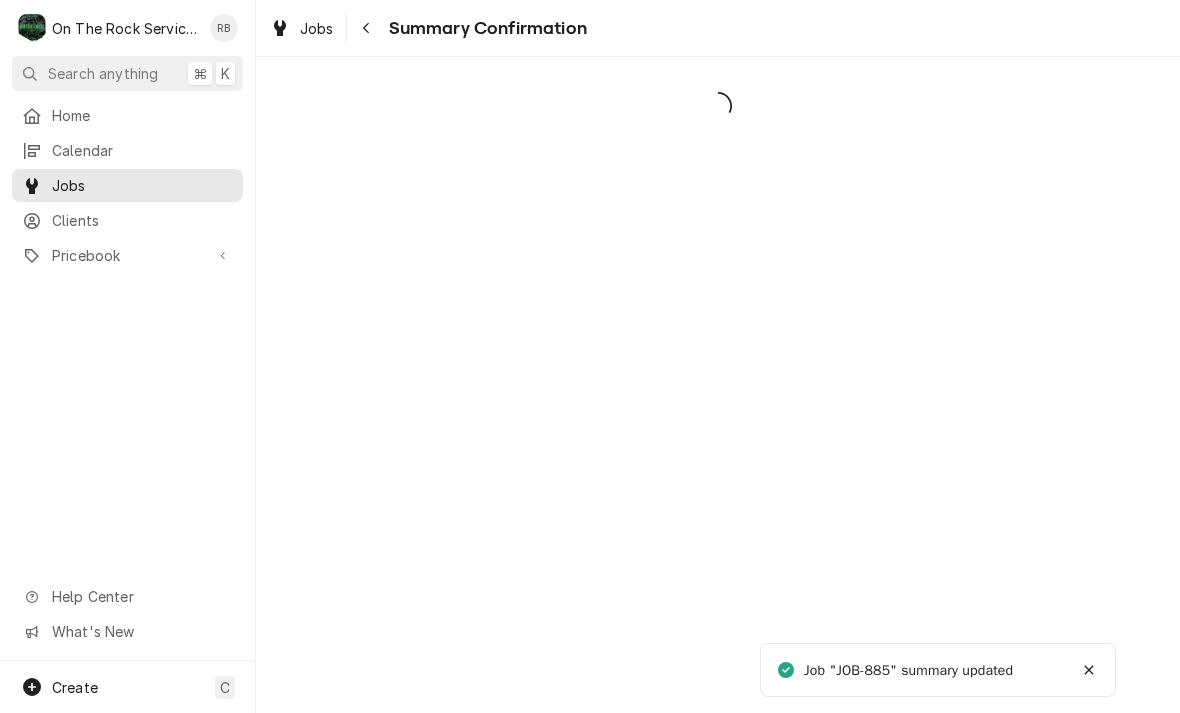 scroll, scrollTop: 0, scrollLeft: 0, axis: both 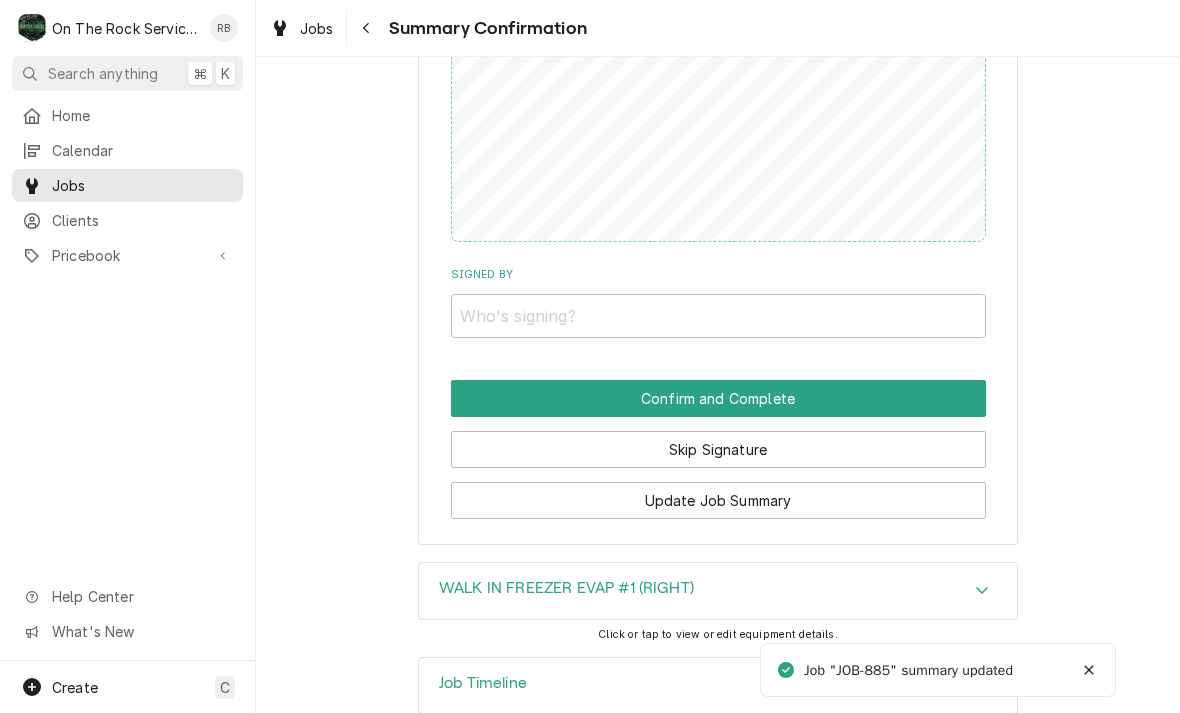 click on "Skip Signature" at bounding box center (718, 449) 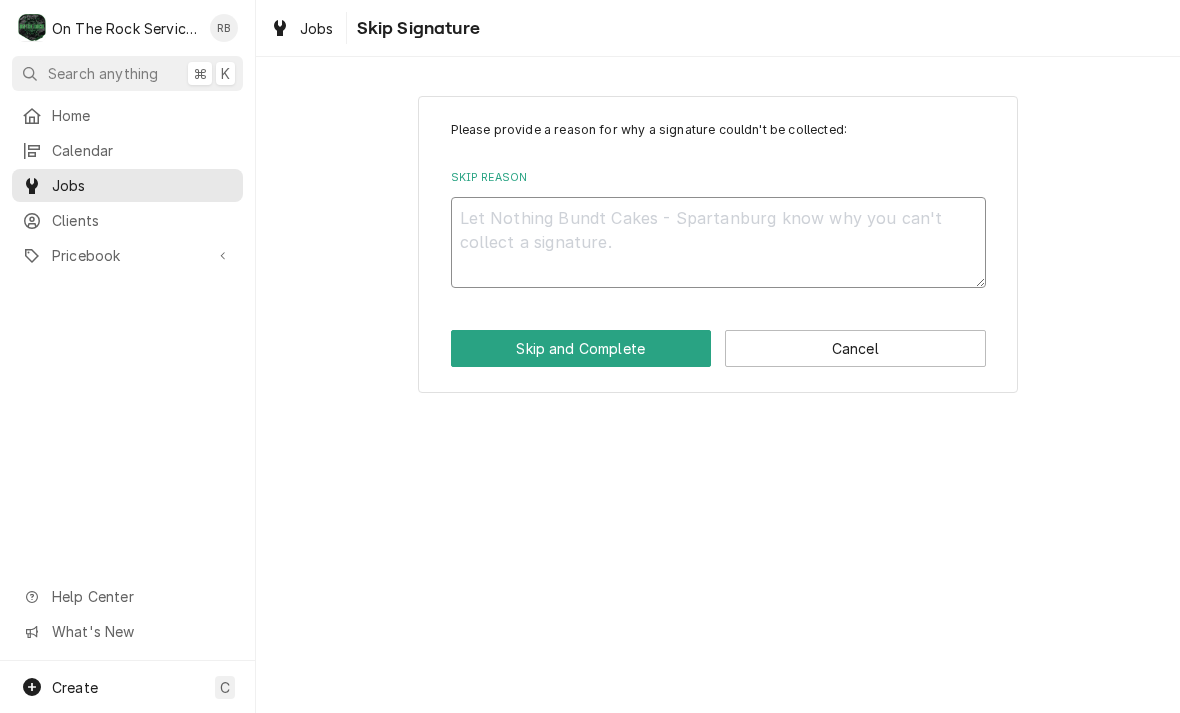 click on "Skip Reason" at bounding box center (718, 242) 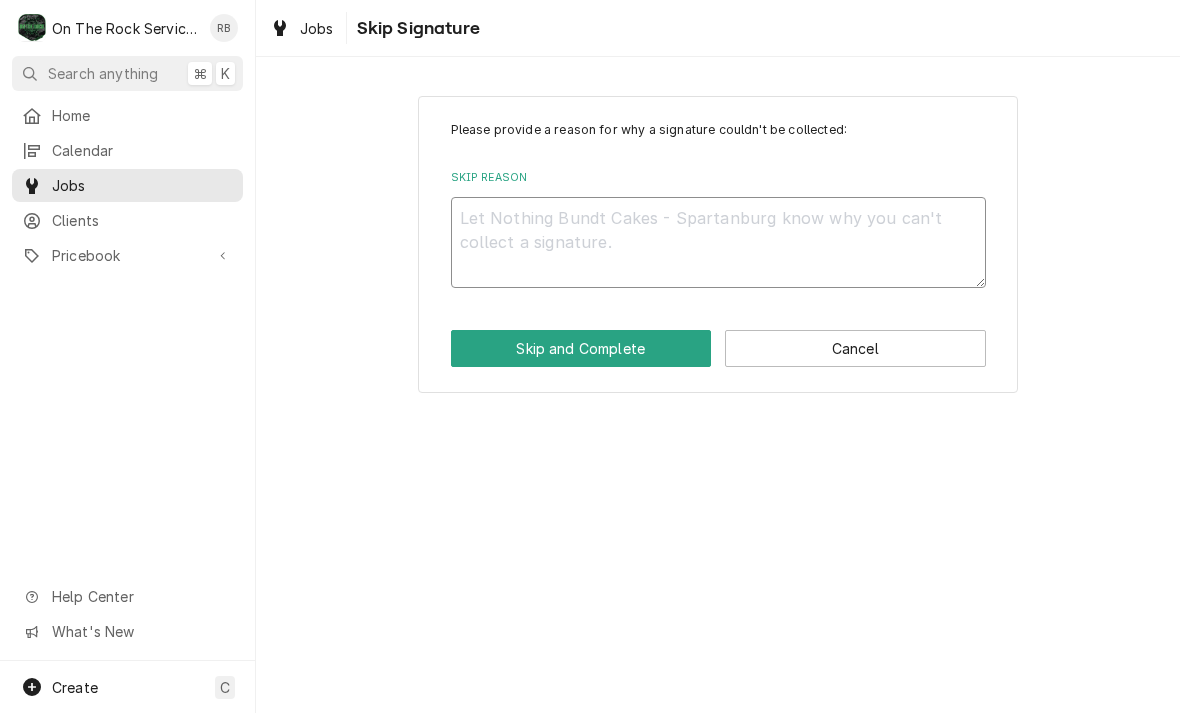 type on "x" 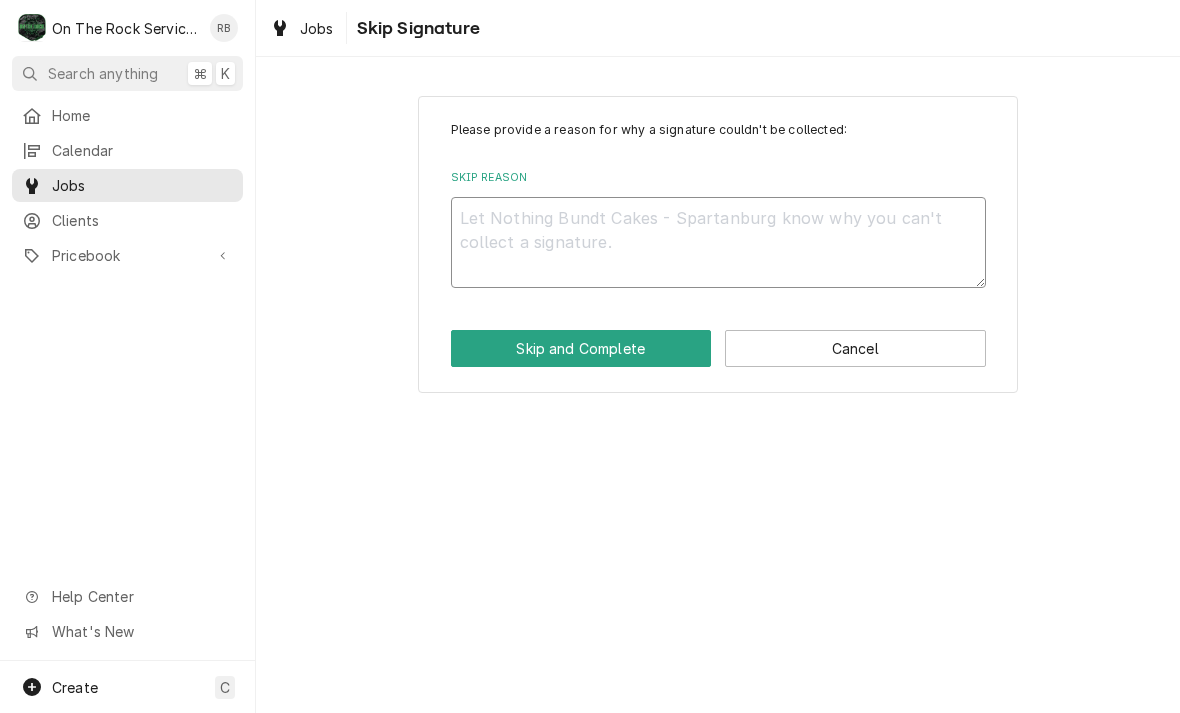type on "N" 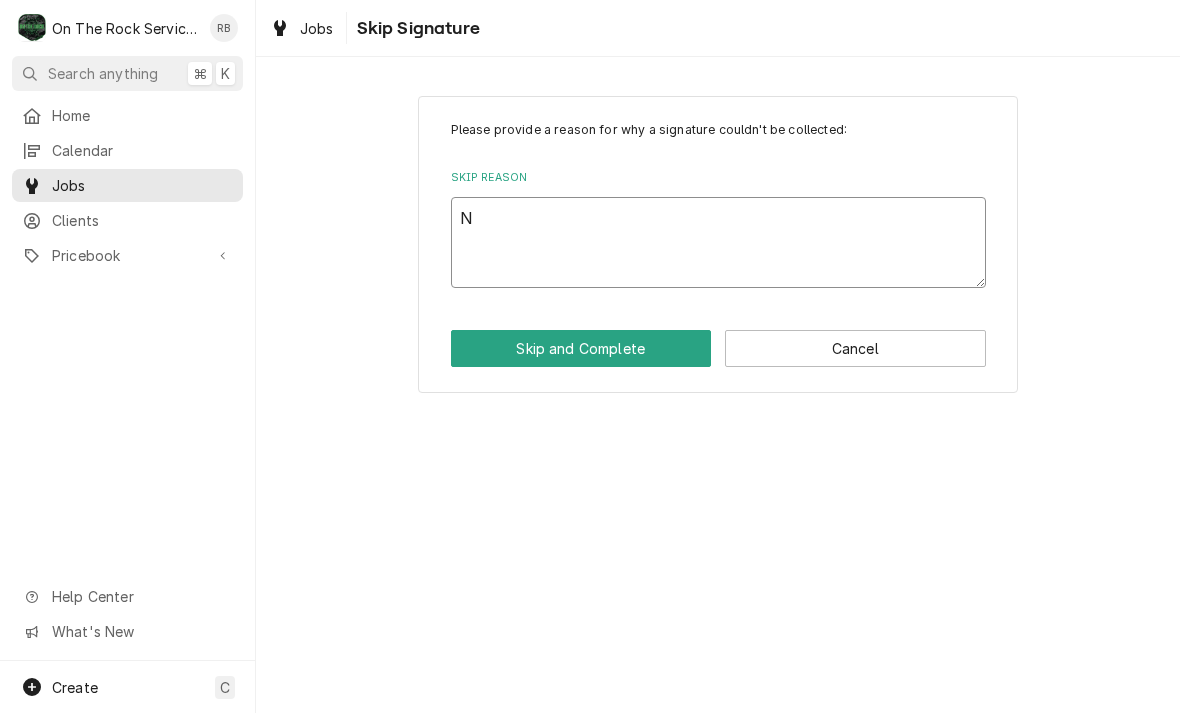 type on "x" 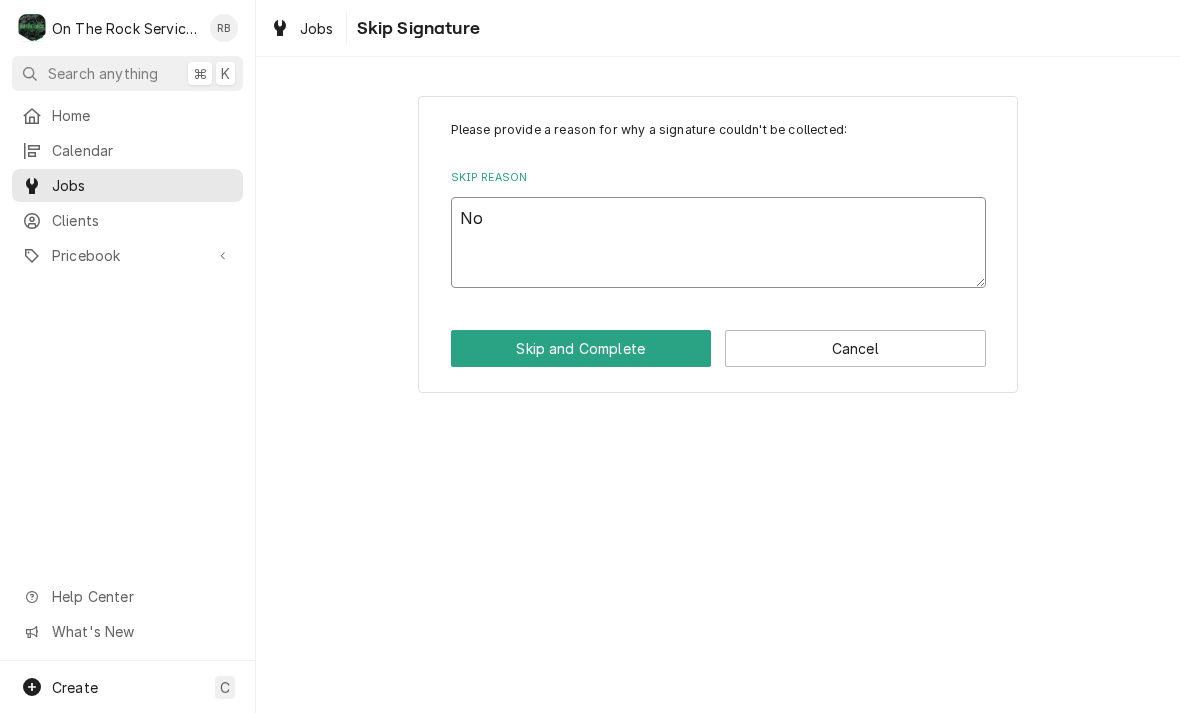 type on "x" 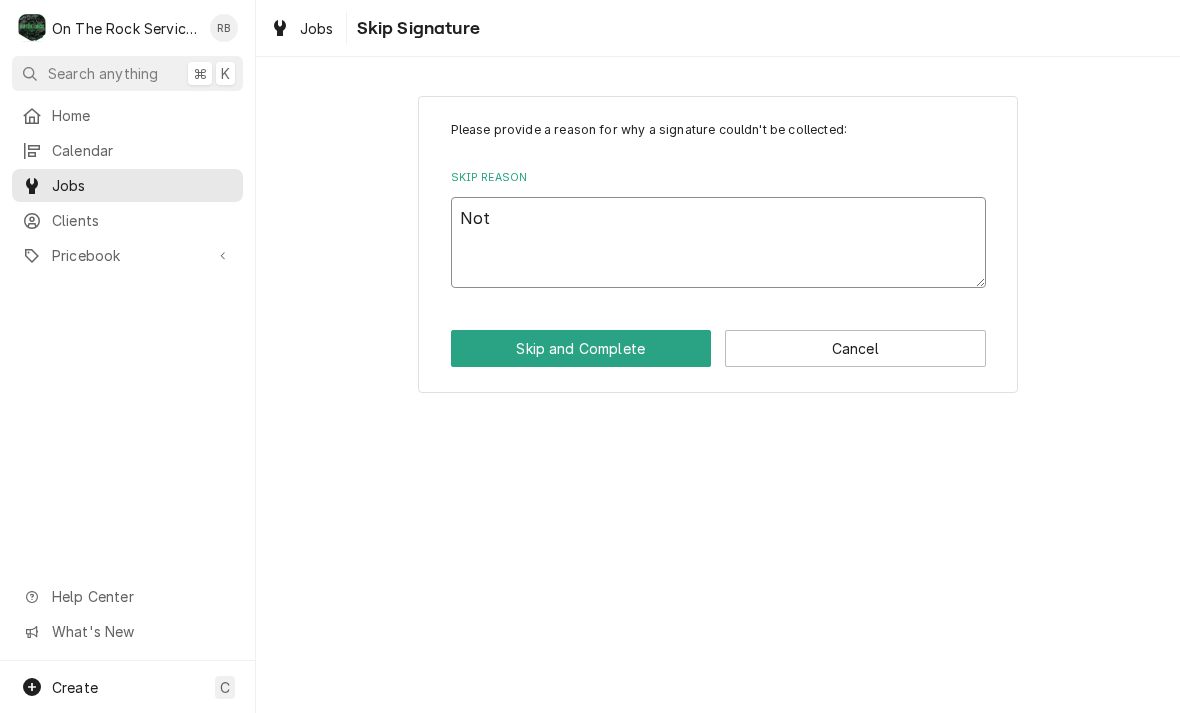 type on "x" 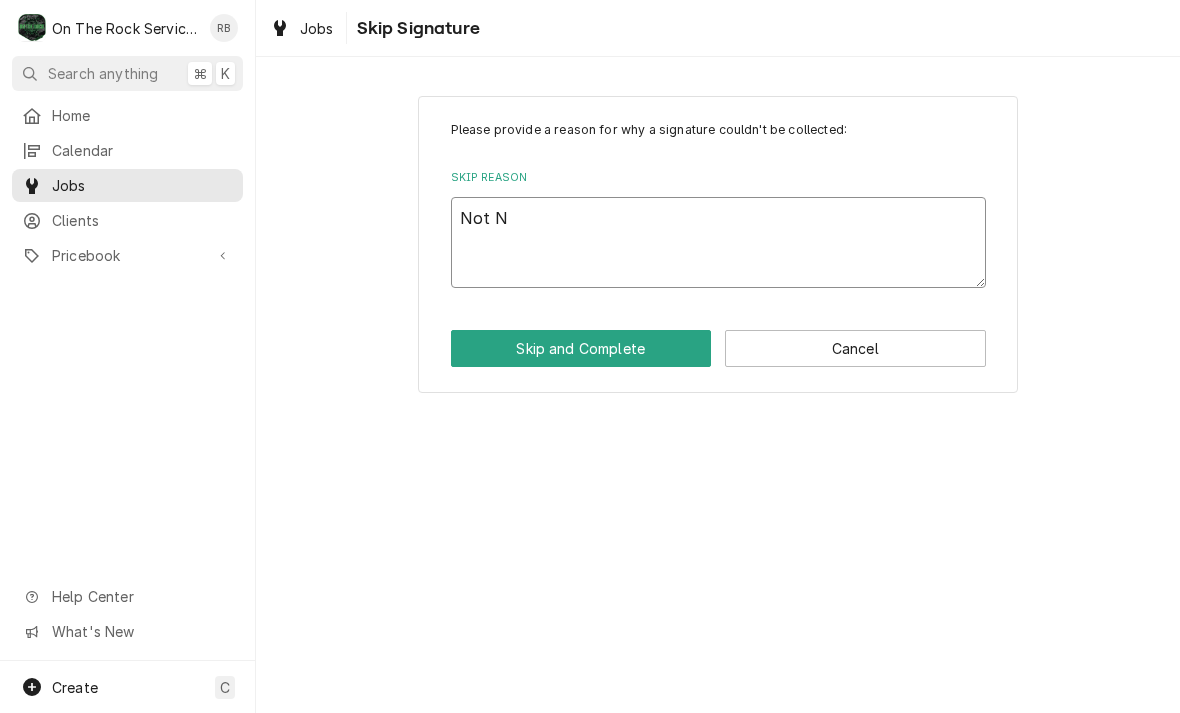 type on "x" 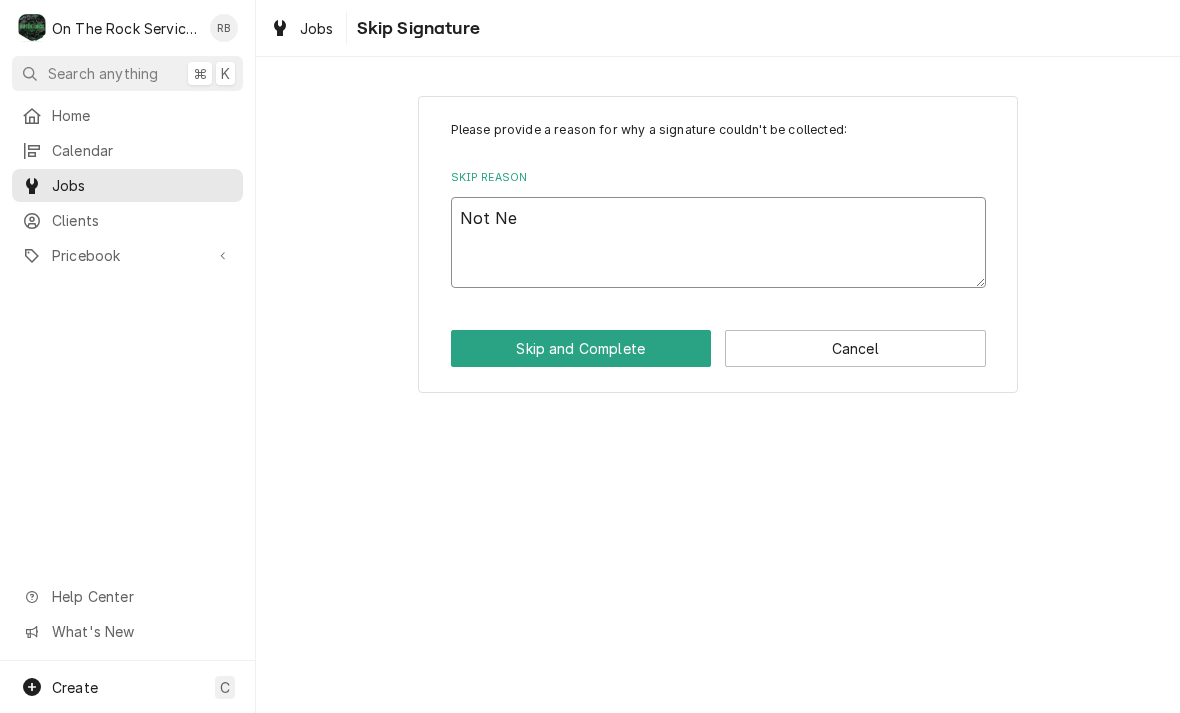 type on "x" 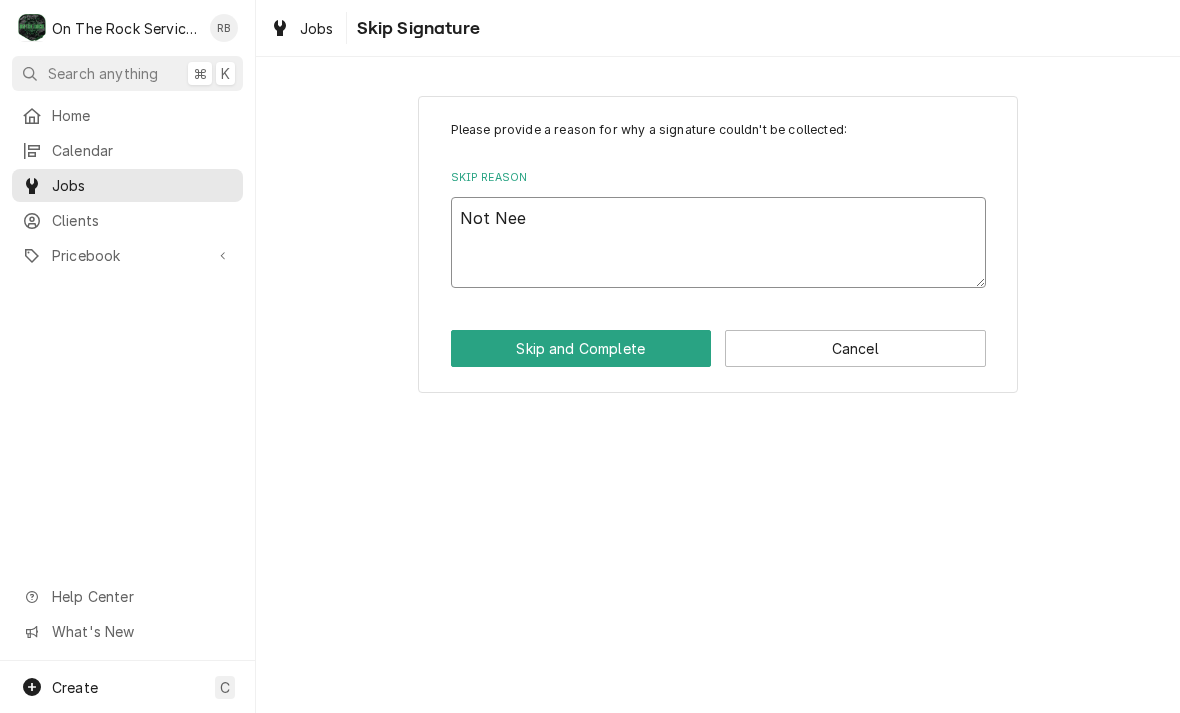 type on "x" 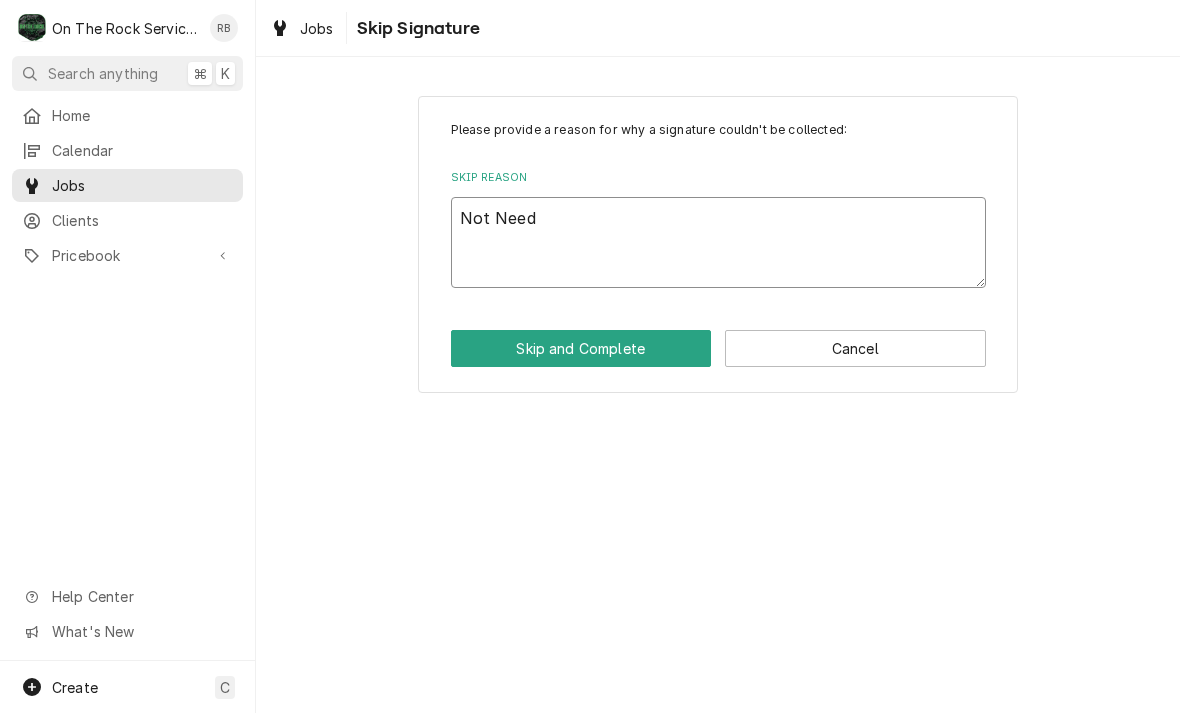 type on "x" 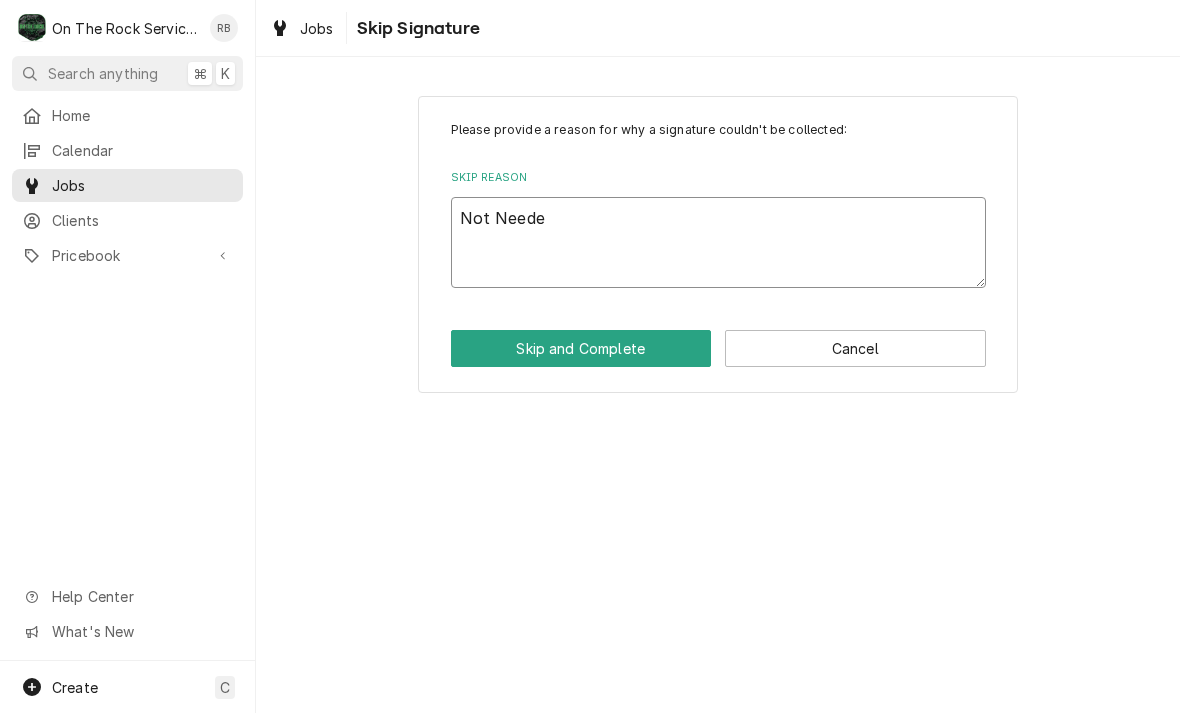 type on "x" 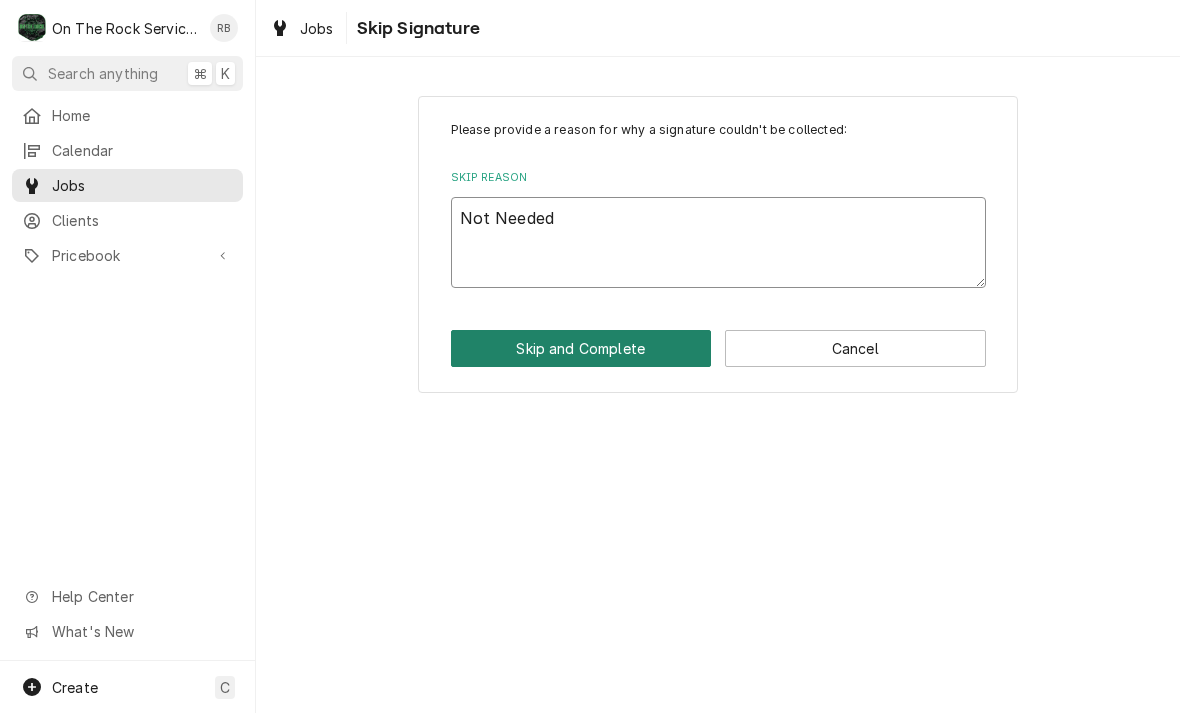 type on "Not Needed" 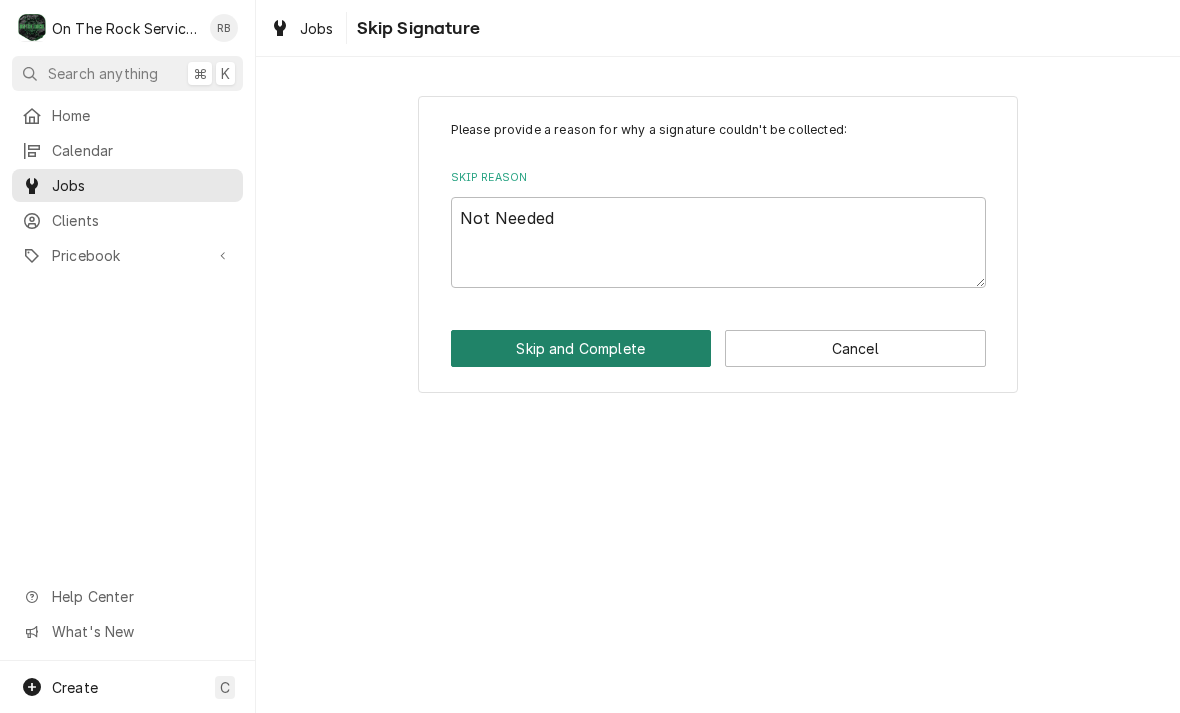 click on "Skip and Complete" at bounding box center [581, 348] 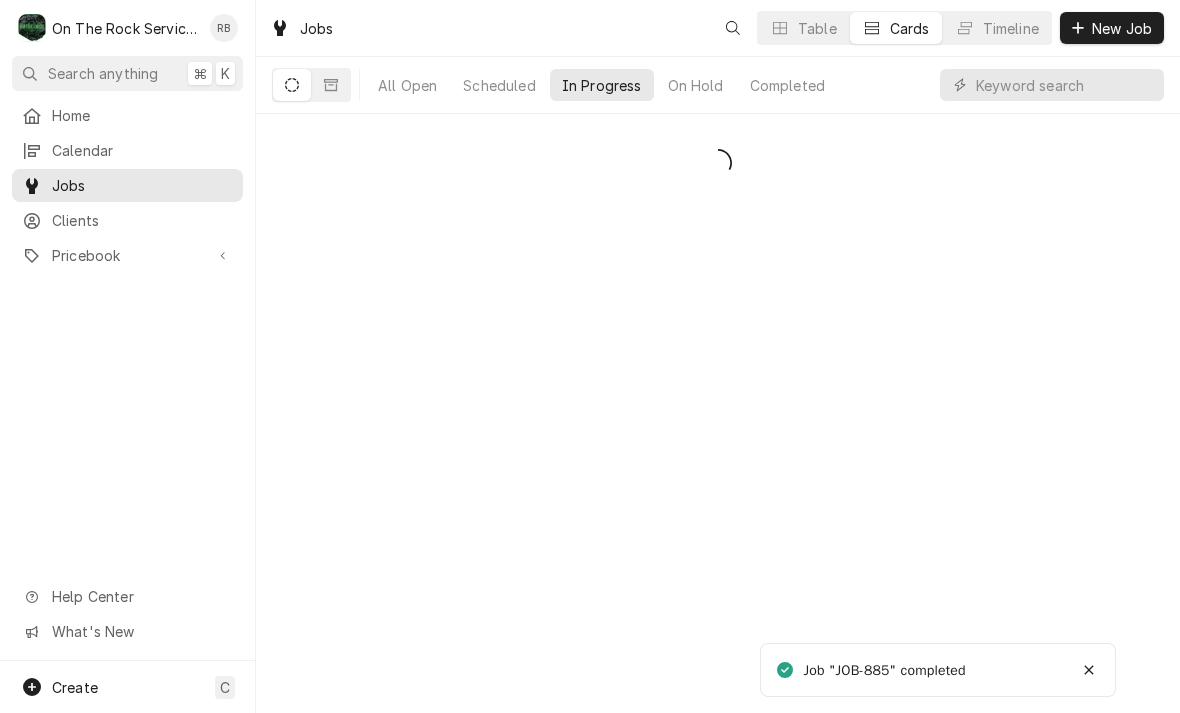 scroll, scrollTop: 0, scrollLeft: 0, axis: both 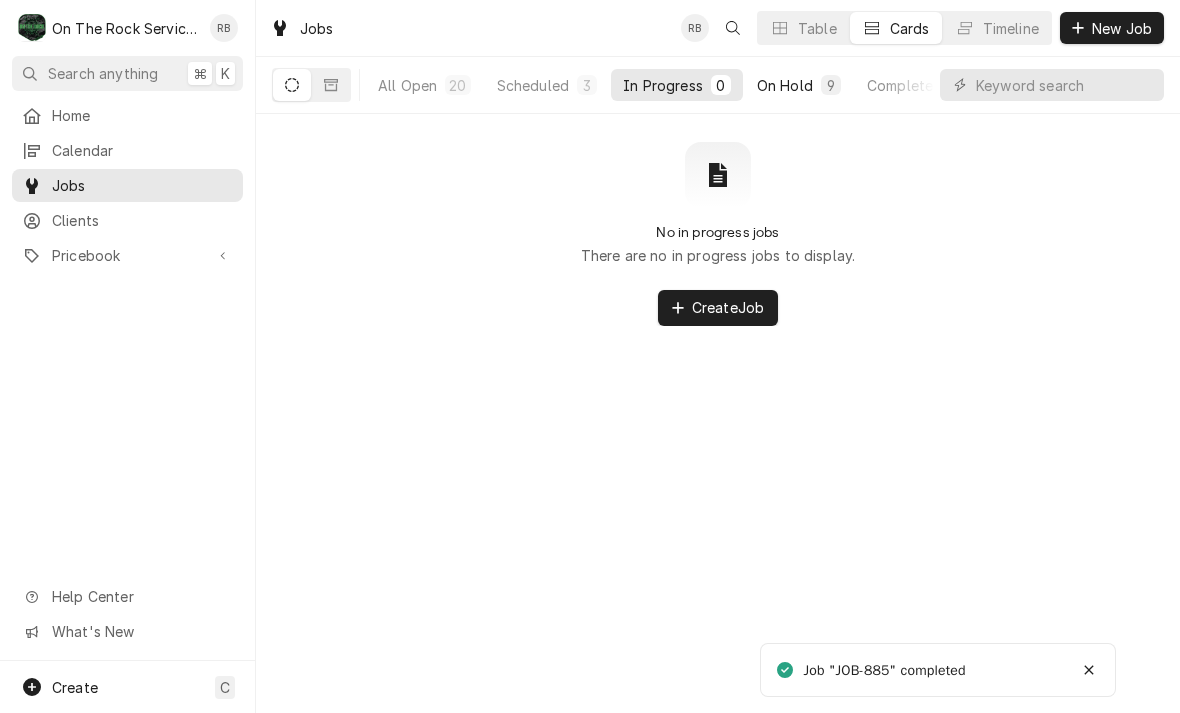 click on "On Hold" at bounding box center (785, 85) 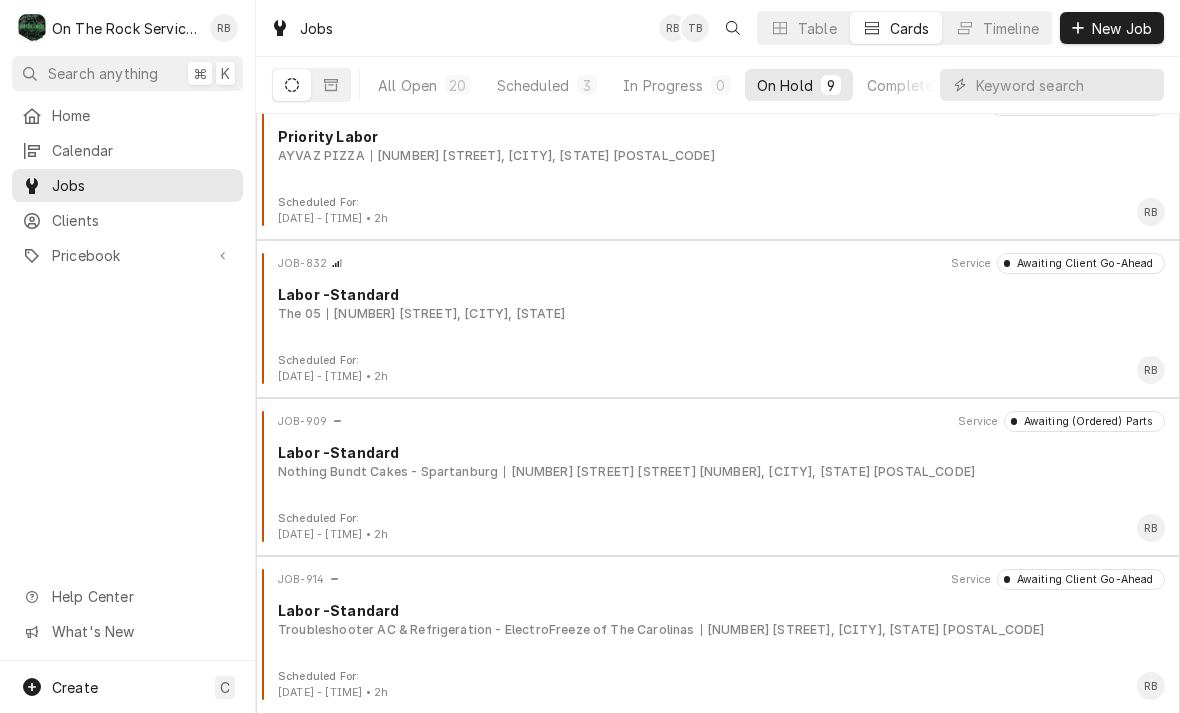 scroll, scrollTop: 349, scrollLeft: 0, axis: vertical 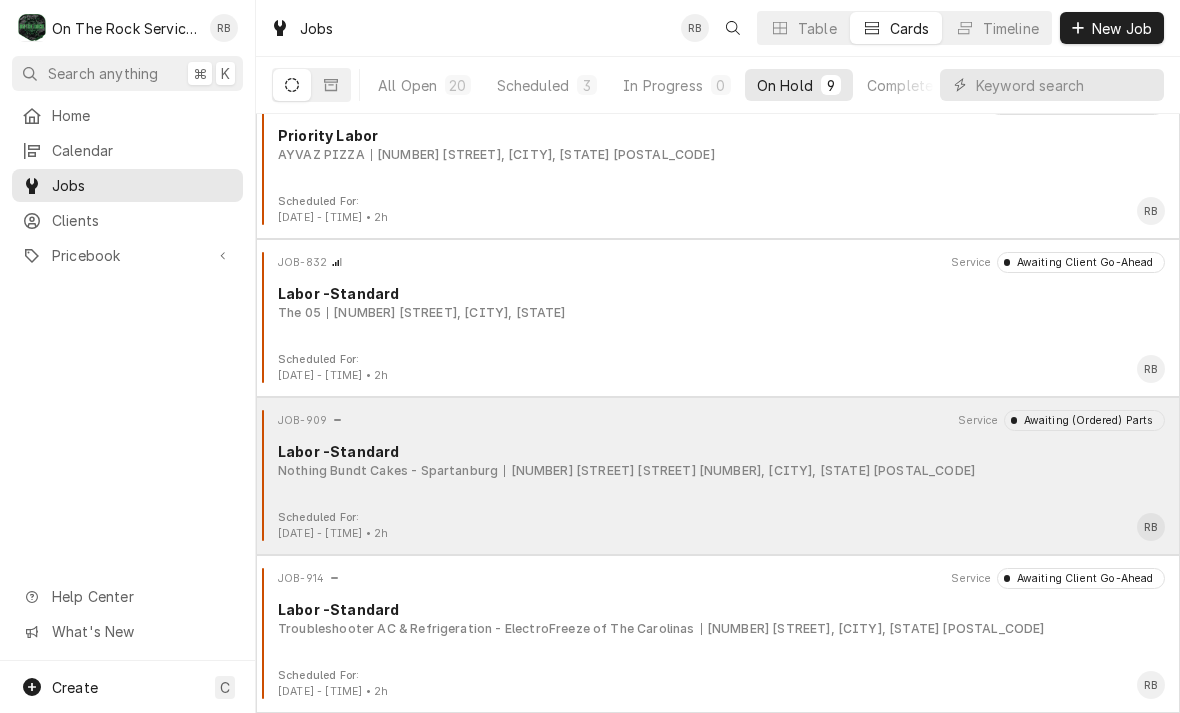 click on "Nothing Bundt Cakes - Spartanburg 1915 E Main St St 1, Spartanburg, SC 29307" at bounding box center [721, 471] 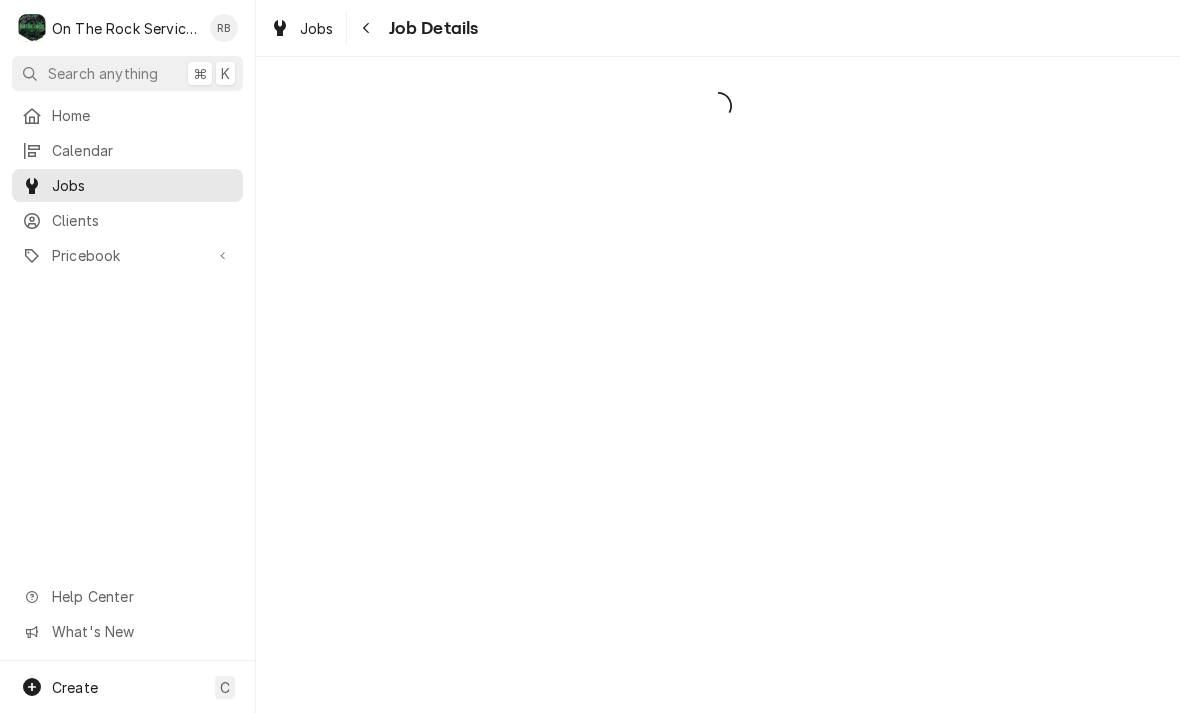 scroll, scrollTop: 0, scrollLeft: 0, axis: both 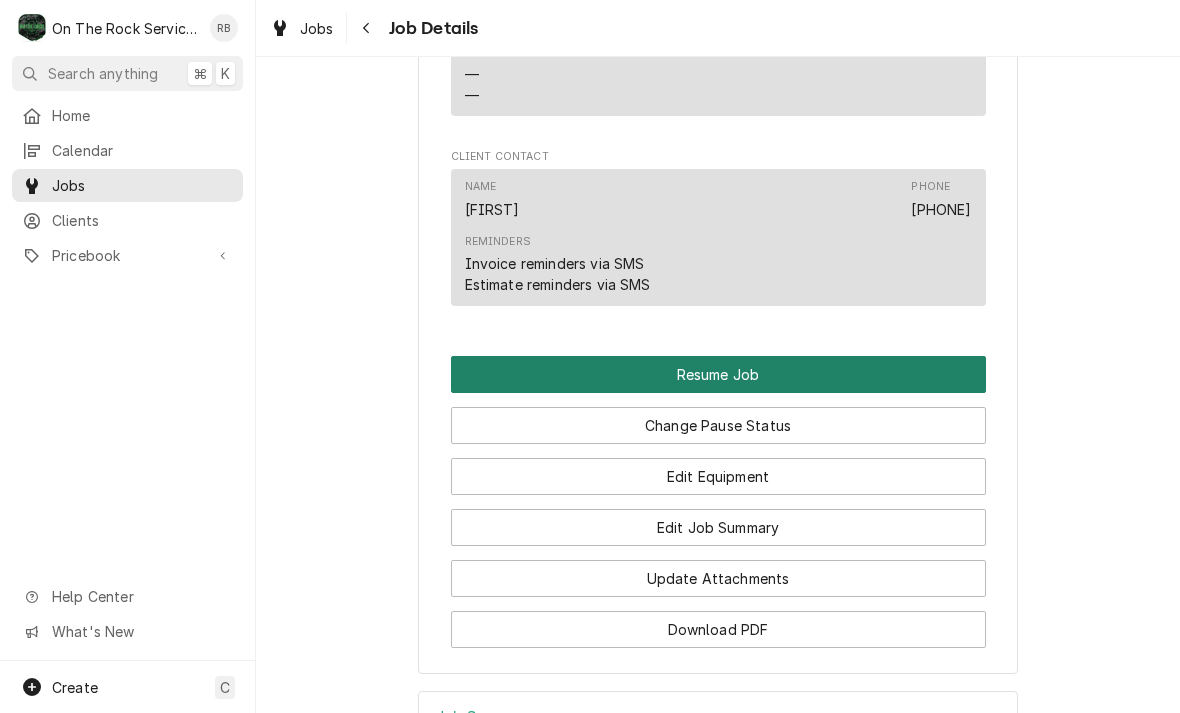 click on "Resume Job" at bounding box center (718, 374) 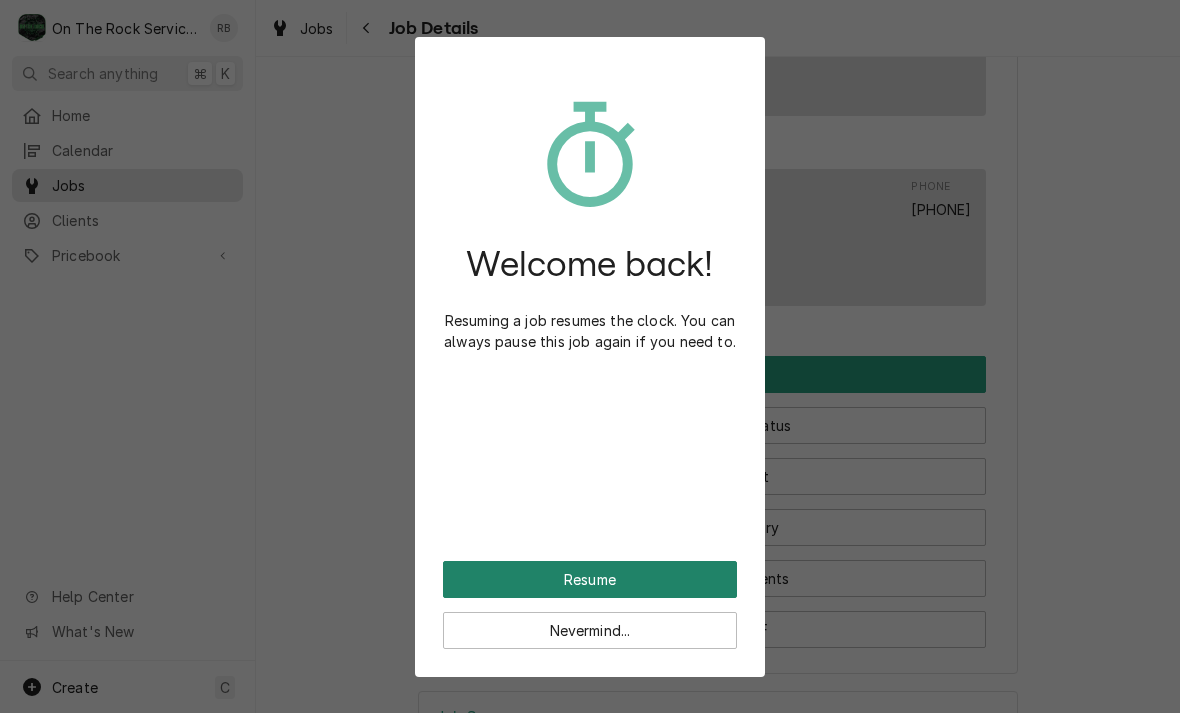 click on "Resume" at bounding box center (590, 579) 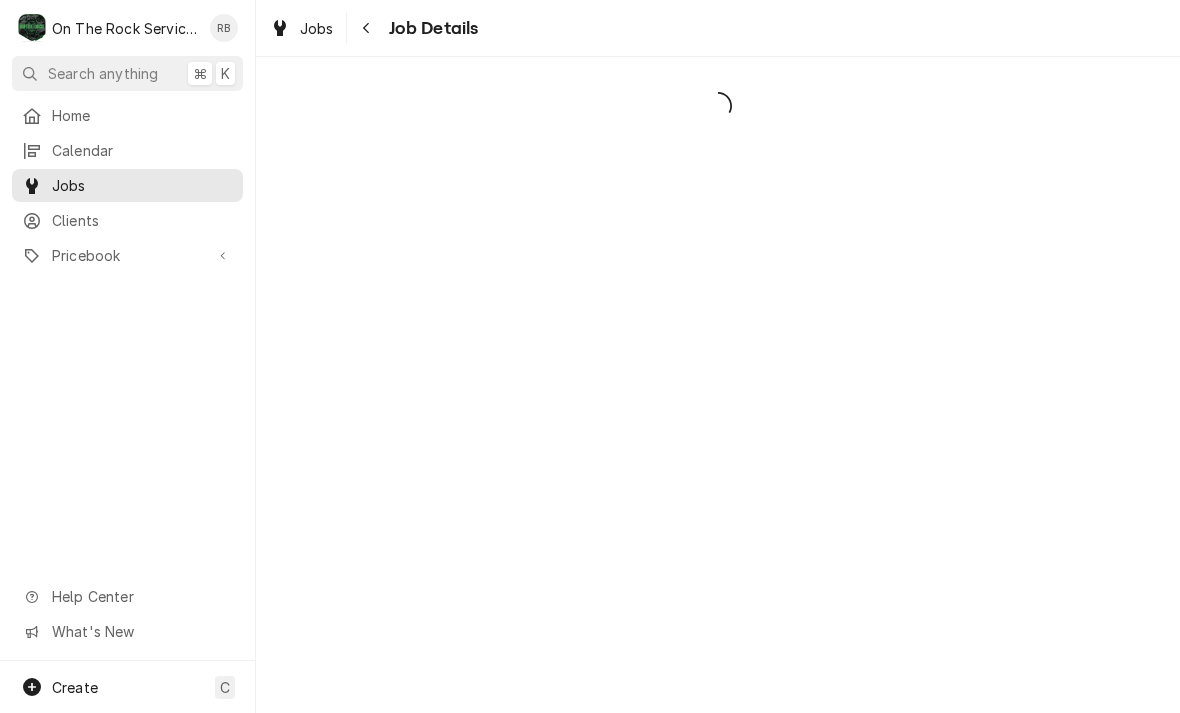 scroll, scrollTop: 0, scrollLeft: 0, axis: both 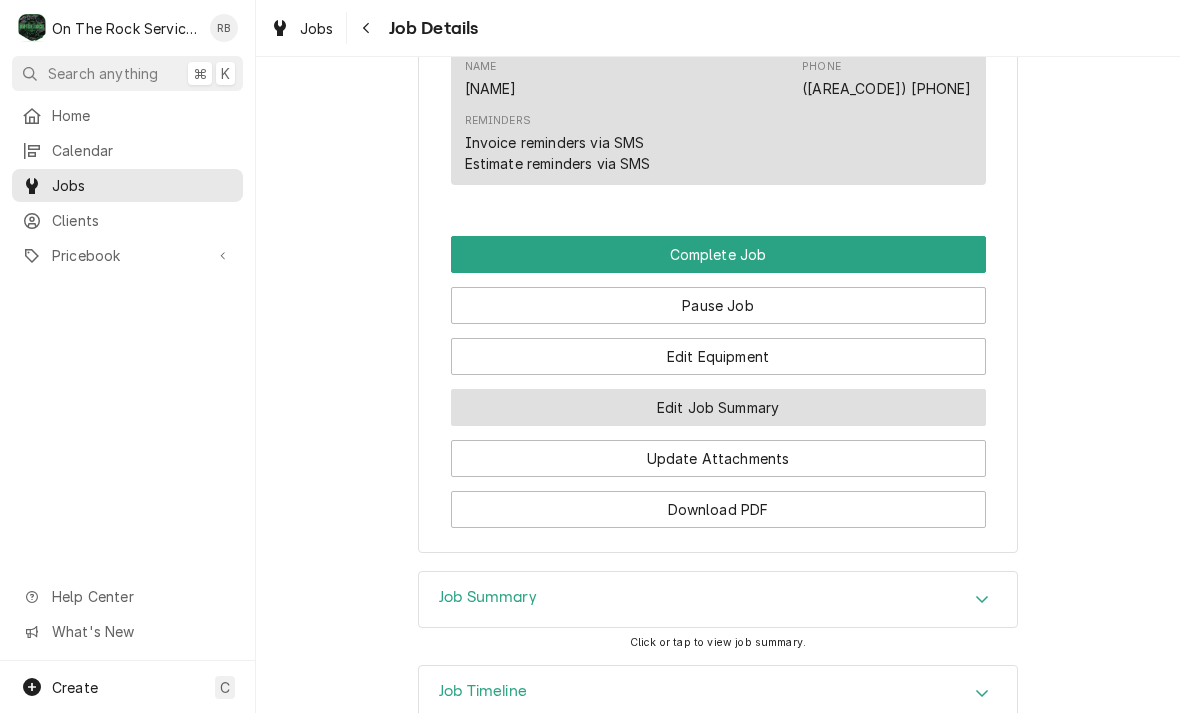 click on "Edit Job Summary" at bounding box center [718, 407] 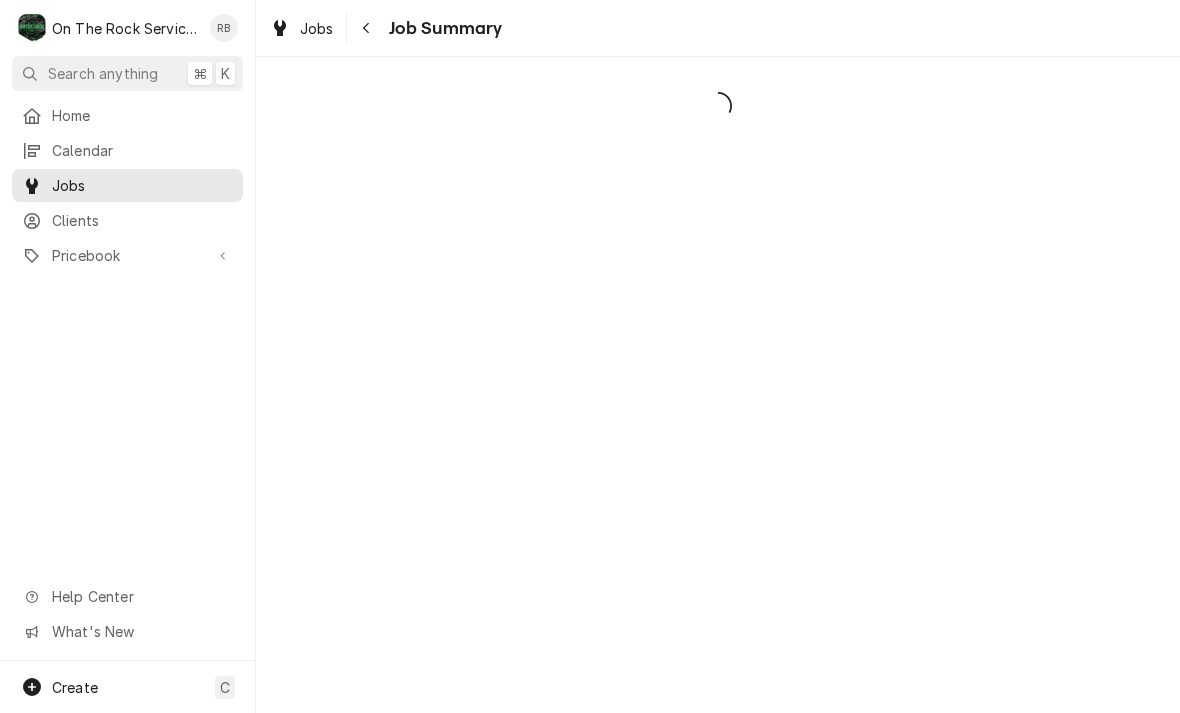 scroll, scrollTop: 0, scrollLeft: 0, axis: both 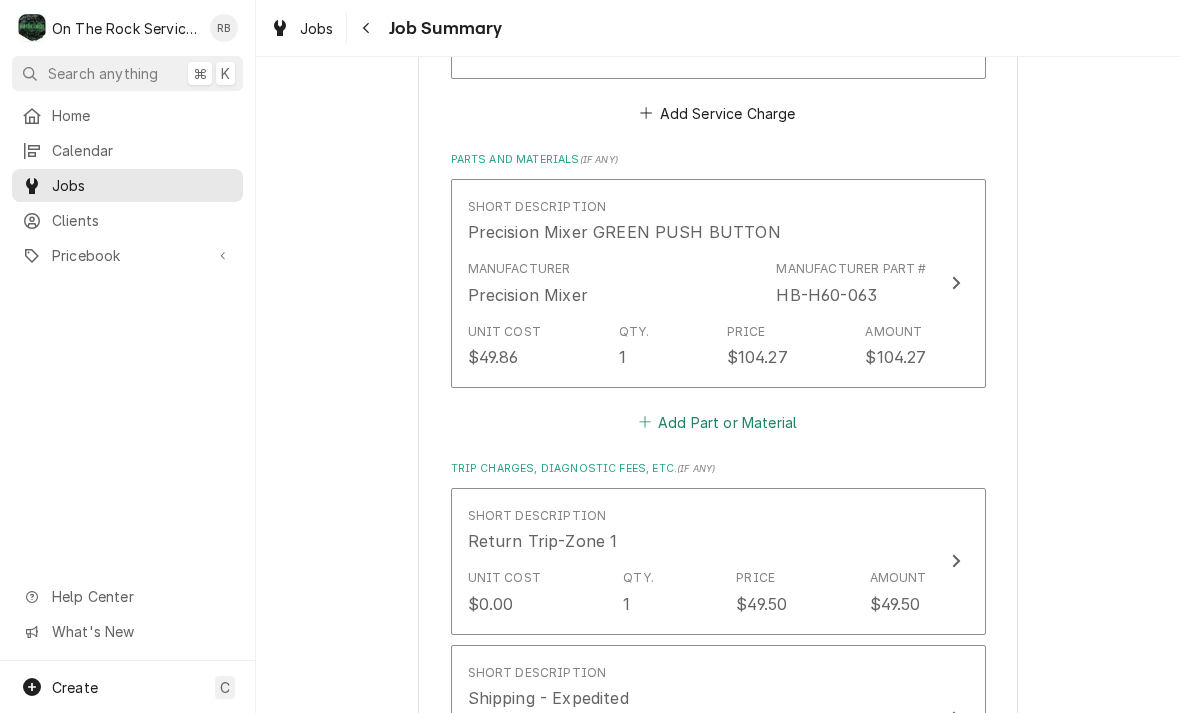 click on "Add Part or Material" at bounding box center (717, 422) 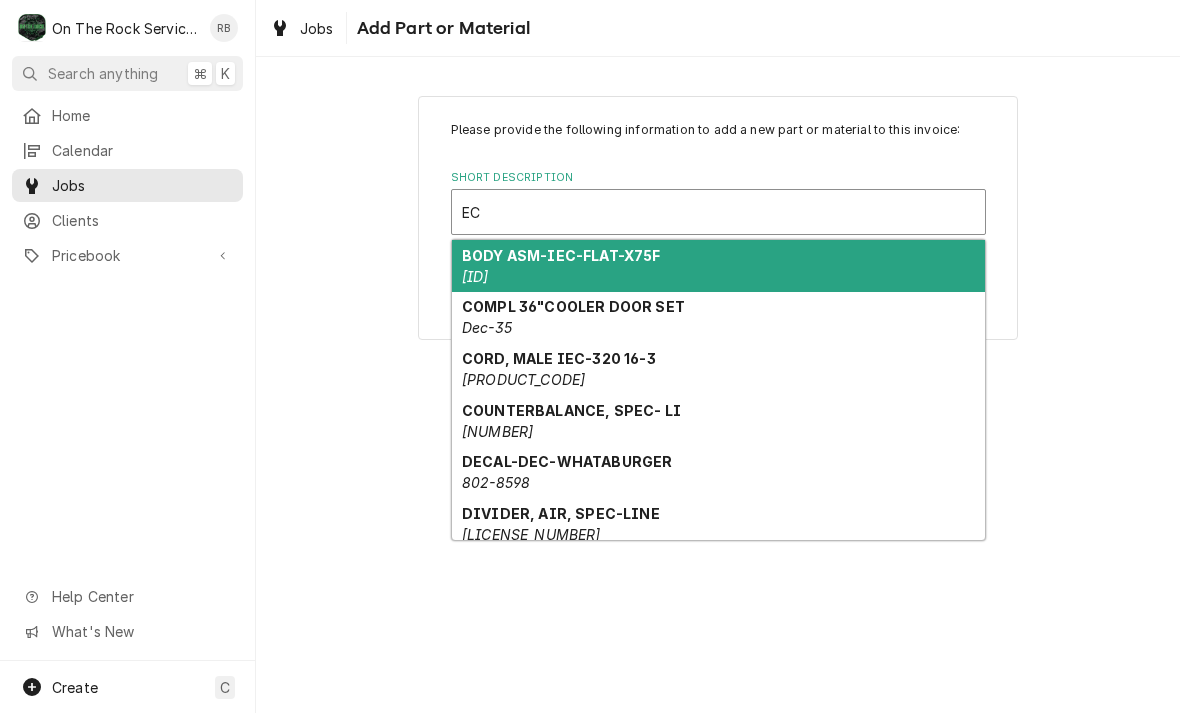 type on "E" 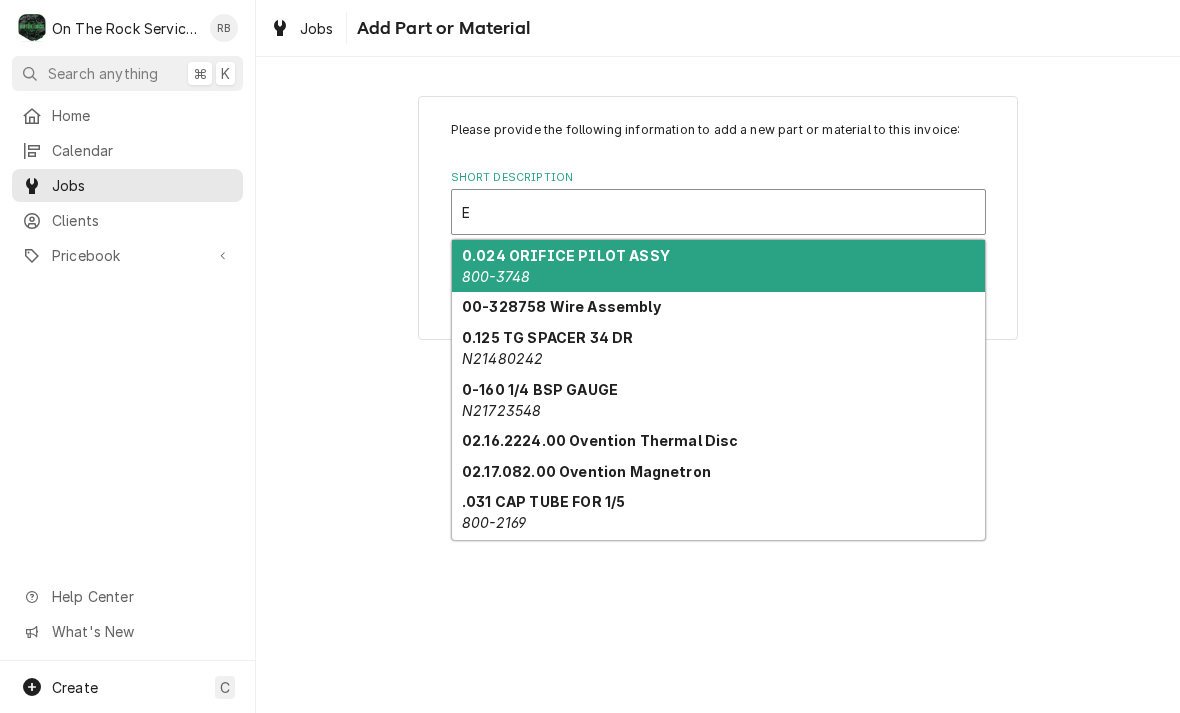 type 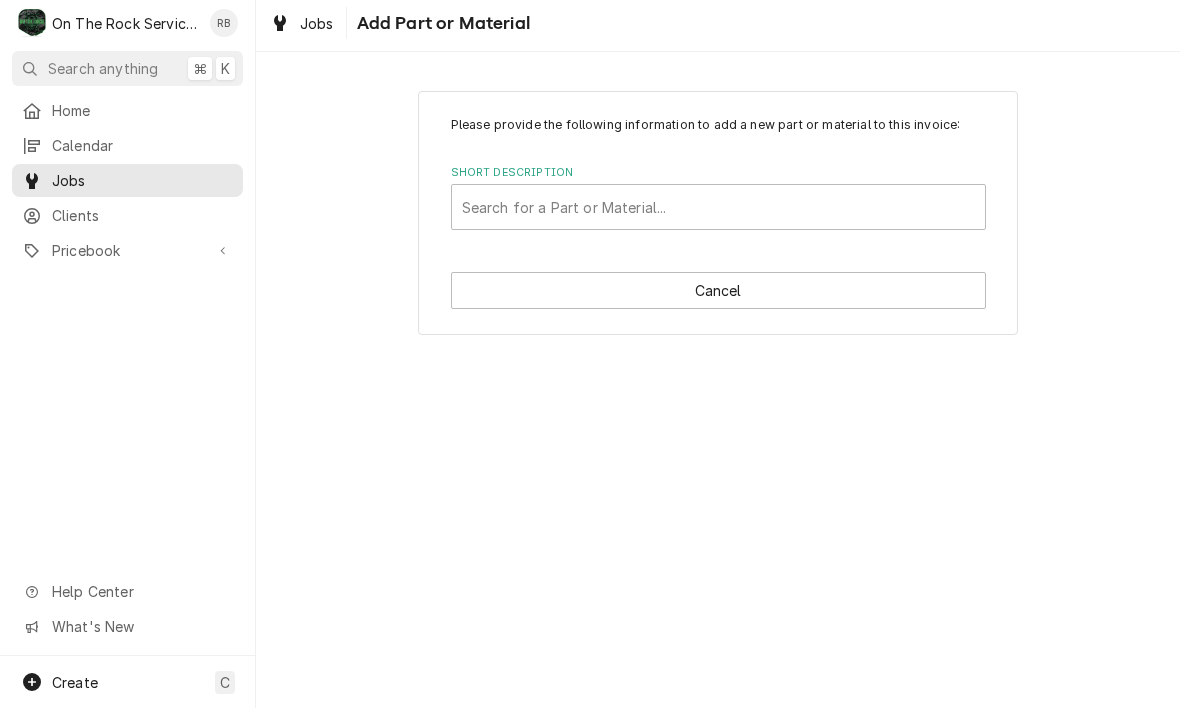 click on "Please provide the following information to add a new part or material to this invoice: Short Description Search for a Part or Material... Cancel" at bounding box center (718, 217) 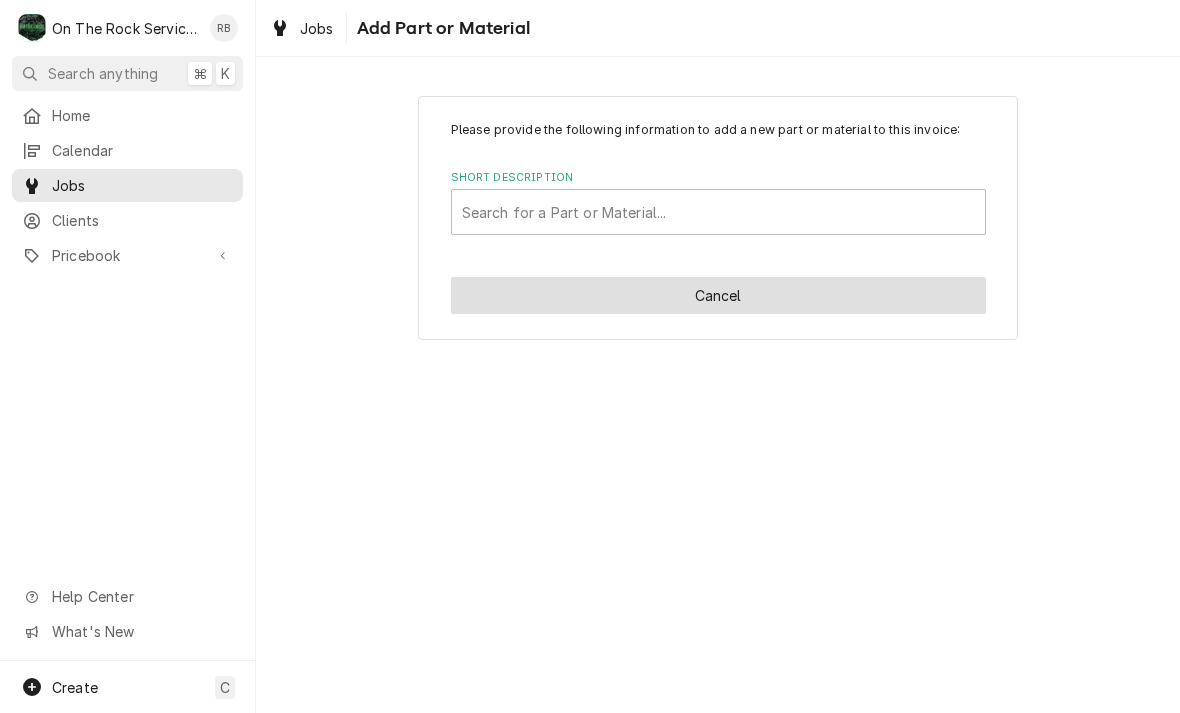 click on "Cancel" at bounding box center (718, 295) 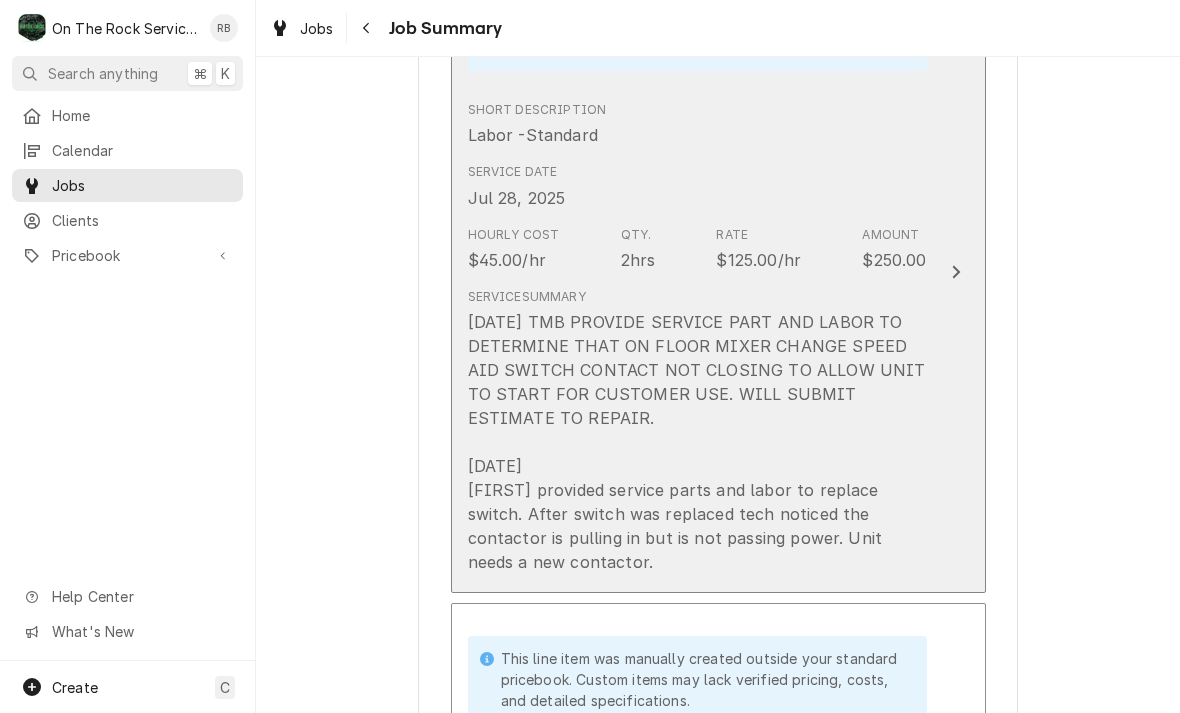 click 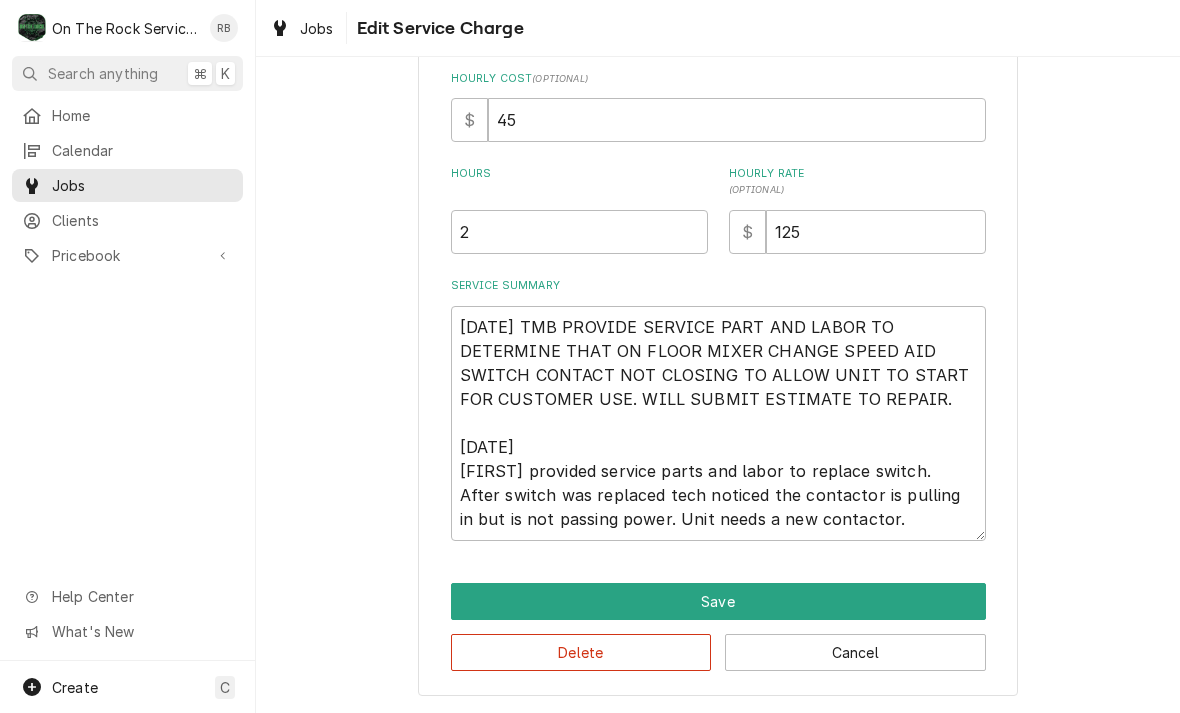 scroll, scrollTop: 533, scrollLeft: 0, axis: vertical 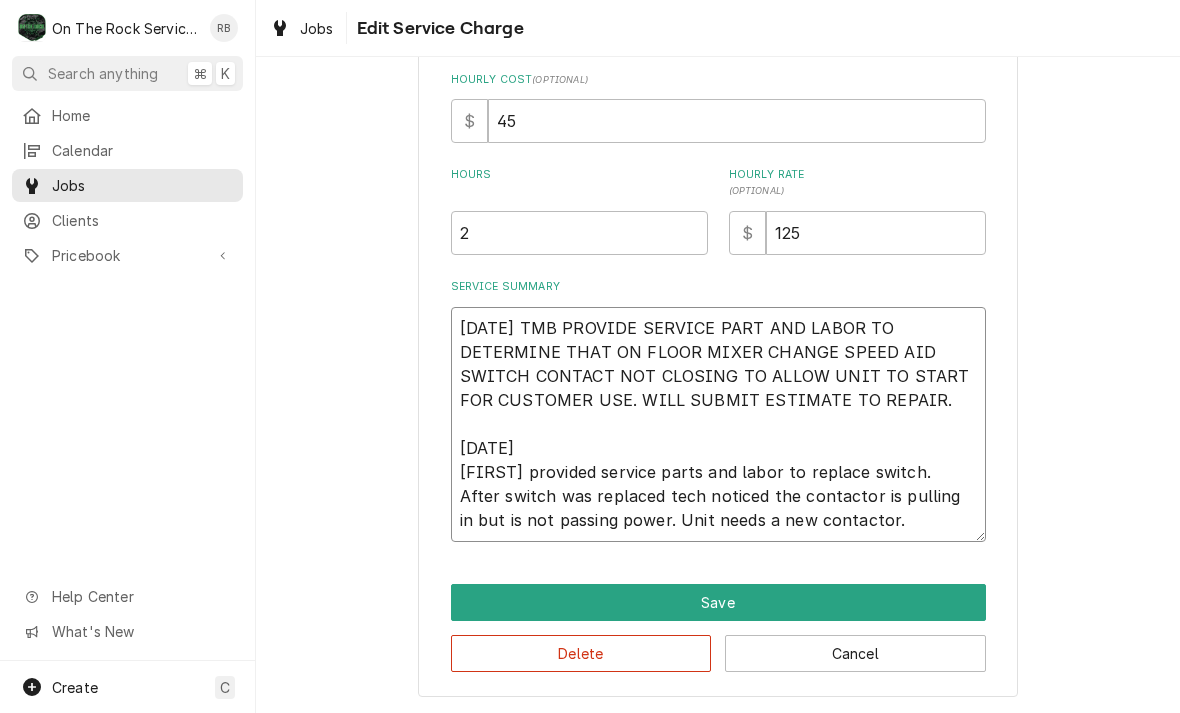 click on "[DATE] TMB PROVIDE SERVICE PART AND LABOR TO DETERMINE THAT ON FLOOR MIXER CHANGE SPEED AID SWITCH CONTACT NOT CLOSING TO ALLOW UNIT TO START FOR CUSTOMER USE. WILL SUBMIT ESTIMATE TO REPAIR.
[DATE]
[FIRST] provided service parts and labor to replace switch. After switch was replaced tech noticed the contactor is pulling in but is not passing power. Unit needs a new contactor." at bounding box center [718, 424] 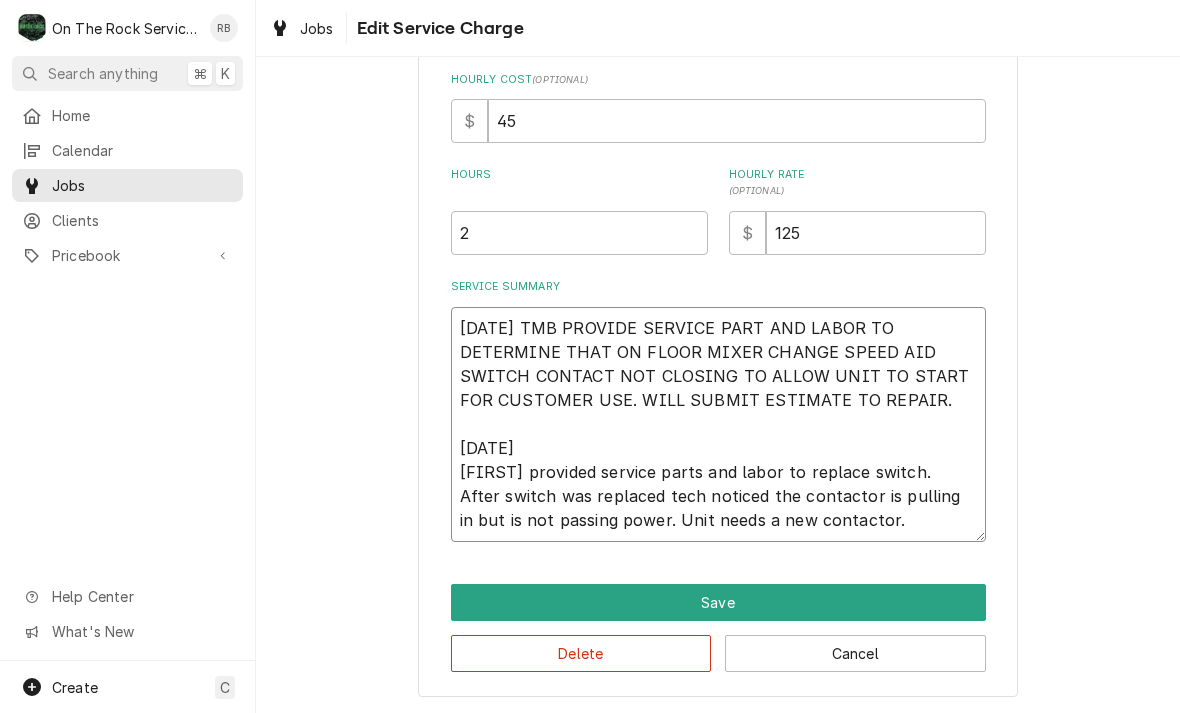 type on "x" 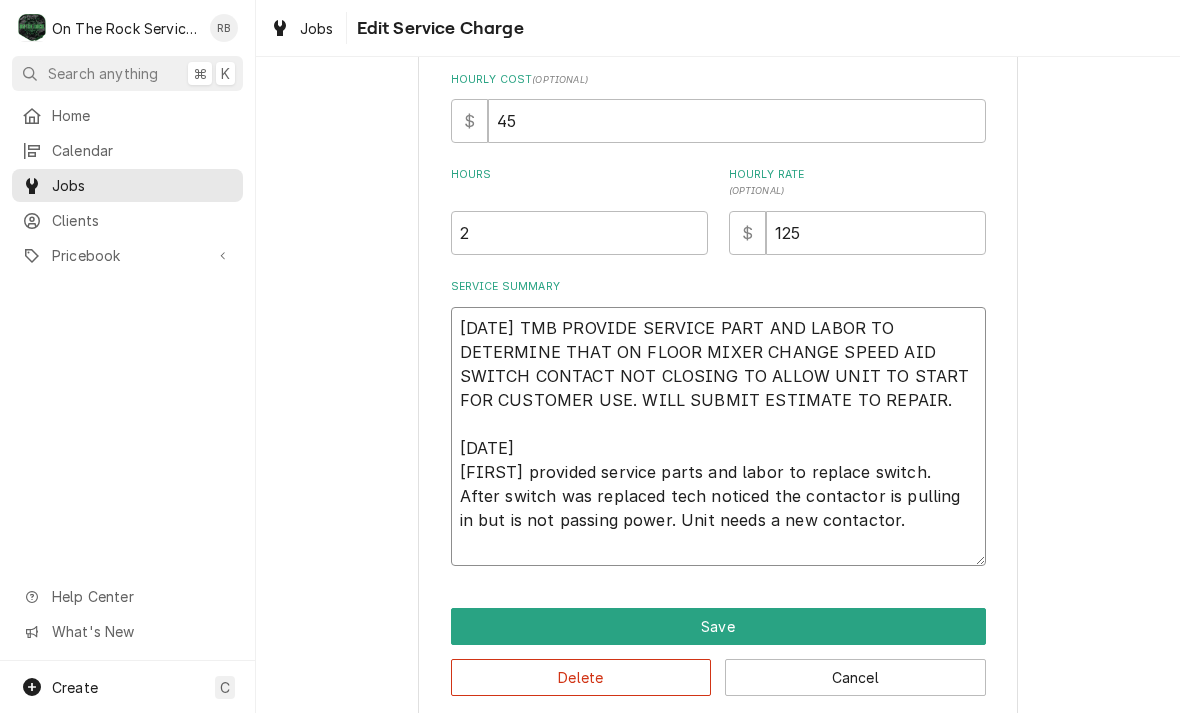 type on "x" 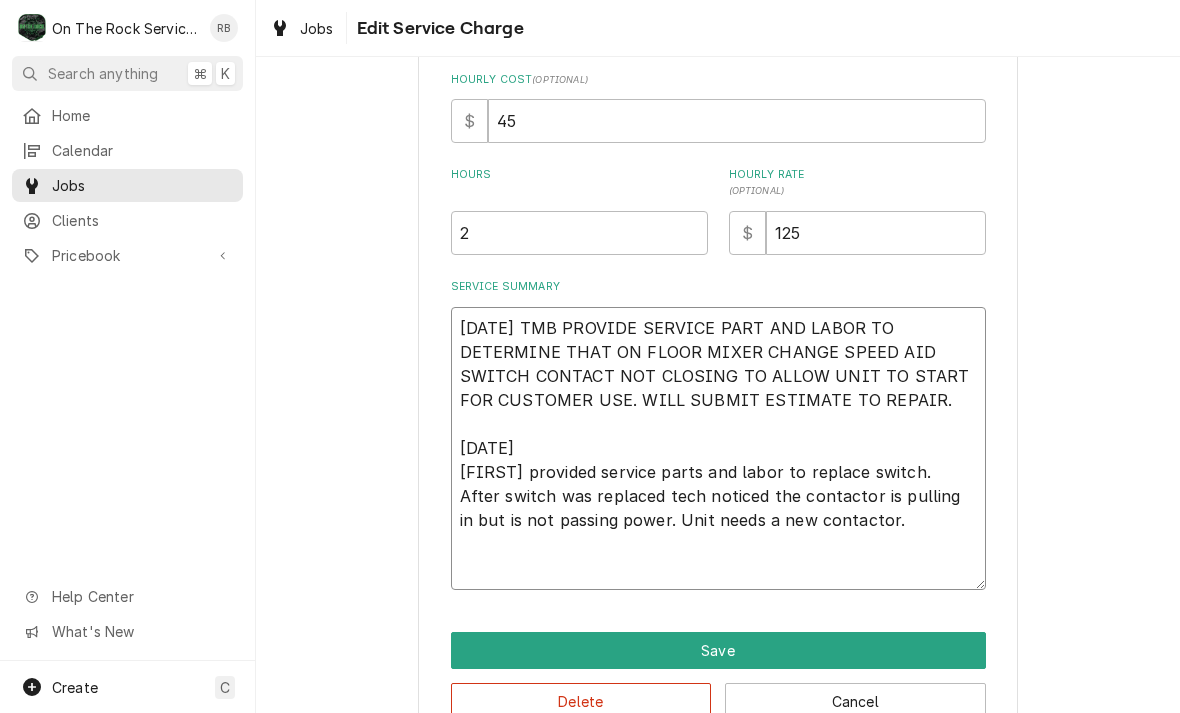 type on "x" 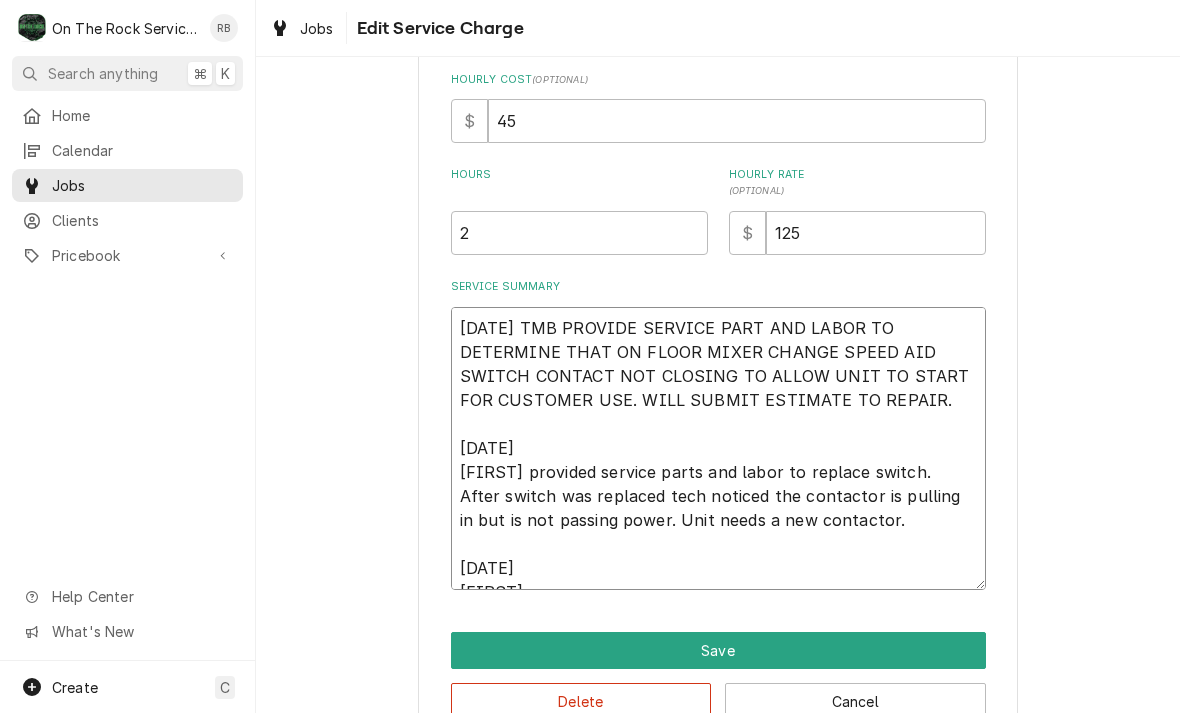 type on "x" 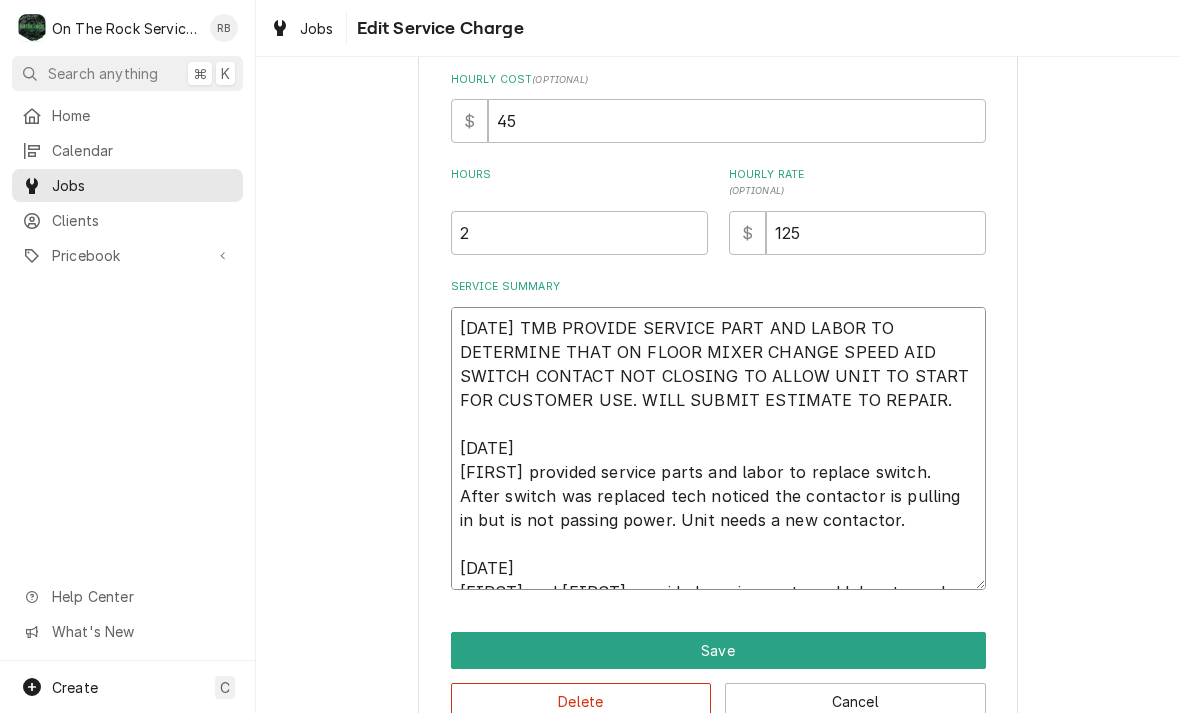 type on "x" 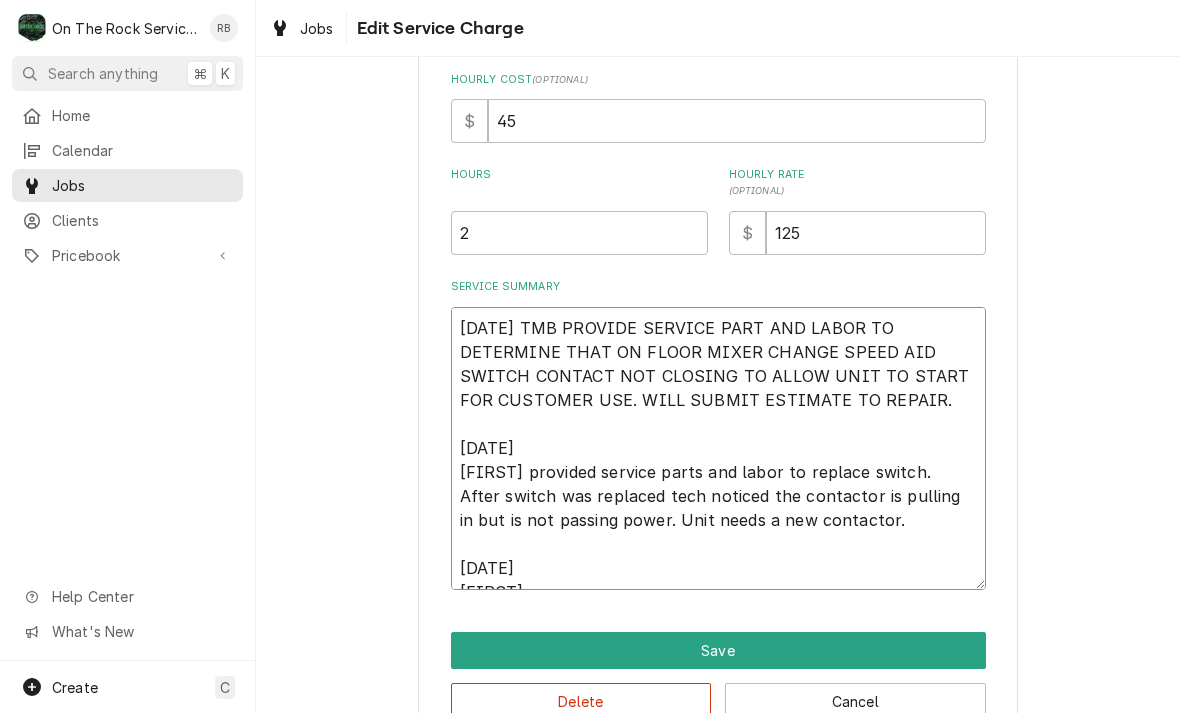 type on "x" 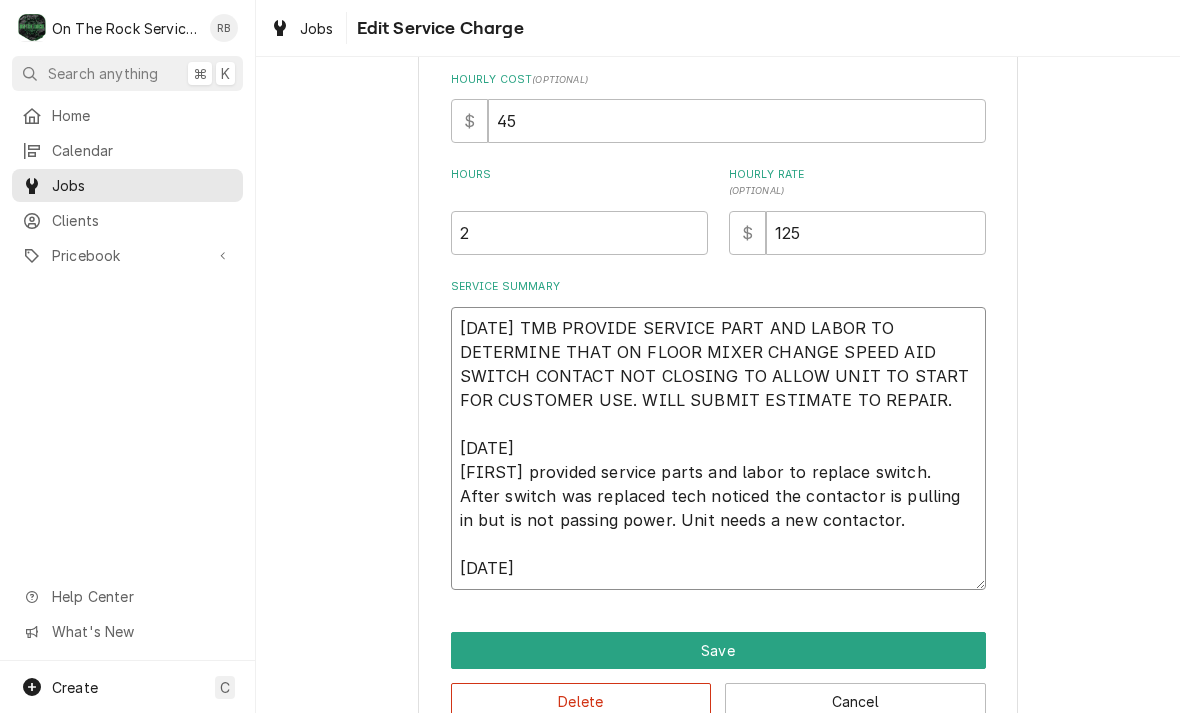 type on "x" 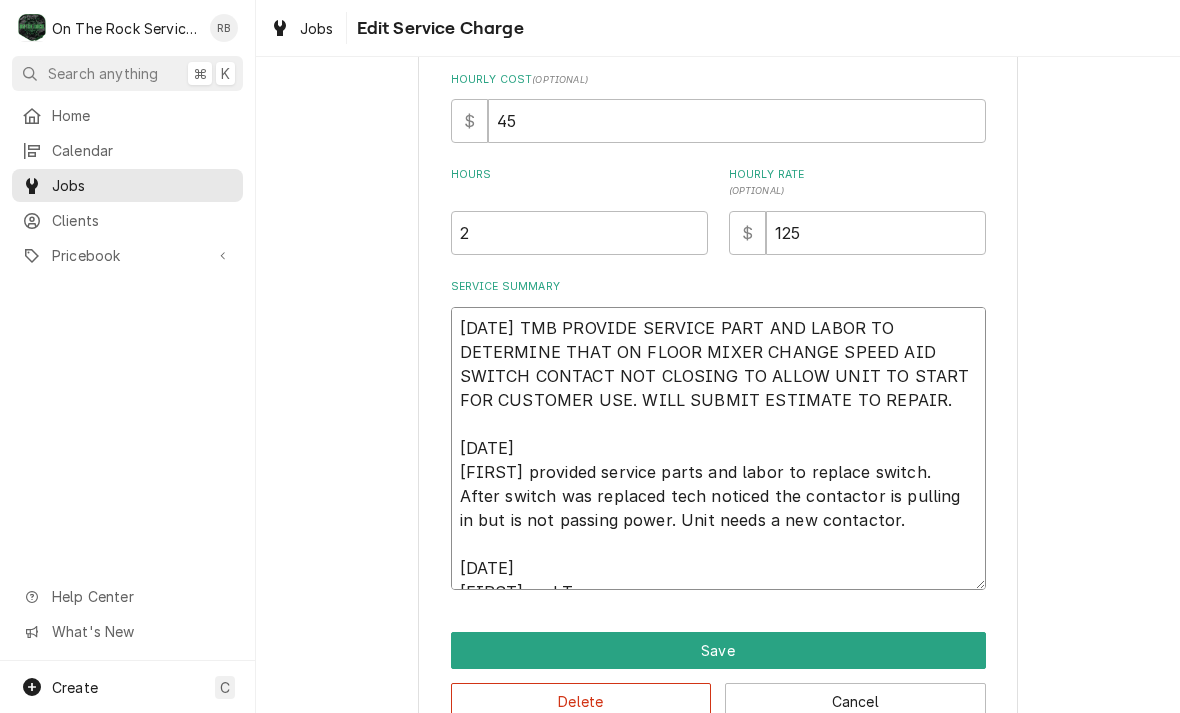 type on "x" 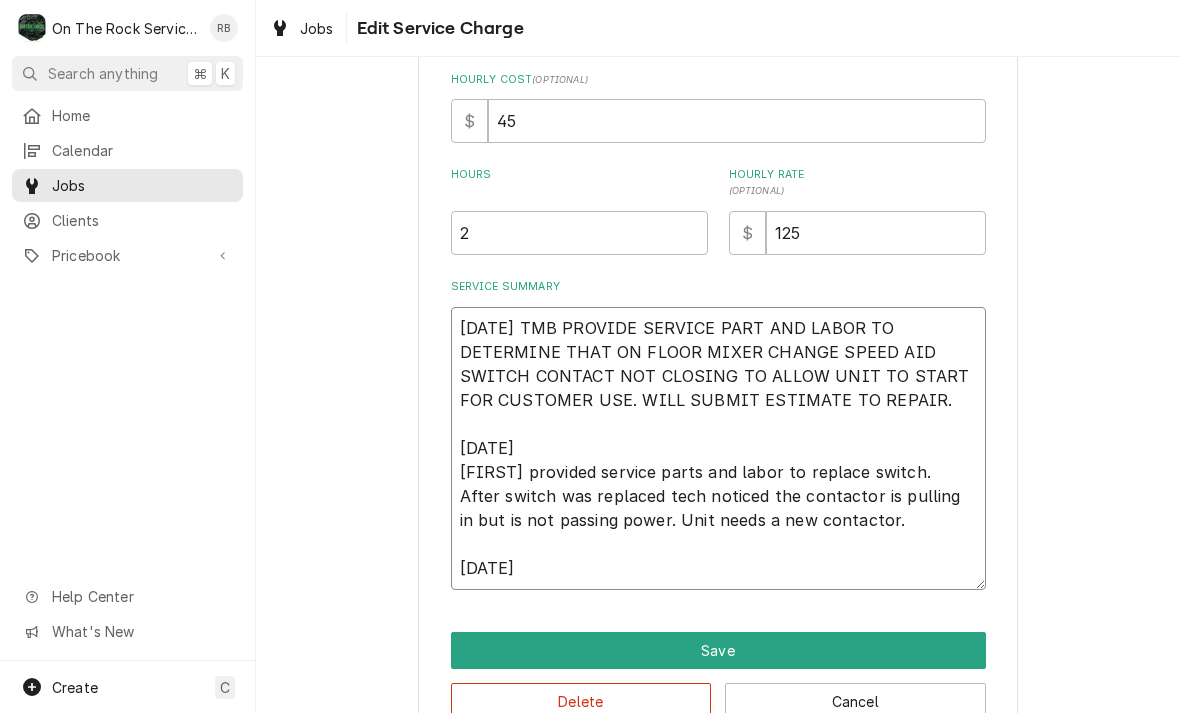 type on "x" 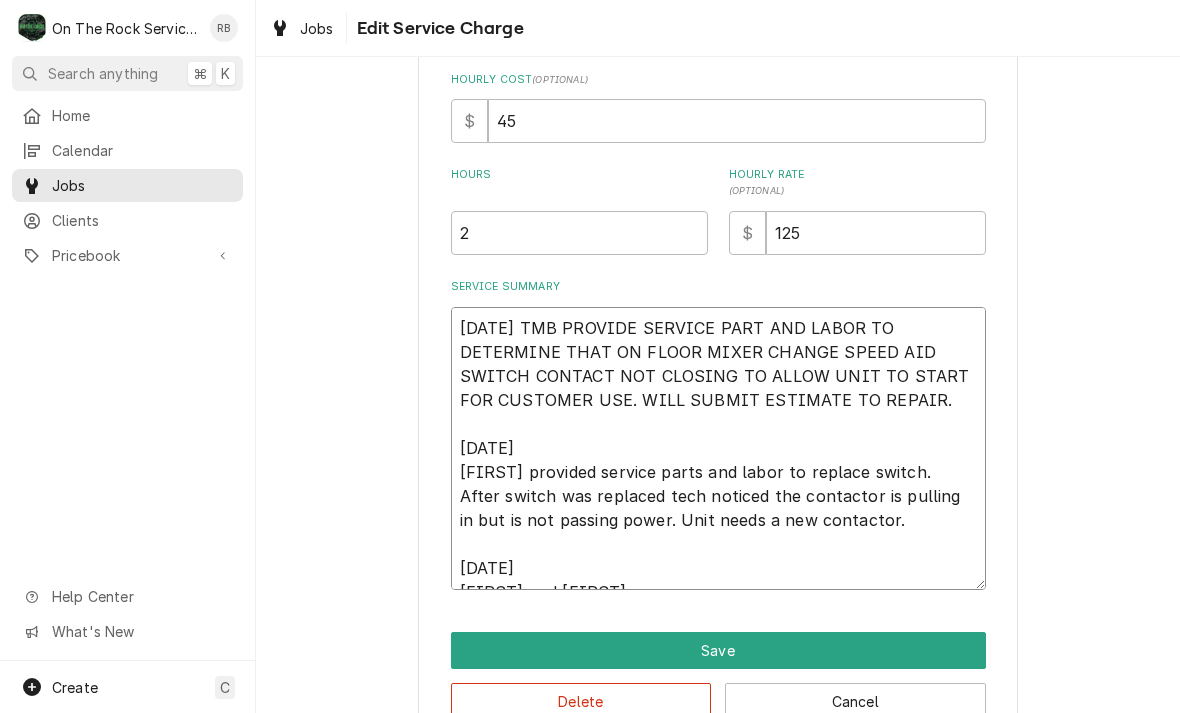 type on "x" 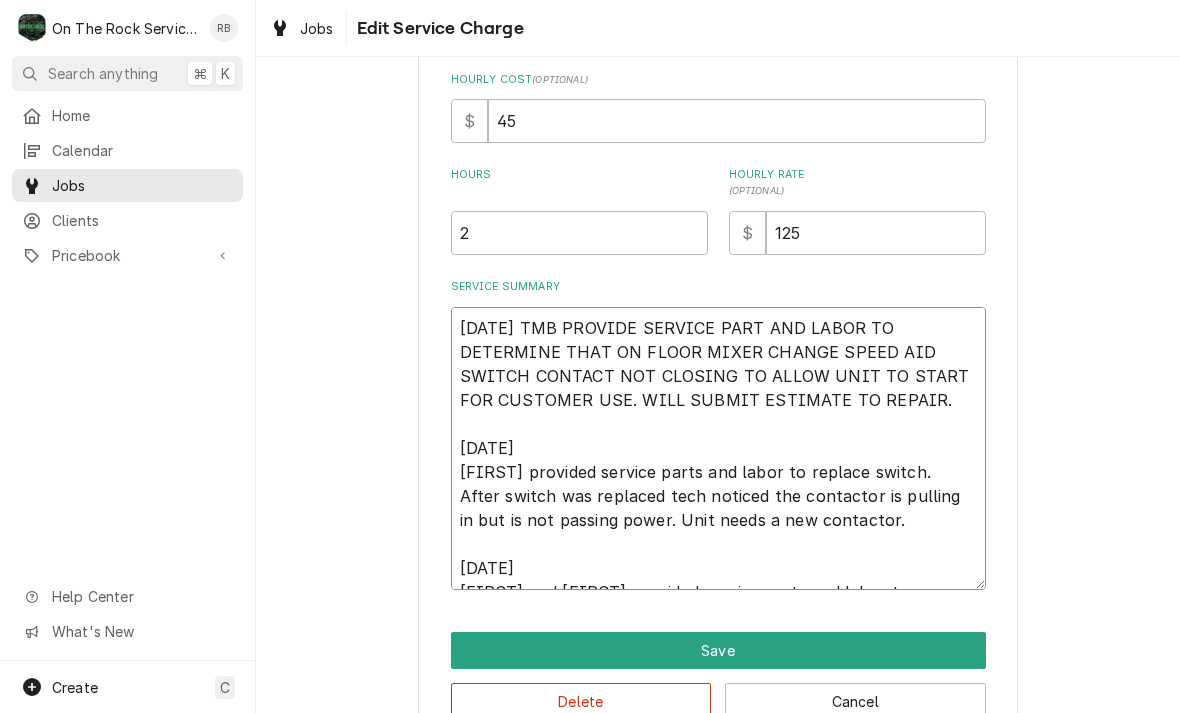type on "x" 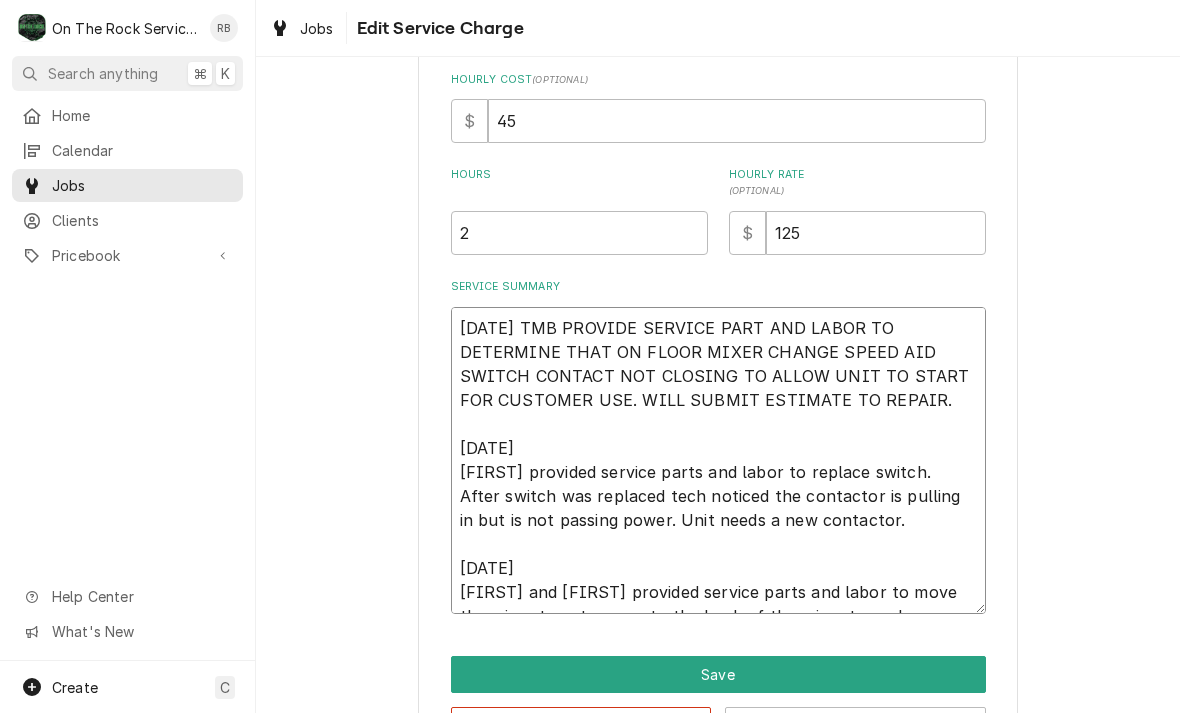 type on "x" 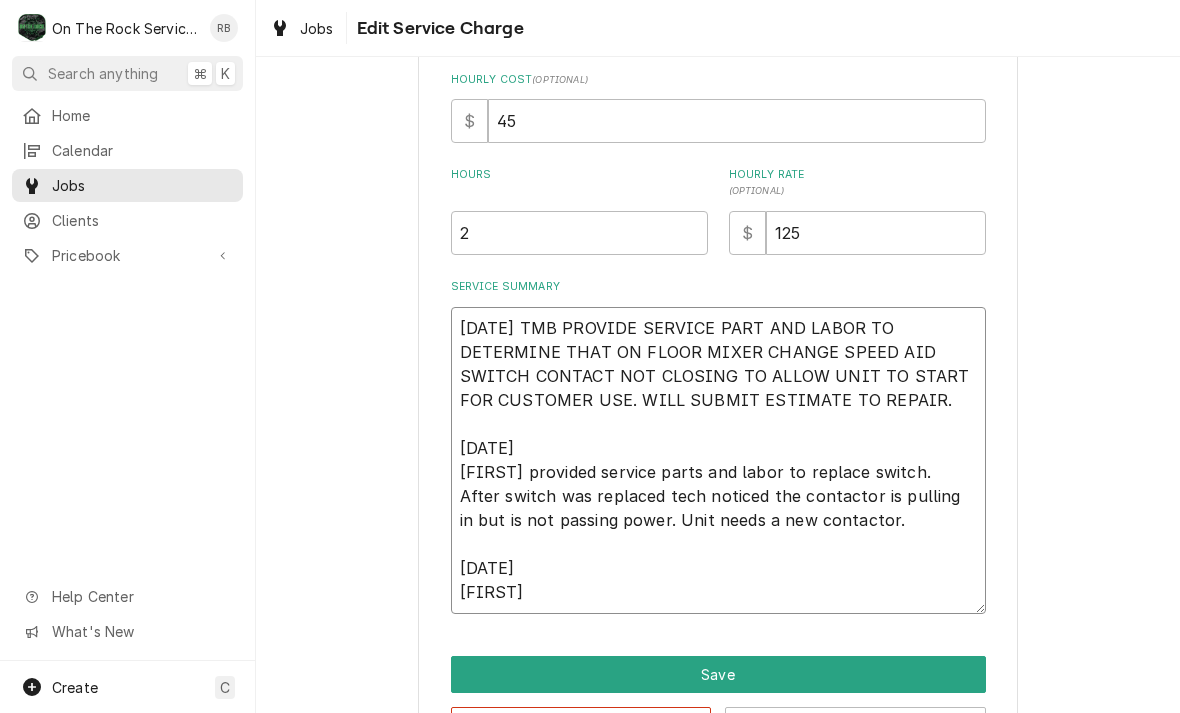 type on "x" 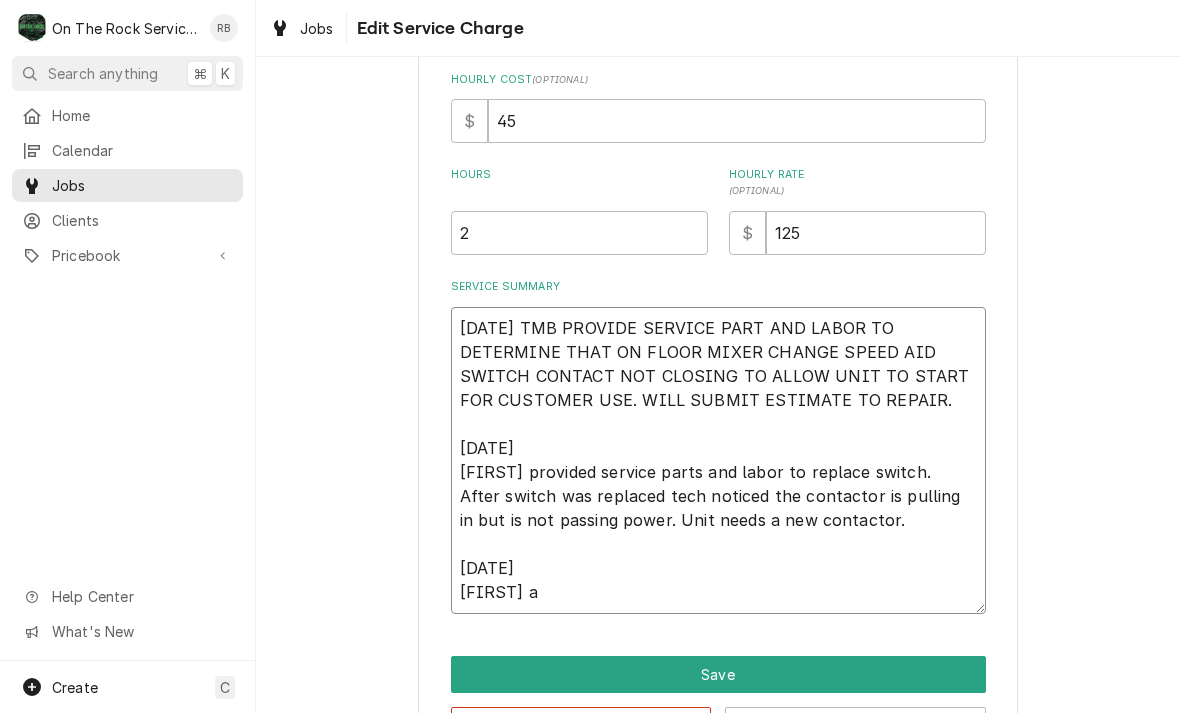 type on "x" 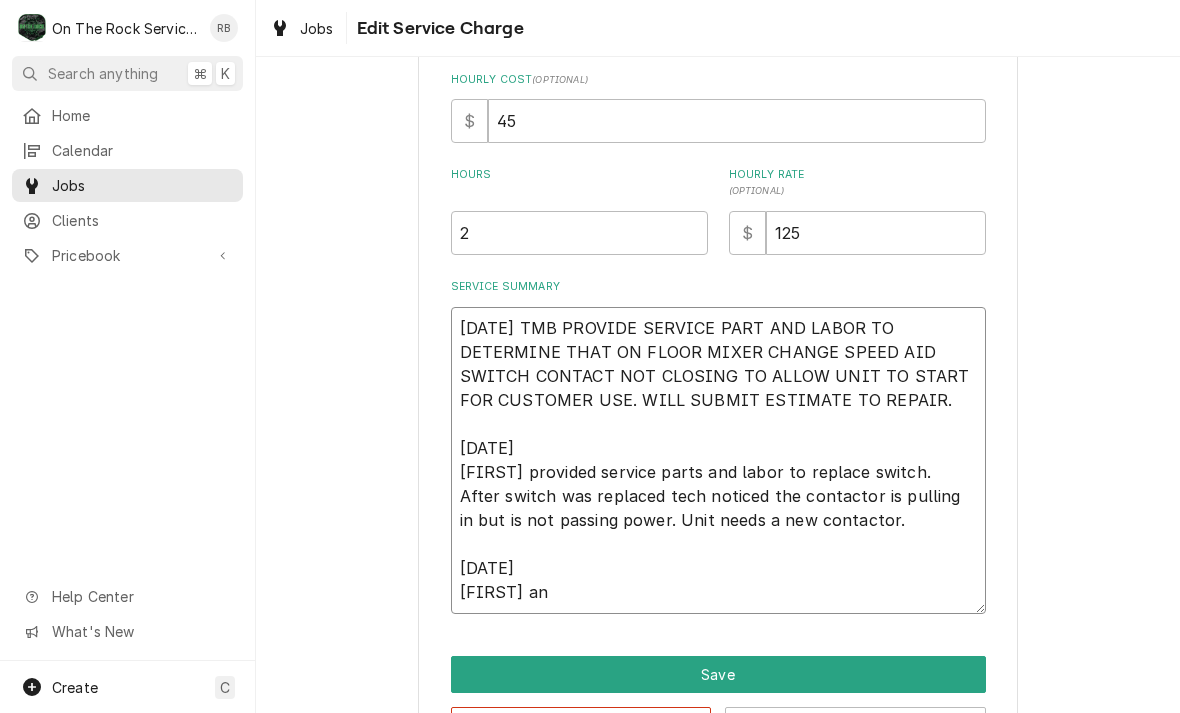 type on "x" 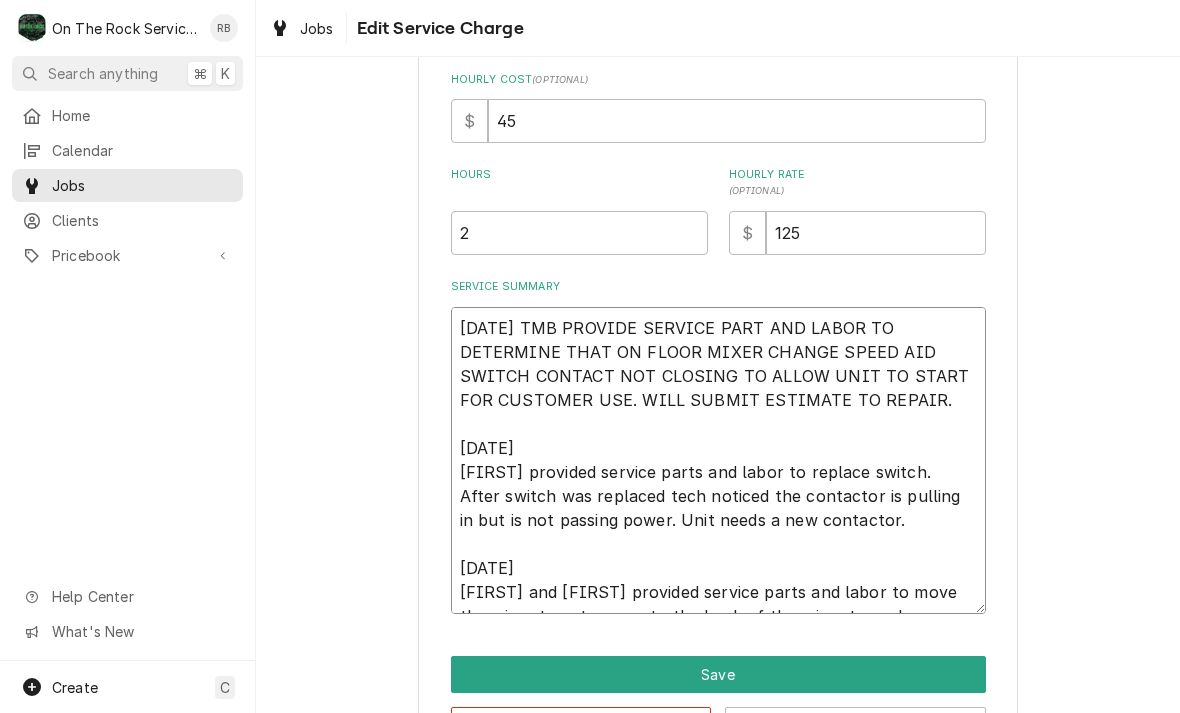 type on "x" 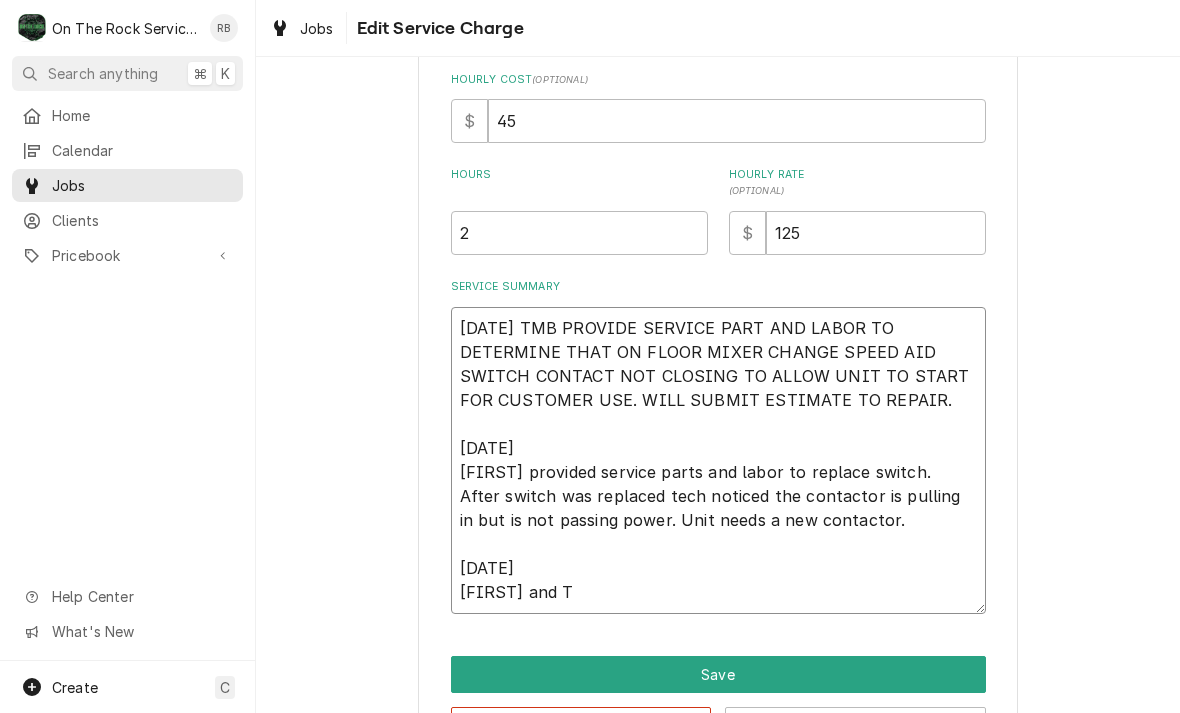 type on "x" 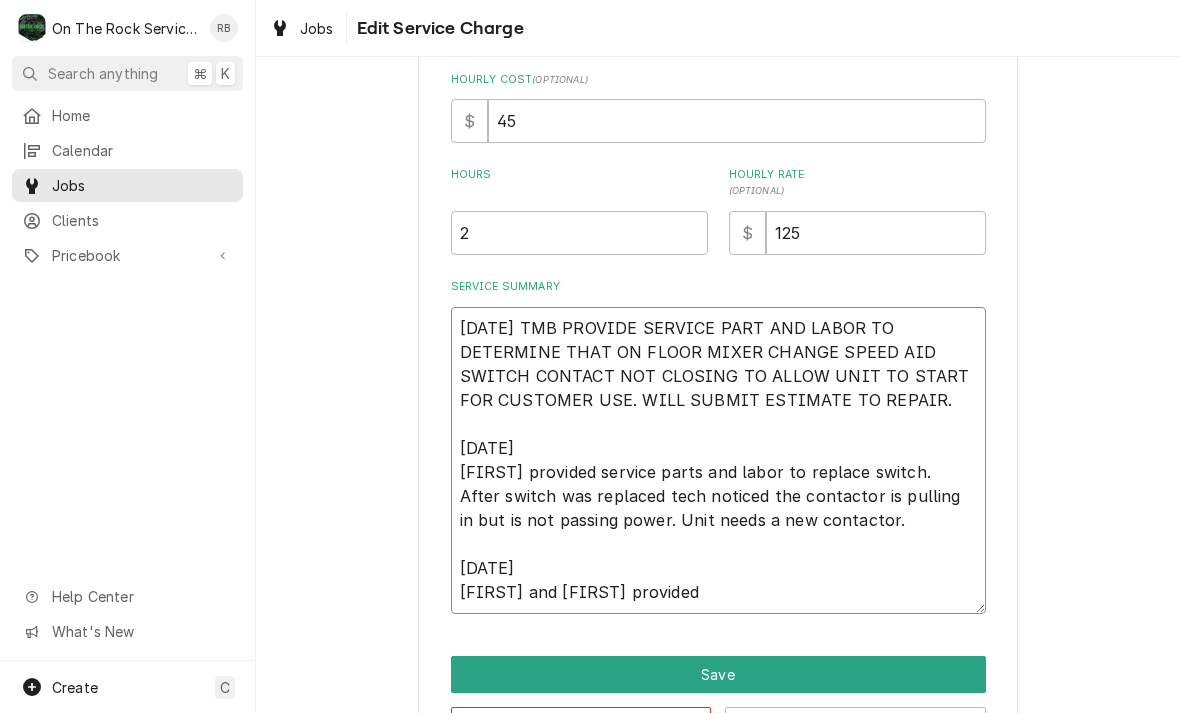 type on "x" 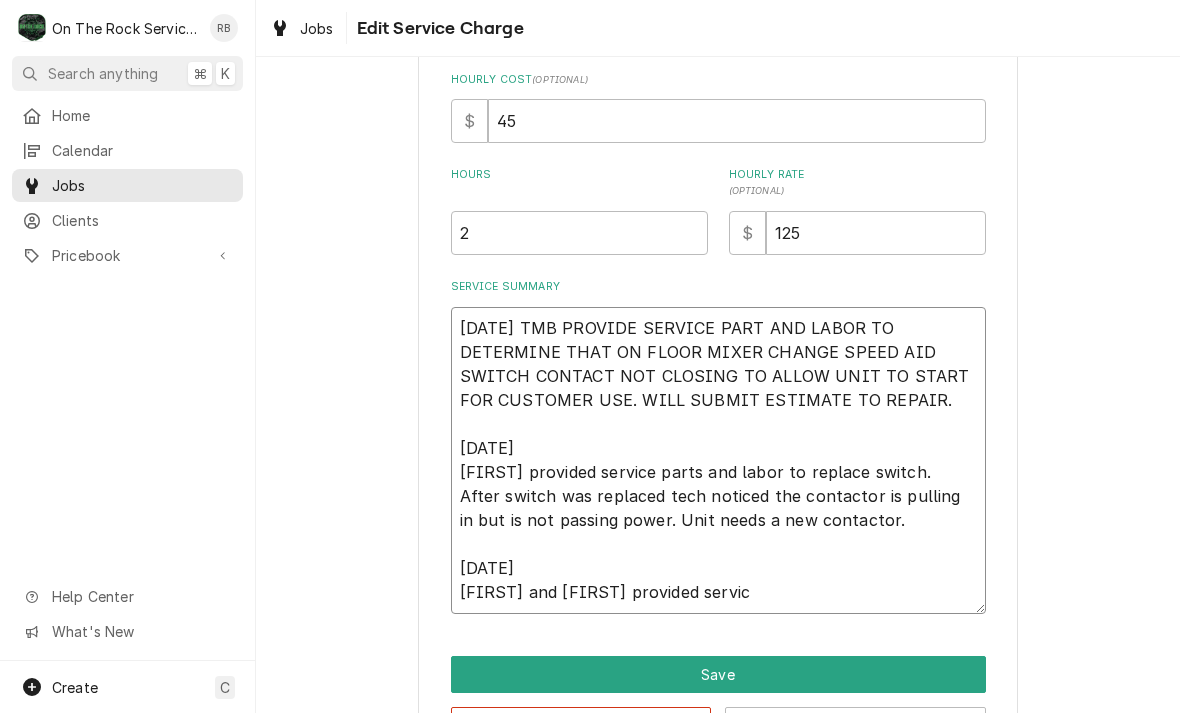 type on "x" 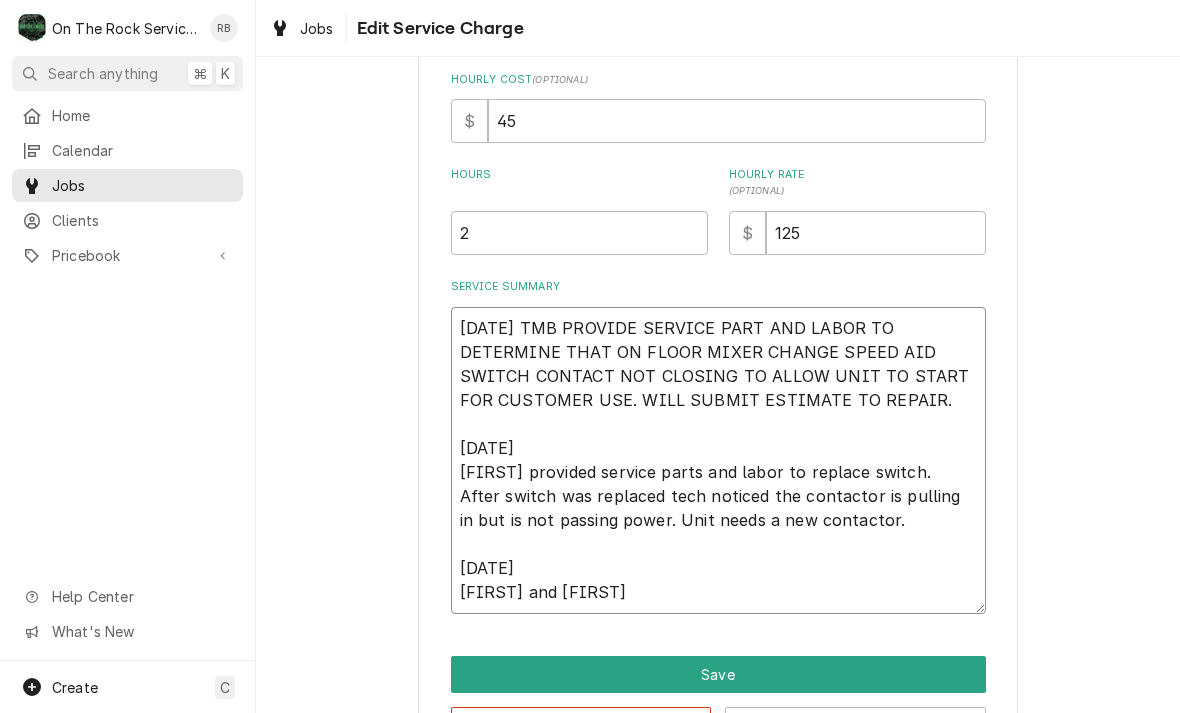 type on "x" 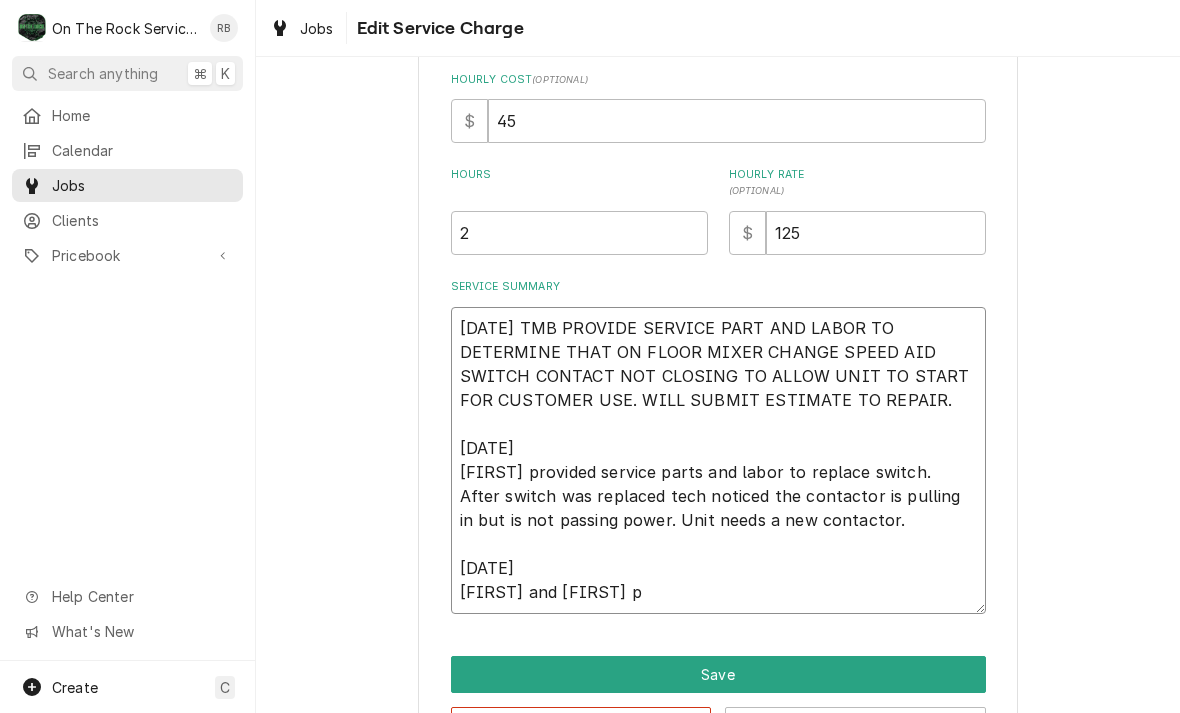 type on "x" 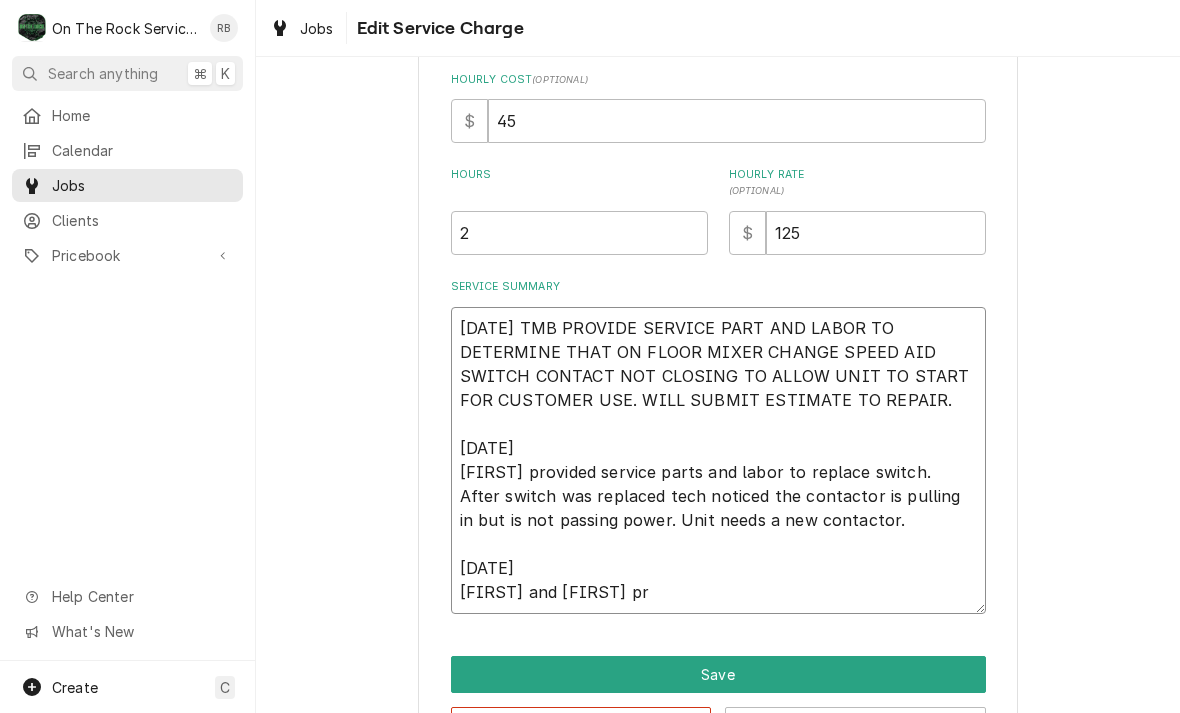type on "x" 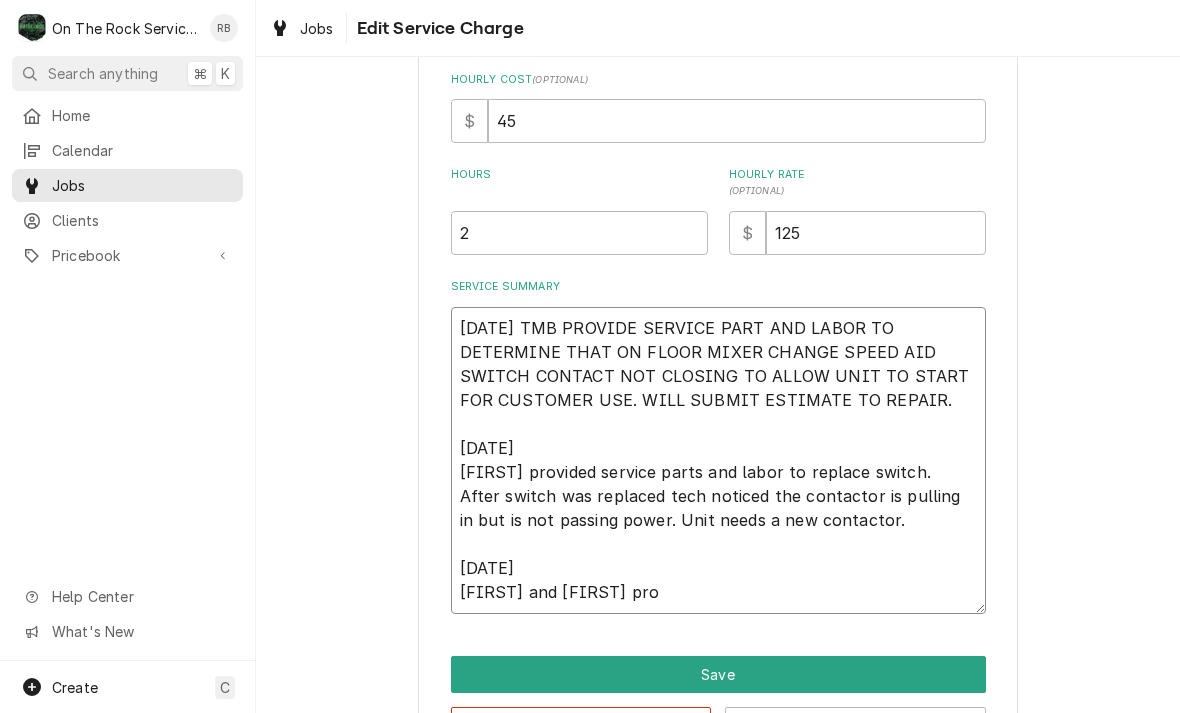 type on "x" 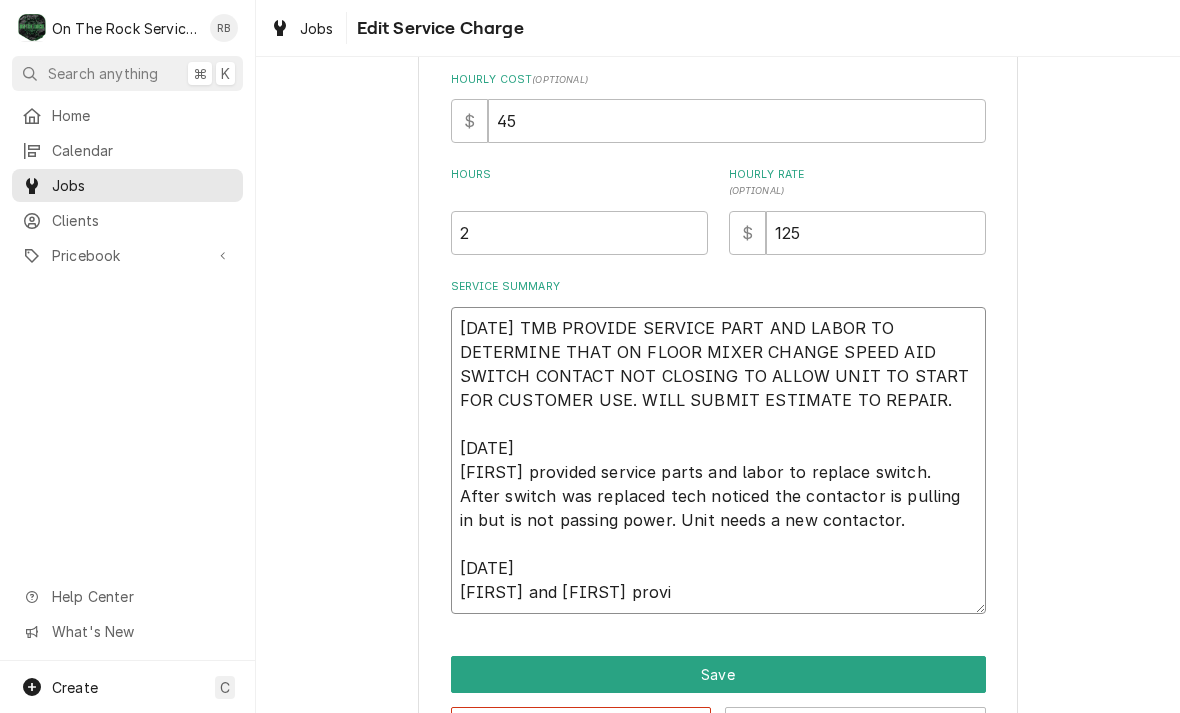 type on "x" 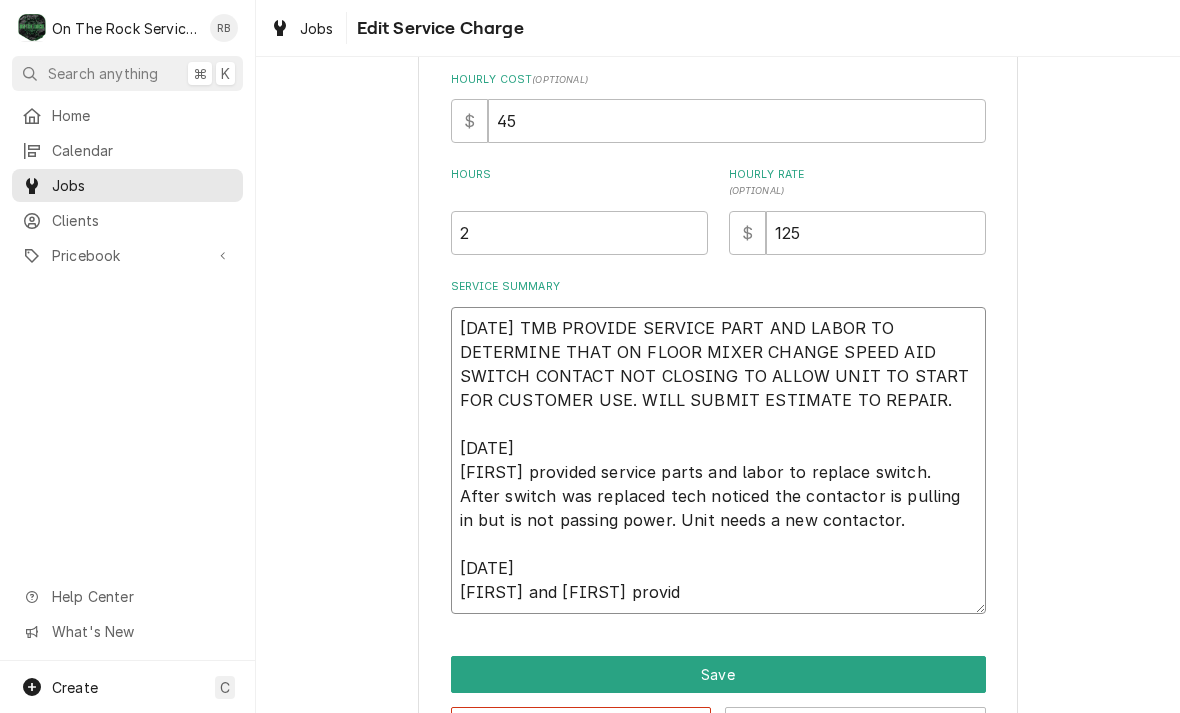 type on "x" 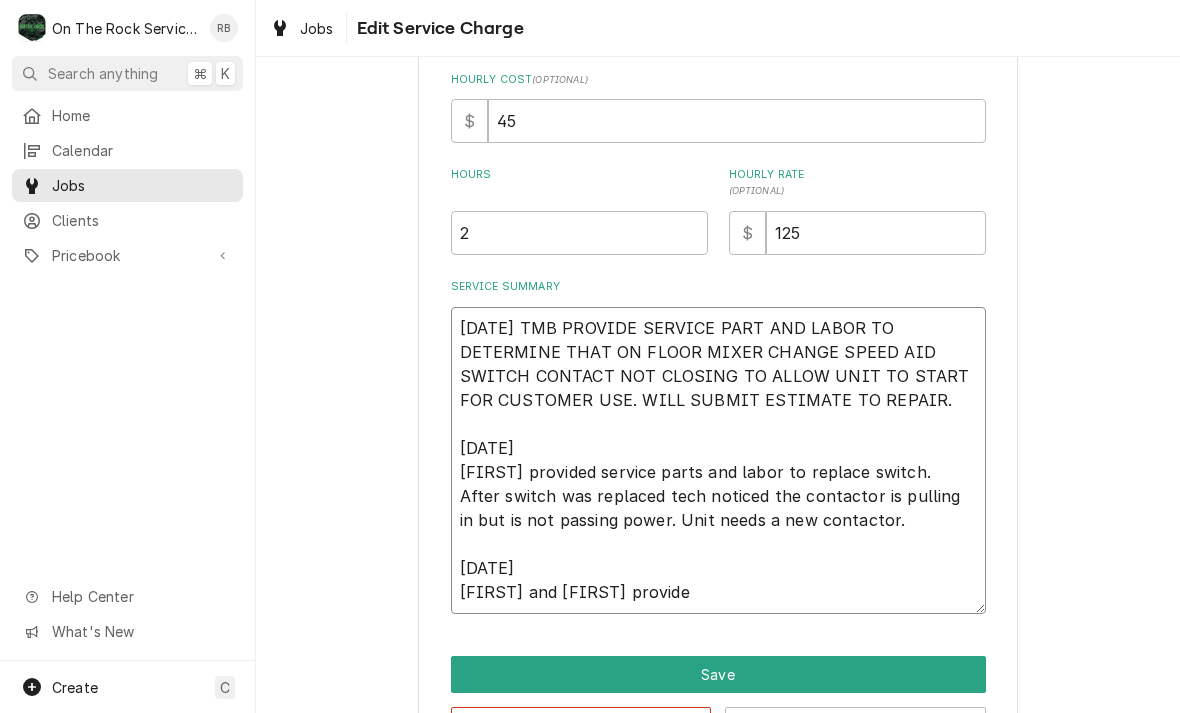 type on "x" 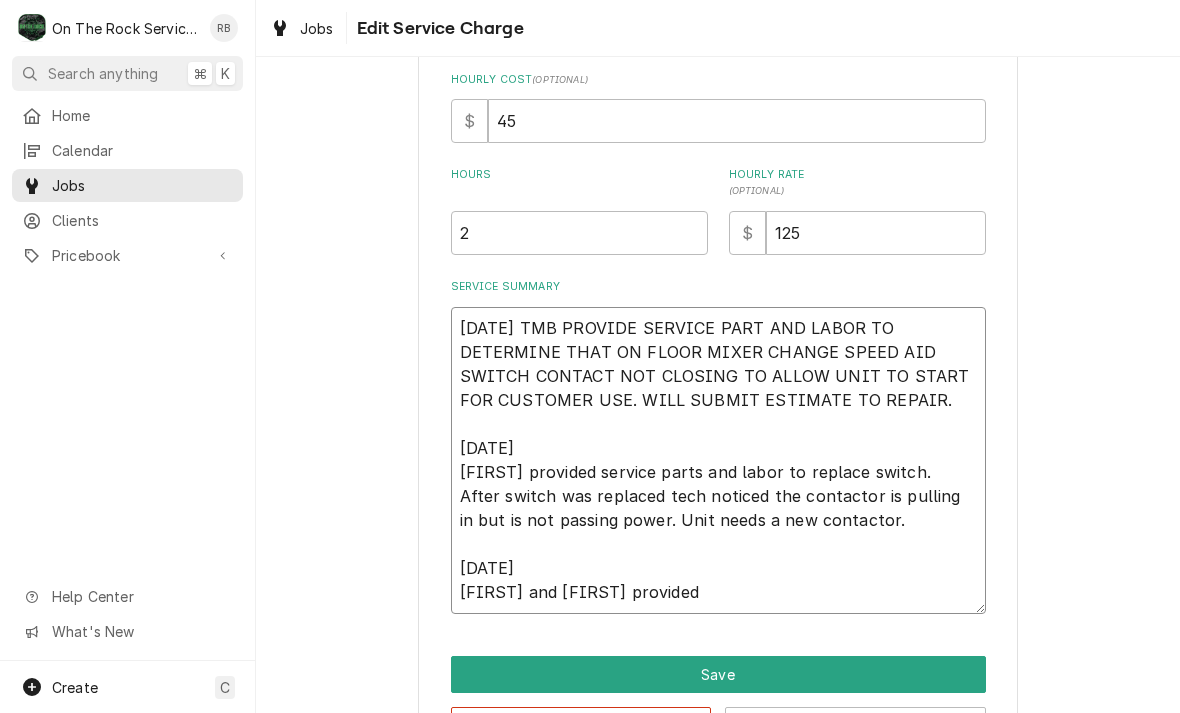 type on "x" 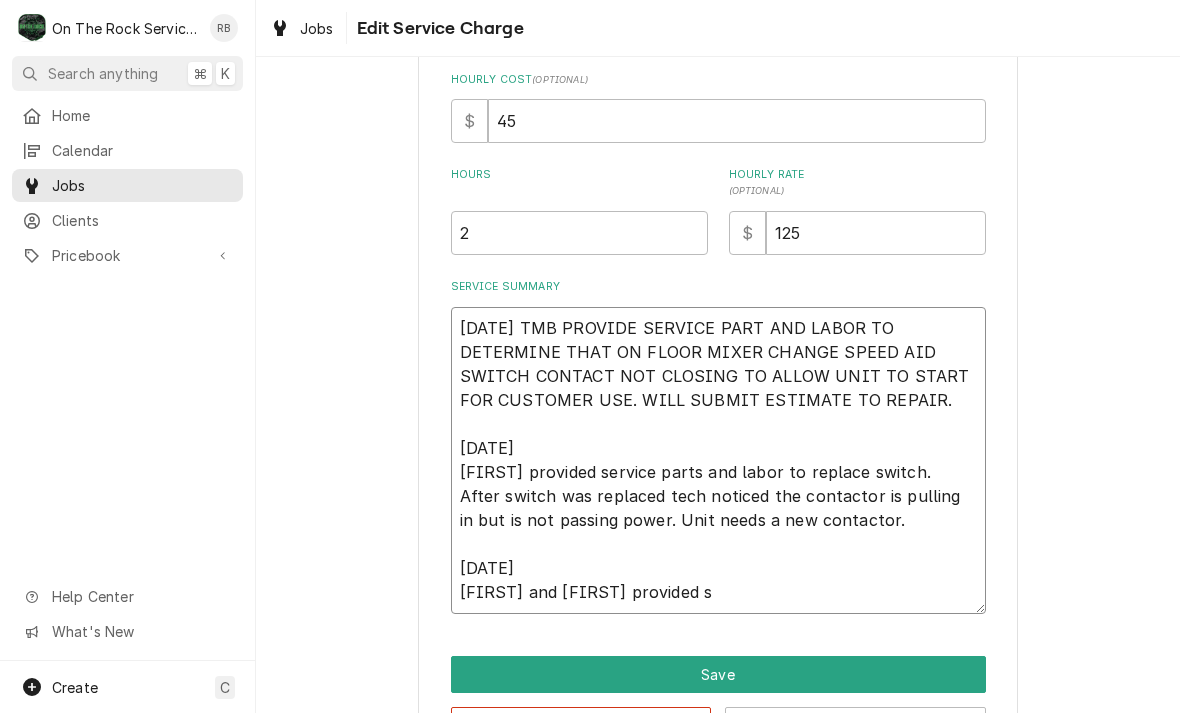 type on "x" 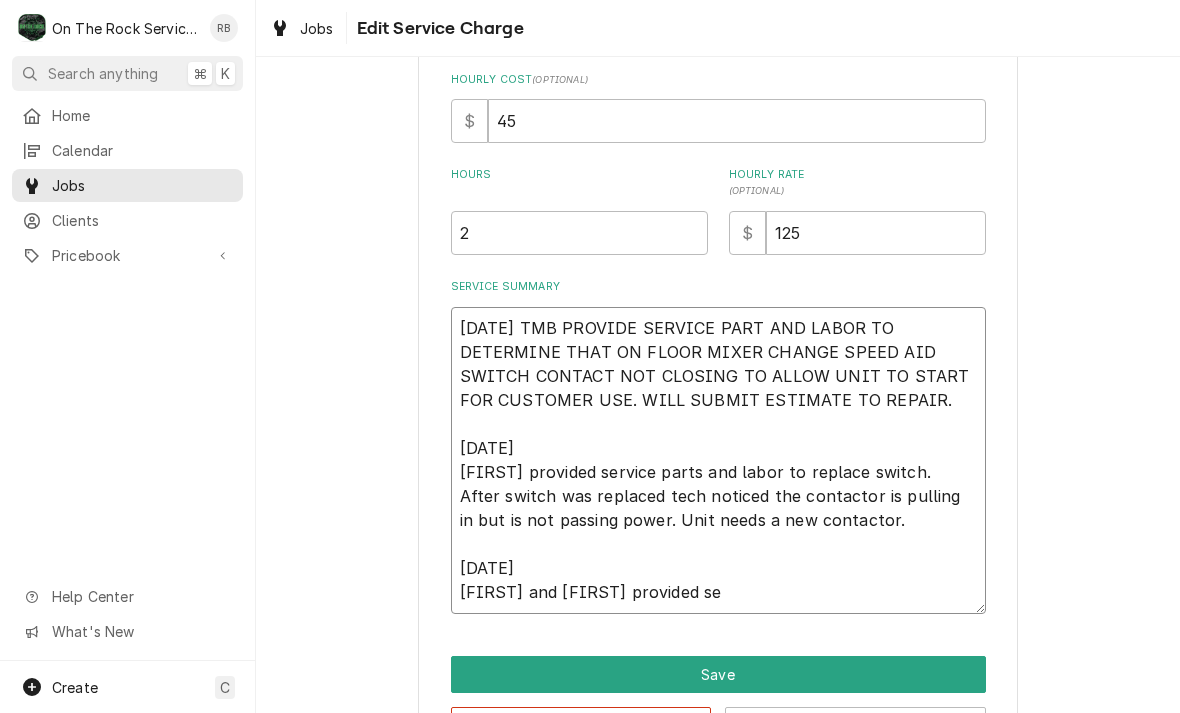 type on "x" 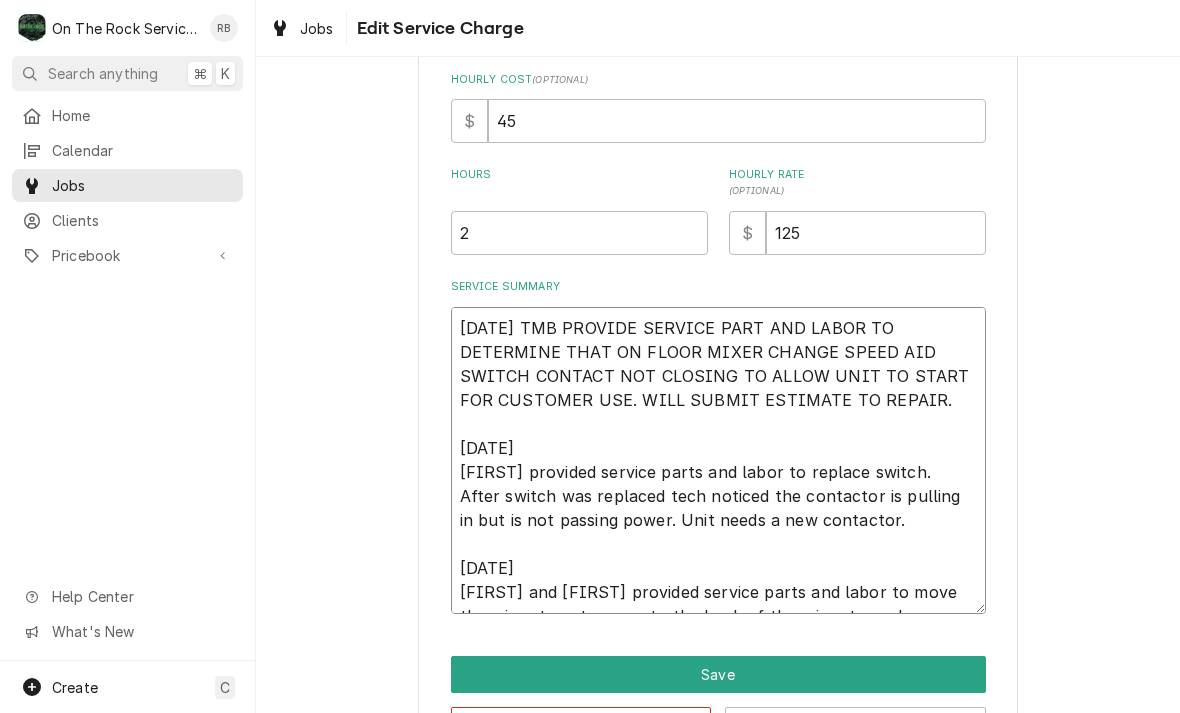 type on "x" 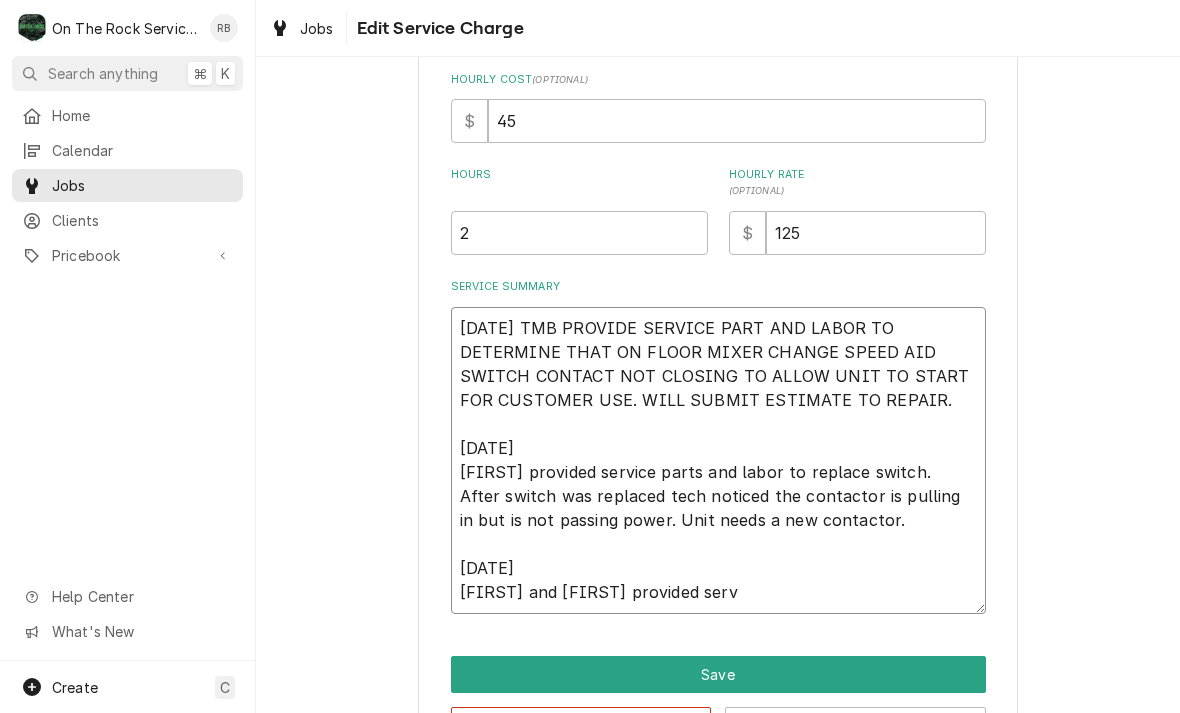 type on "x" 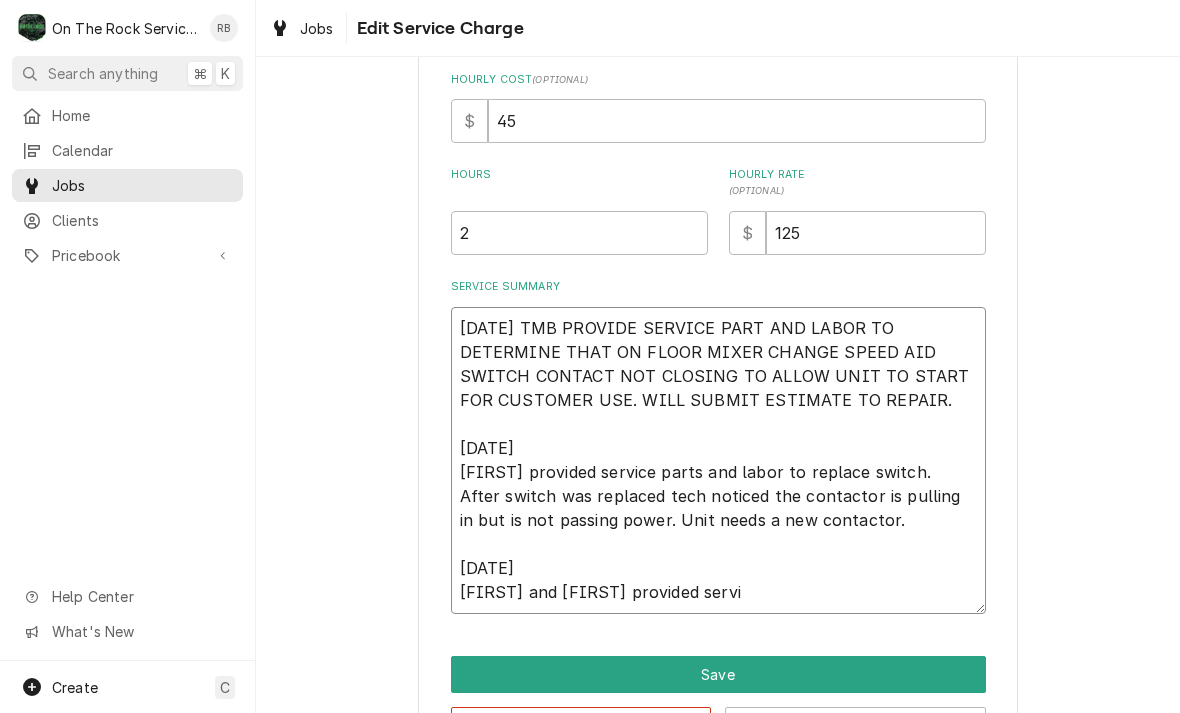 type on "x" 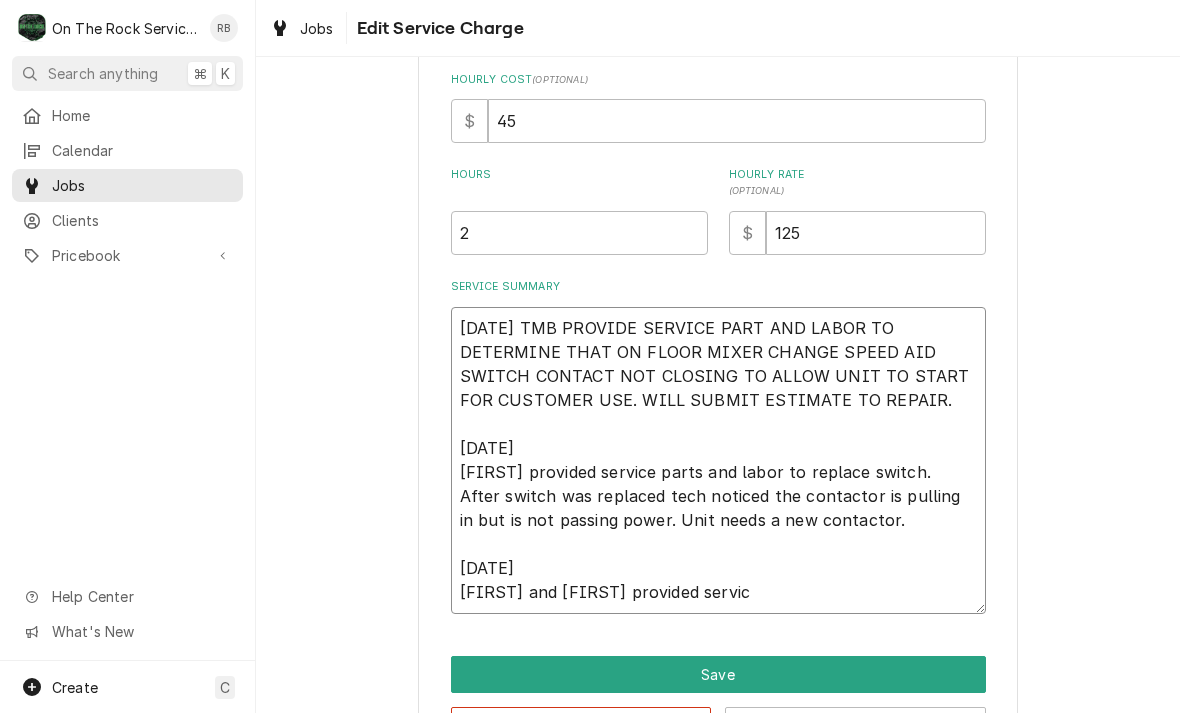 type on "x" 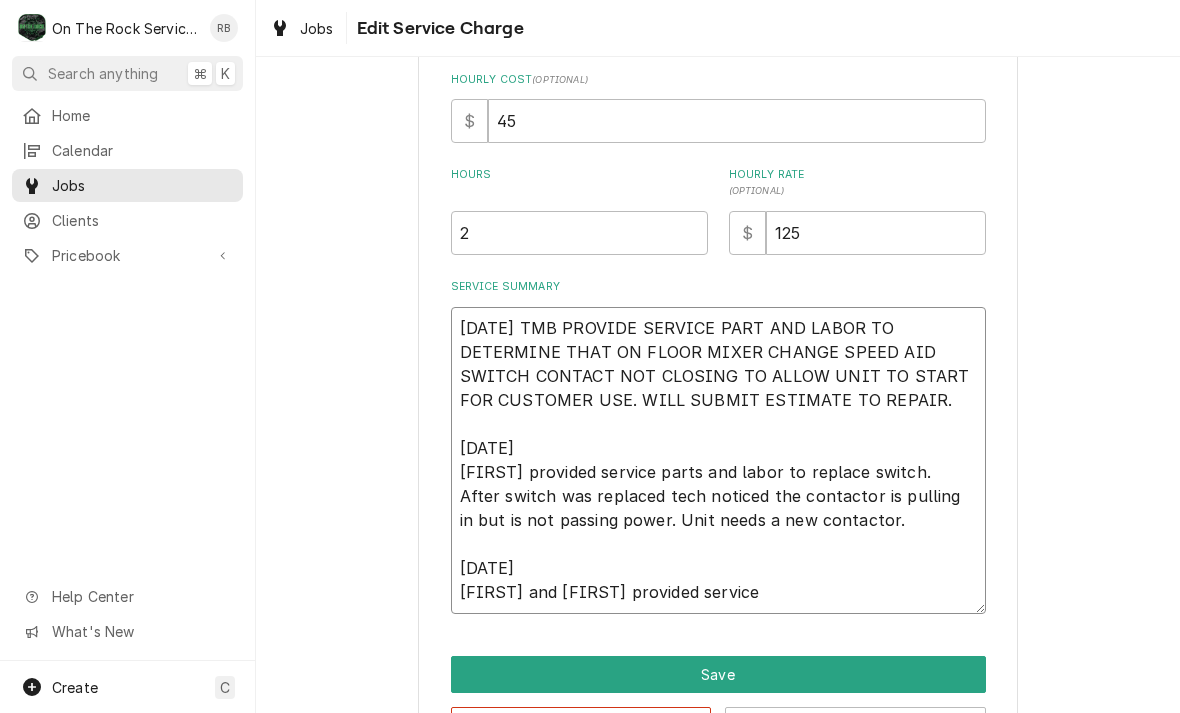 type on "x" 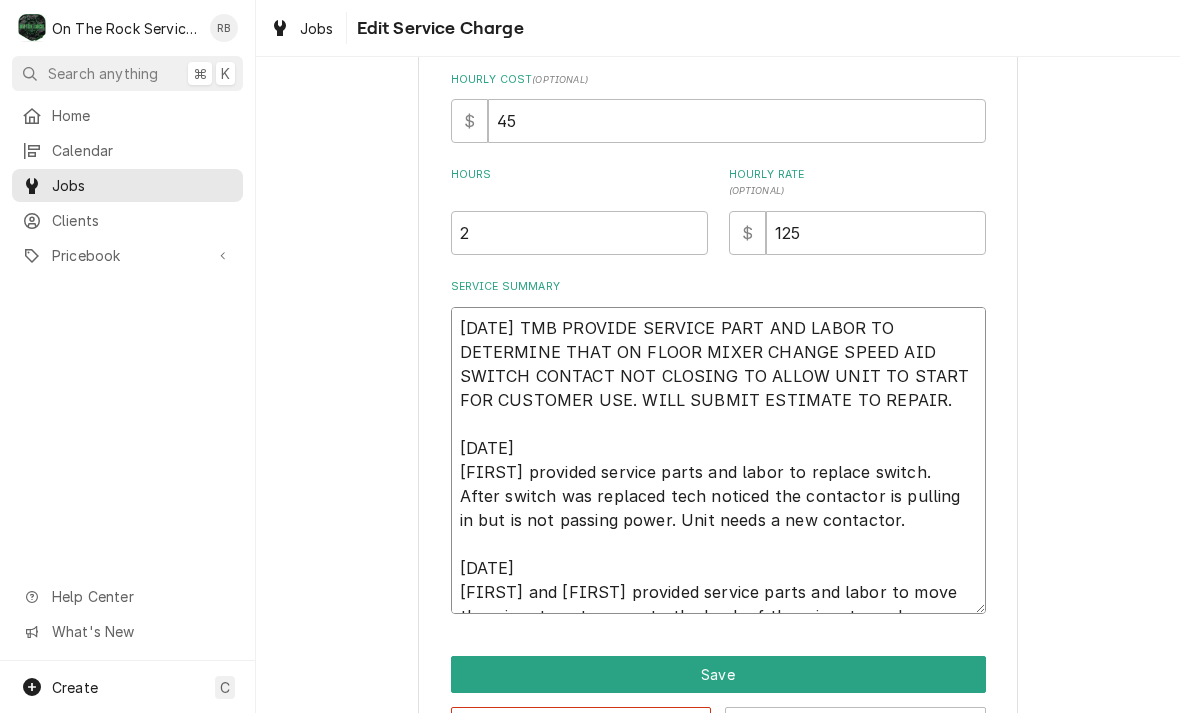 type on "x" 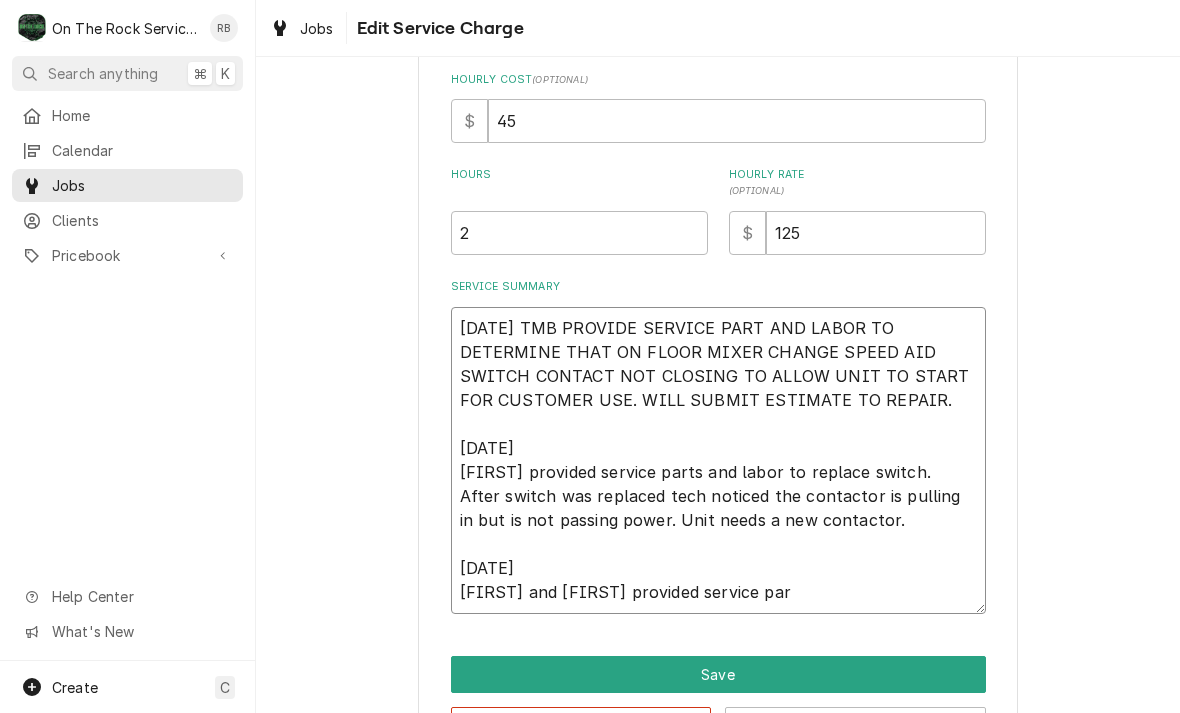 type on "x" 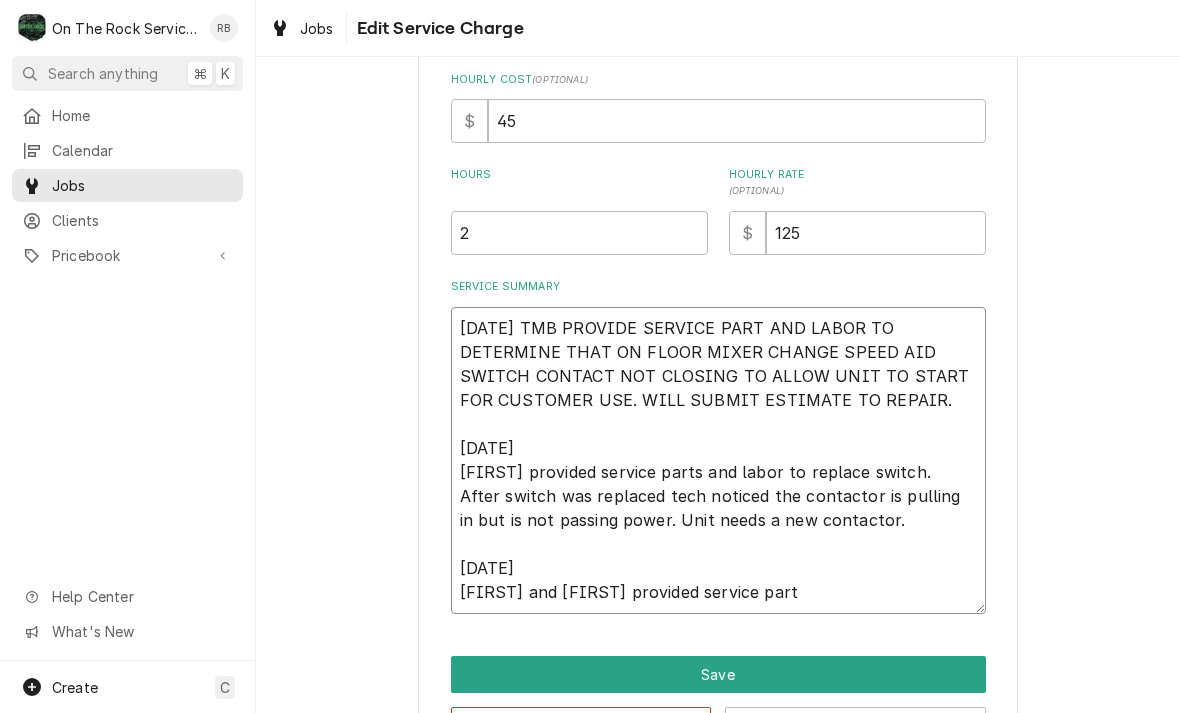 type on "x" 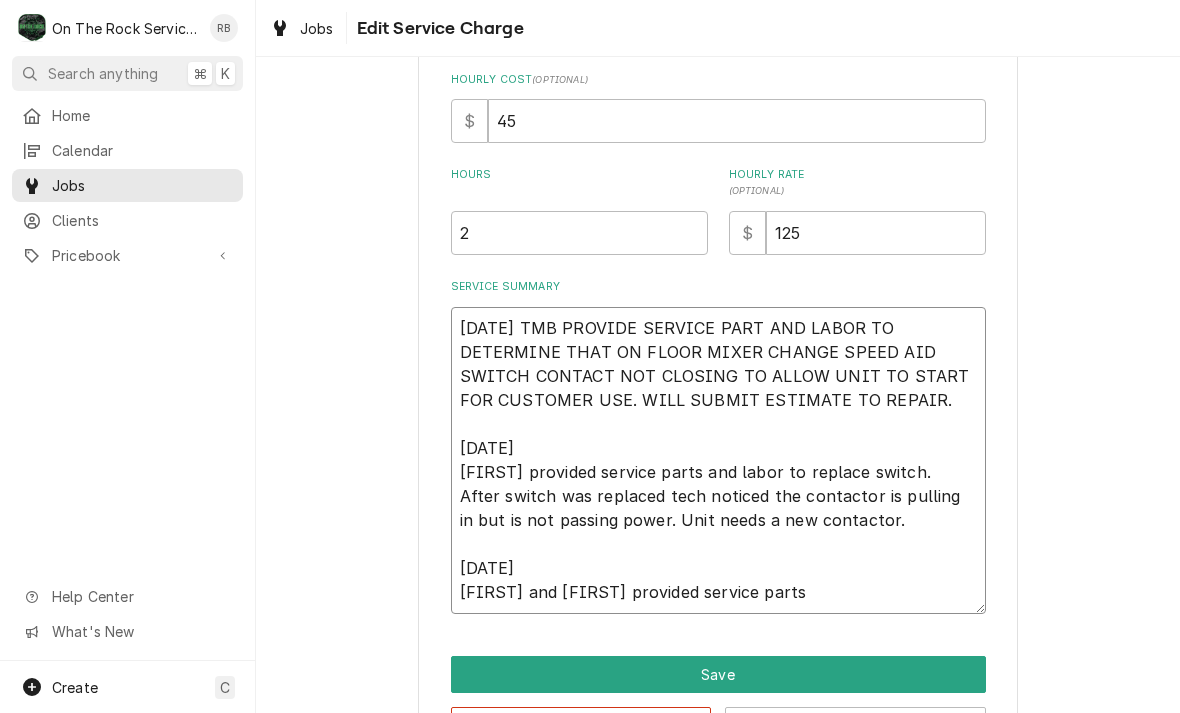 type on "x" 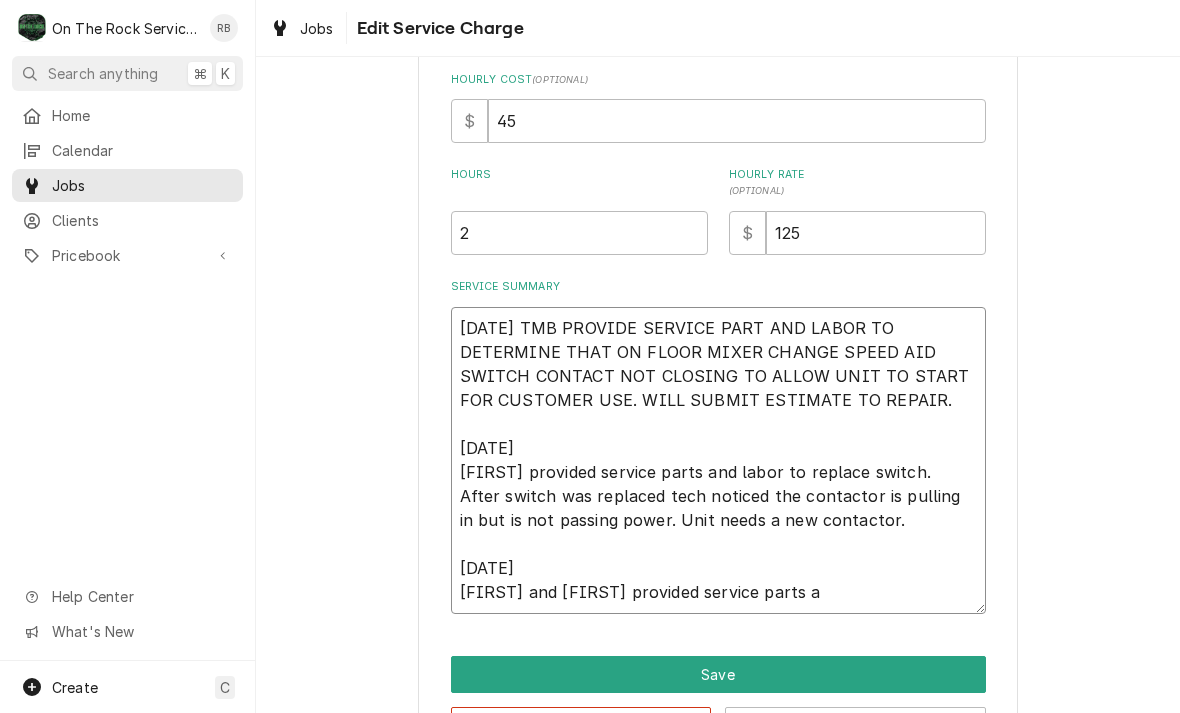 type on "x" 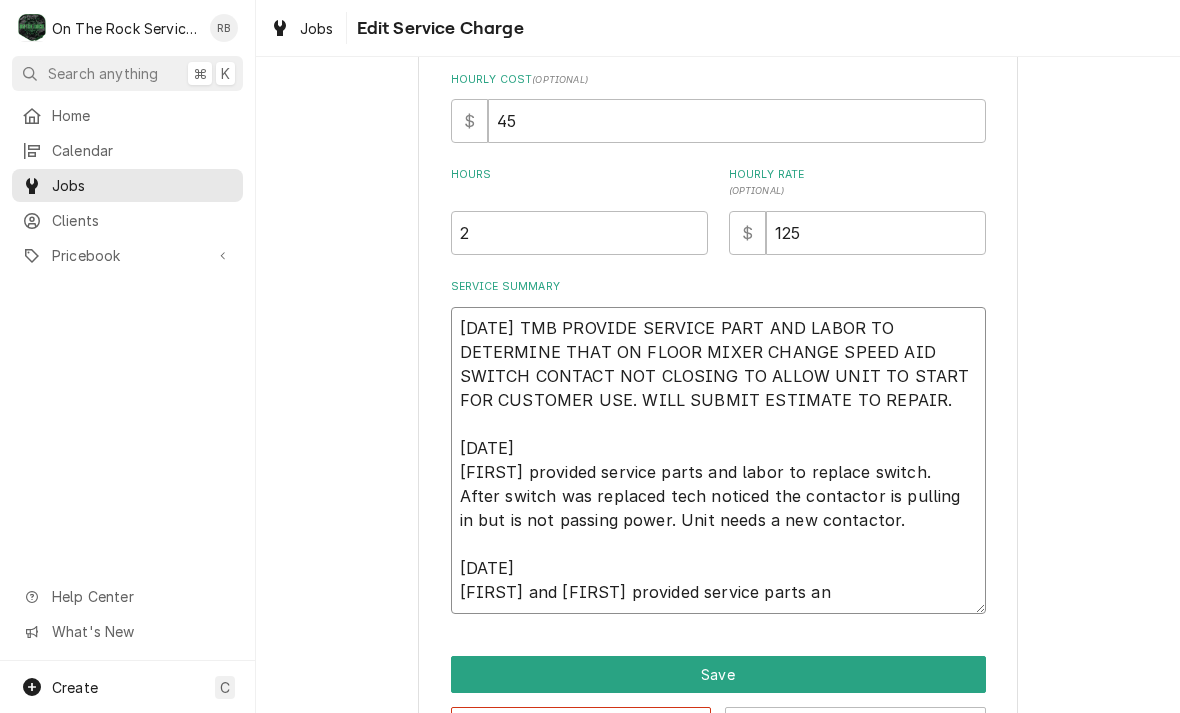 type on "x" 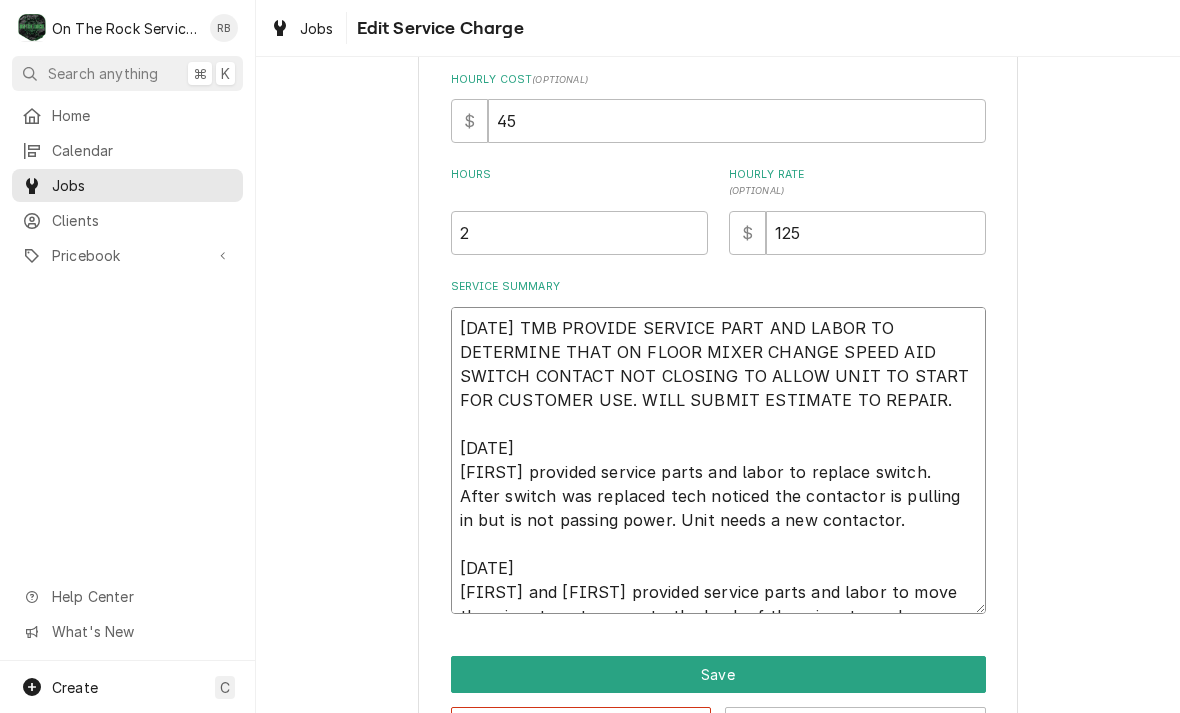 type on "x" 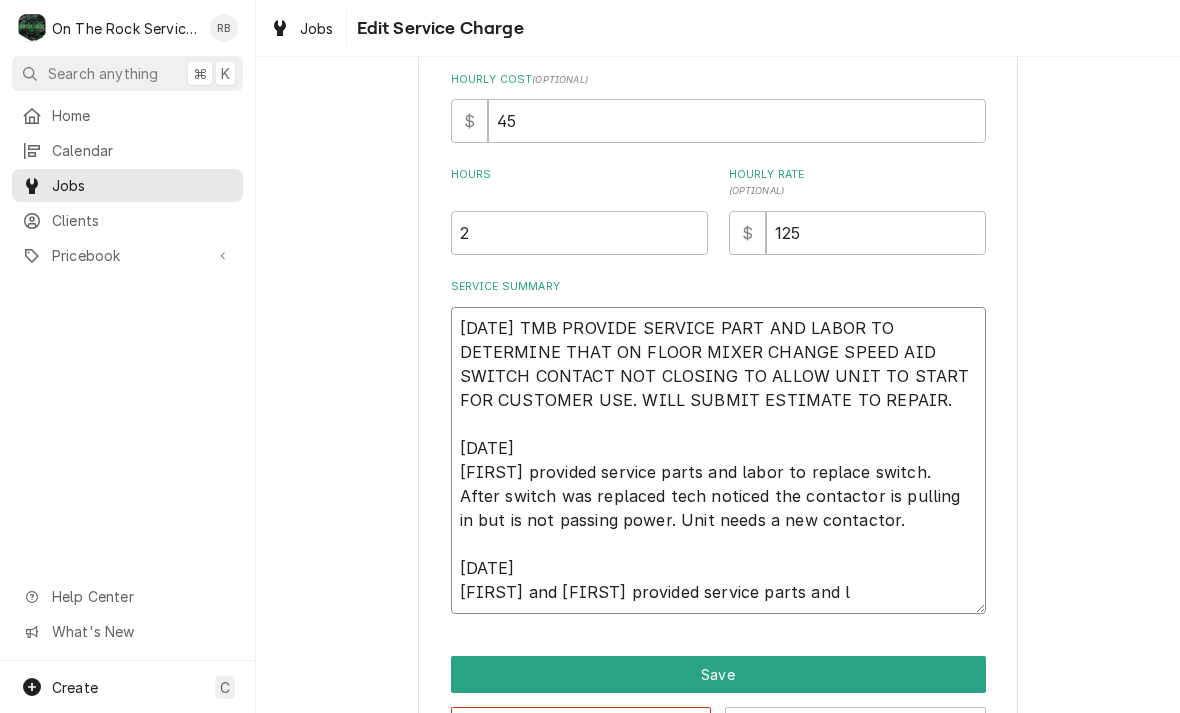 type on "[DATE] TMB PROVIDE SERVICE PART AND LABOR TO DETERMINE THAT ON FLOOR MIXER CHANGE SPEED AID SWITCH CONTACT NOT CLOSING TO ALLOW UNIT TO START FOR CUSTOMER USE. WILL SUBMIT ESTIMATE TO REPAIR.
[DATE]
[FIRST] provided service parts and labor to replace switch. After switch was replaced tech noticed the contactor is pulling in but is not passing power. Unit needs a new contactor.
[DATE]
[FIRST] and [FIRST] provided service parts and la" 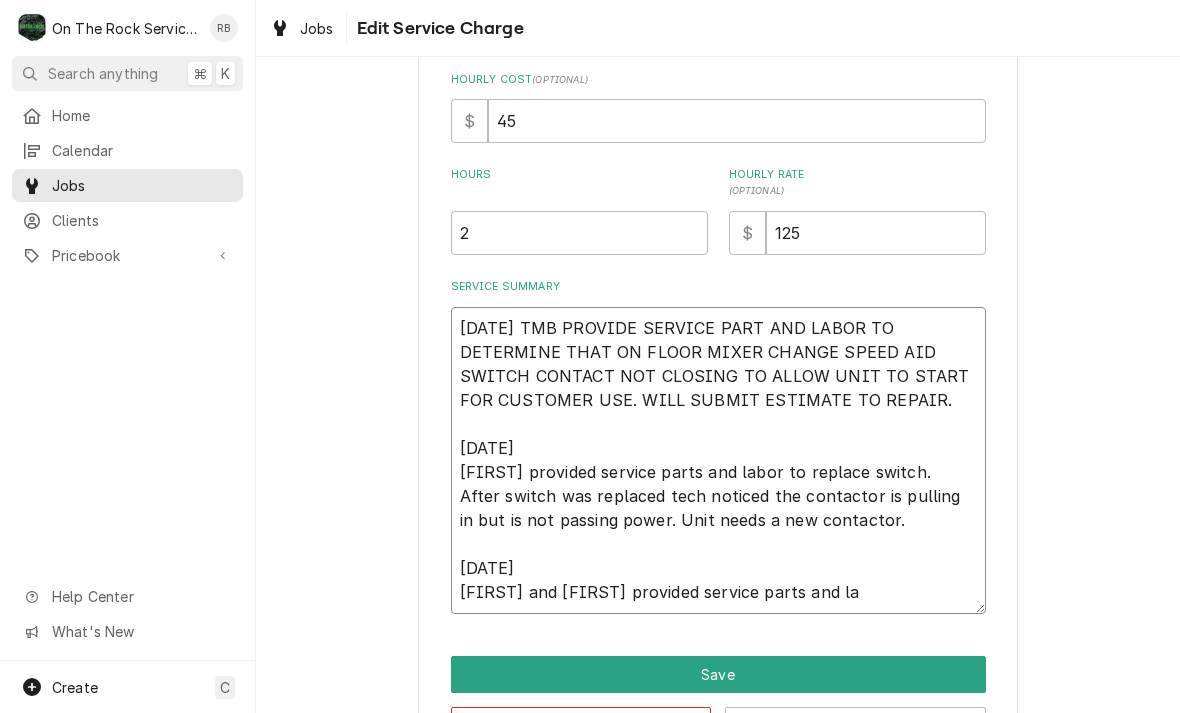 type on "x" 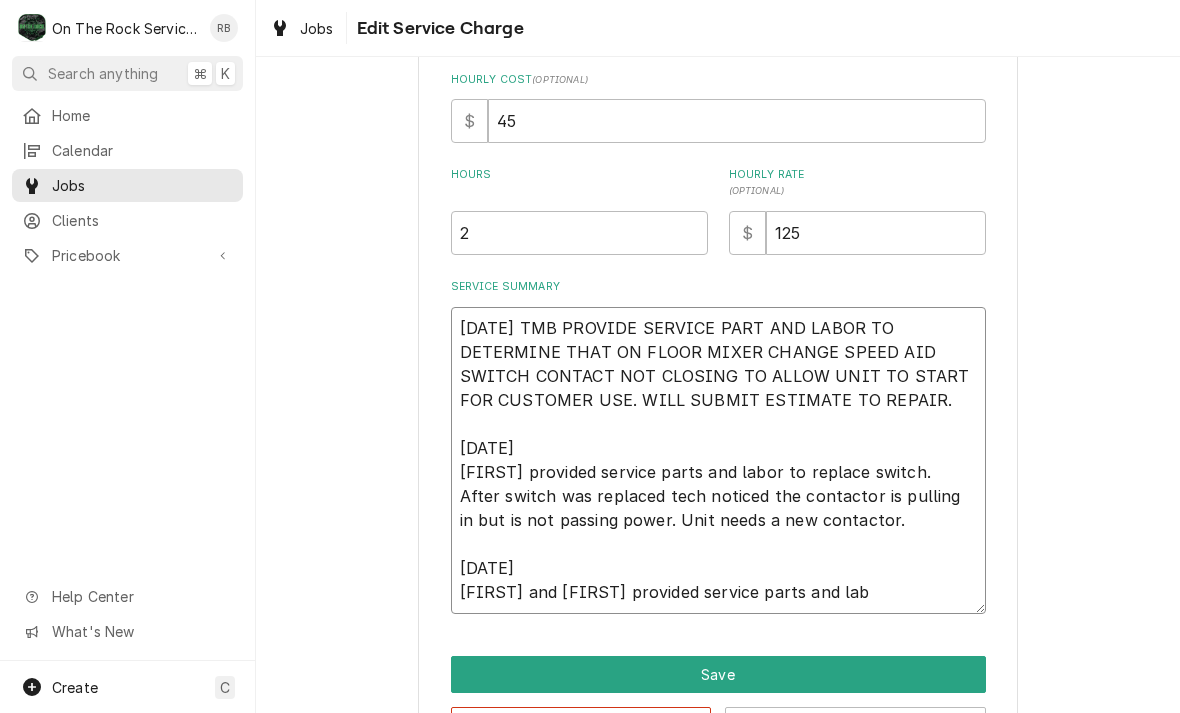 type on "x" 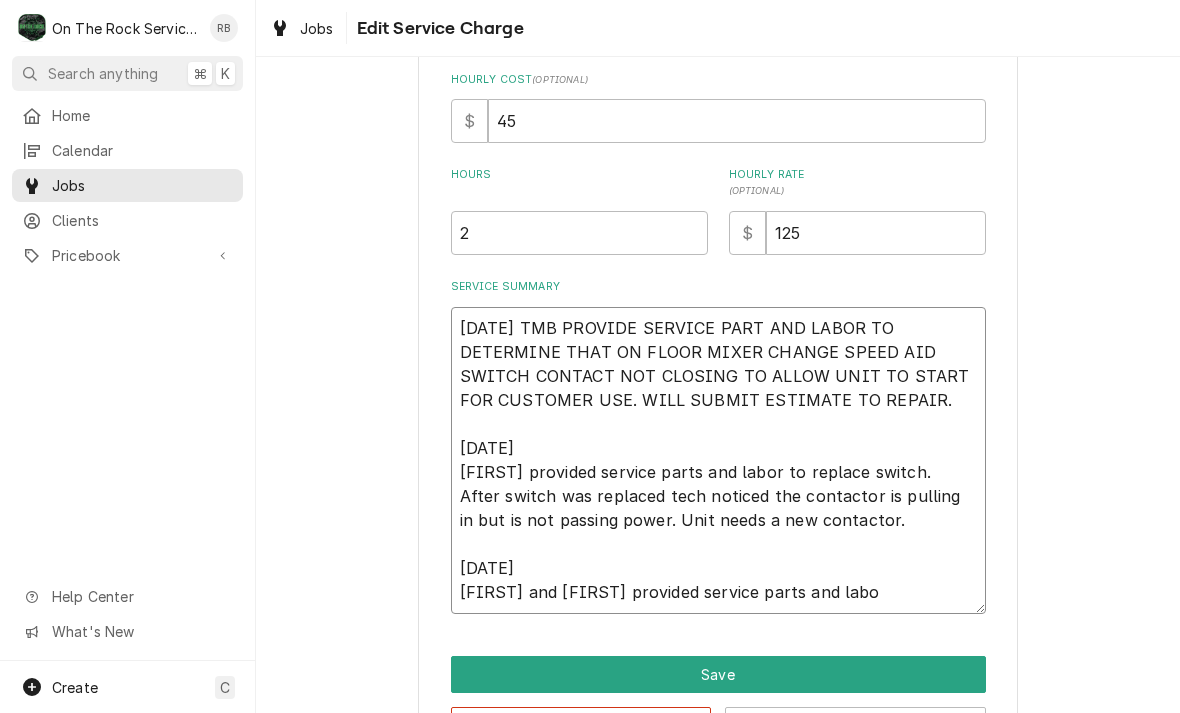 type on "x" 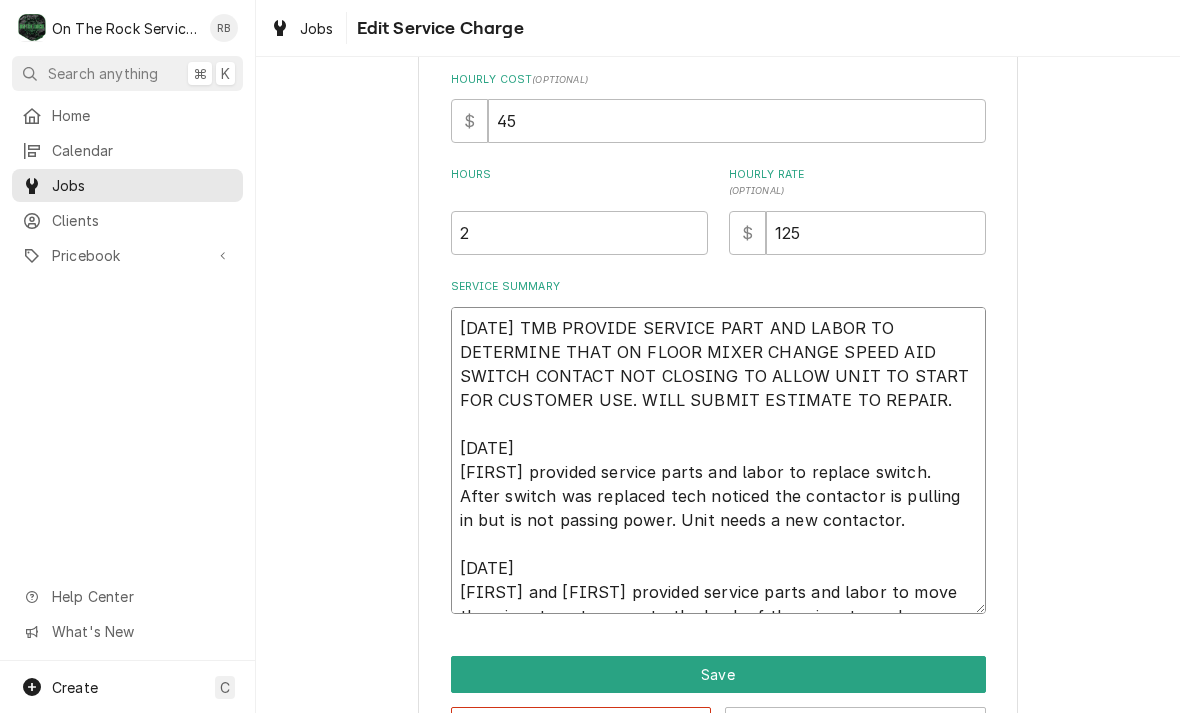type on "x" 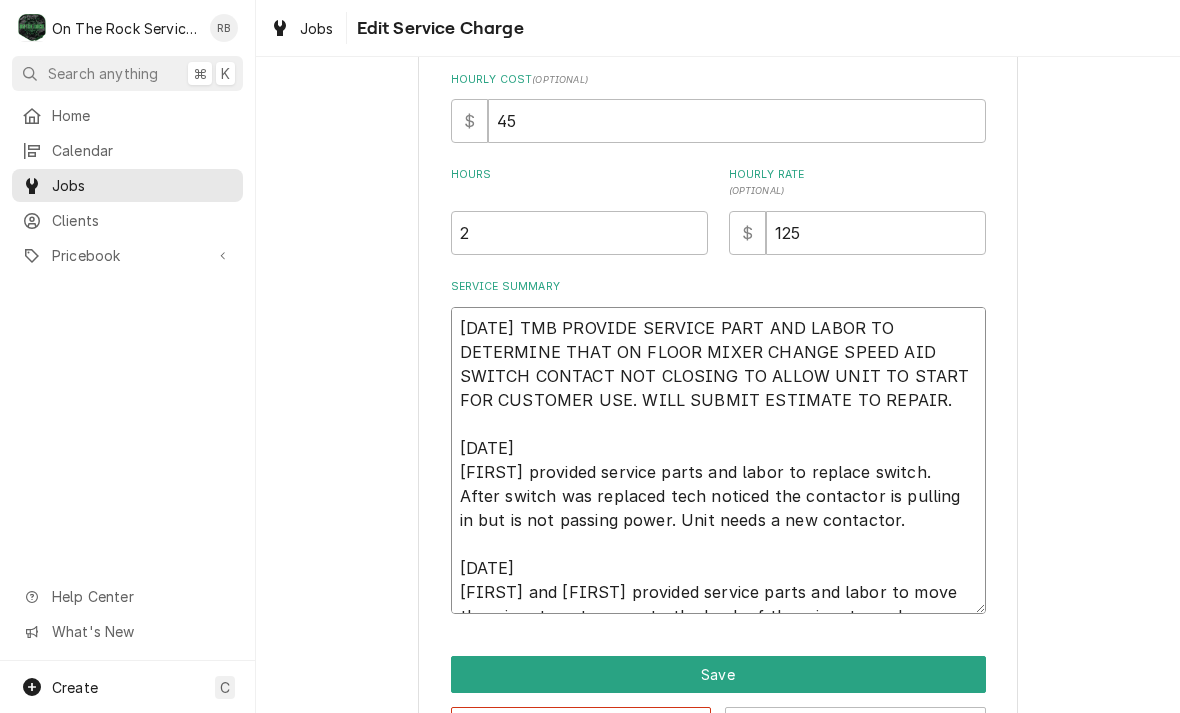 type on "x" 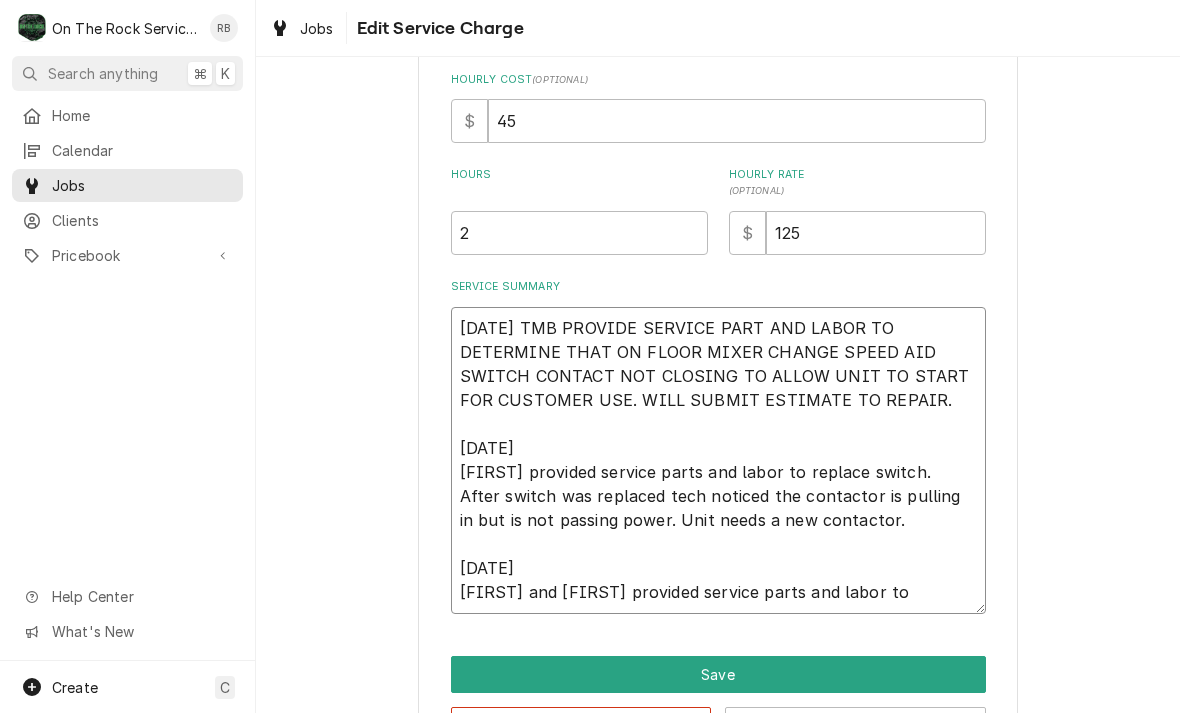 type on "x" 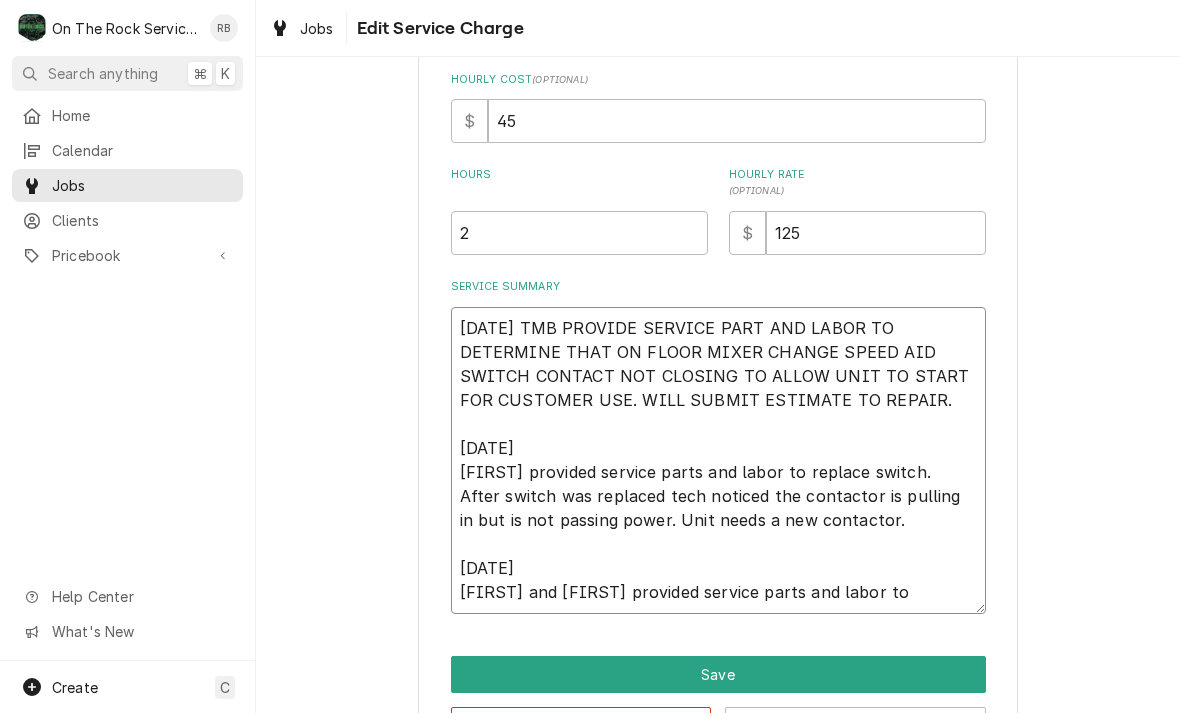 type on "x" 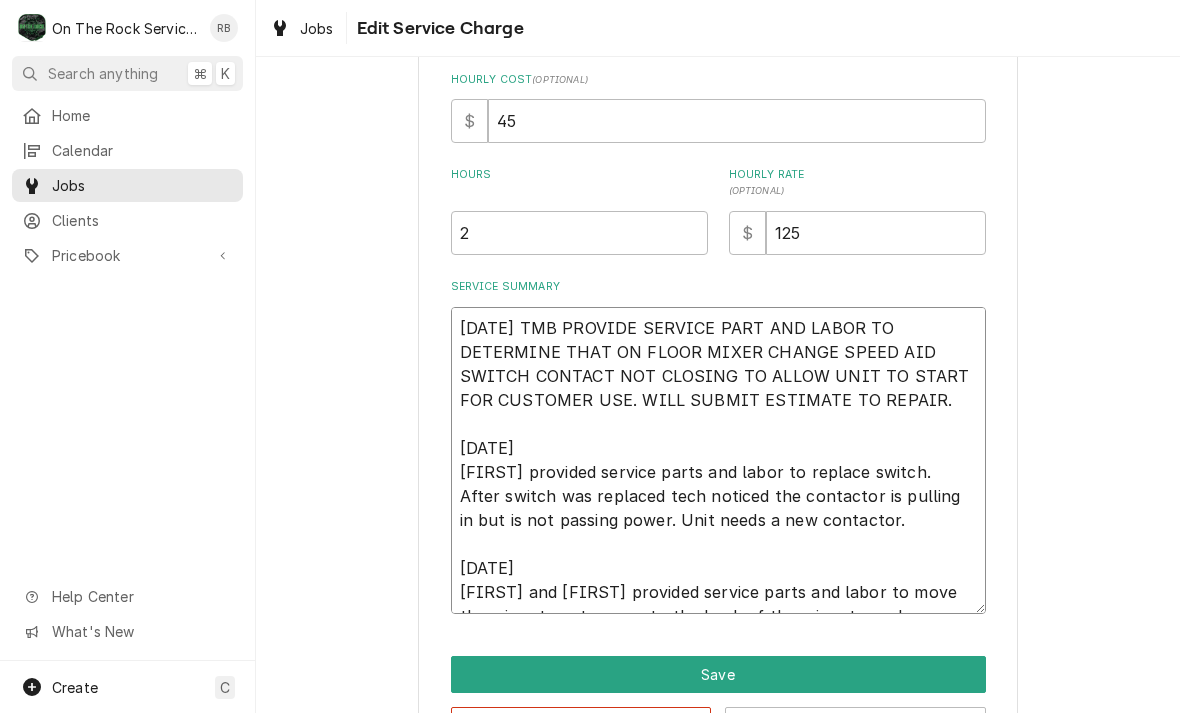 type on "x" 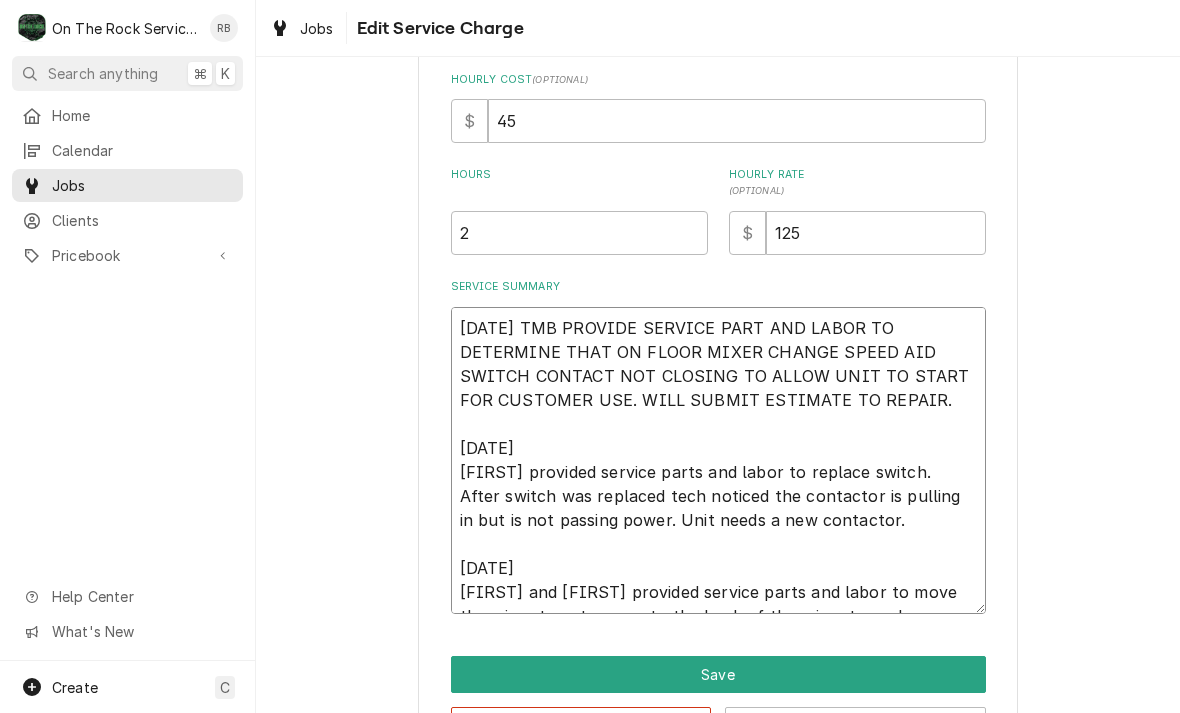 type on "x" 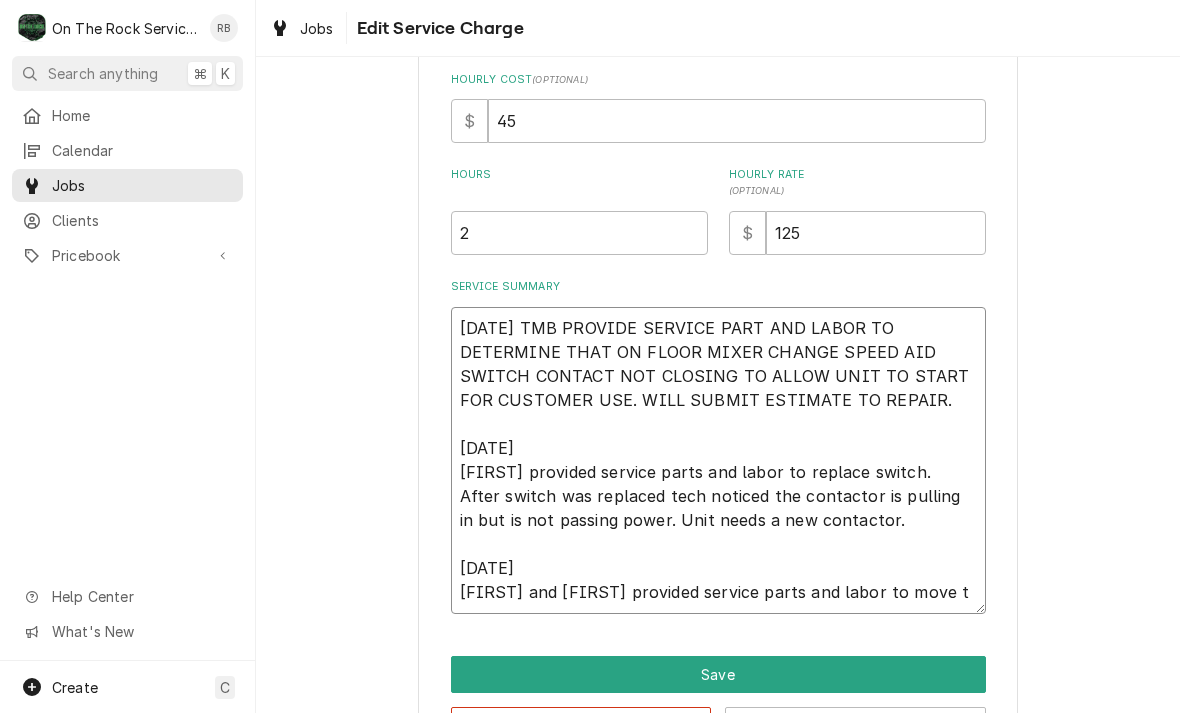 type on "x" 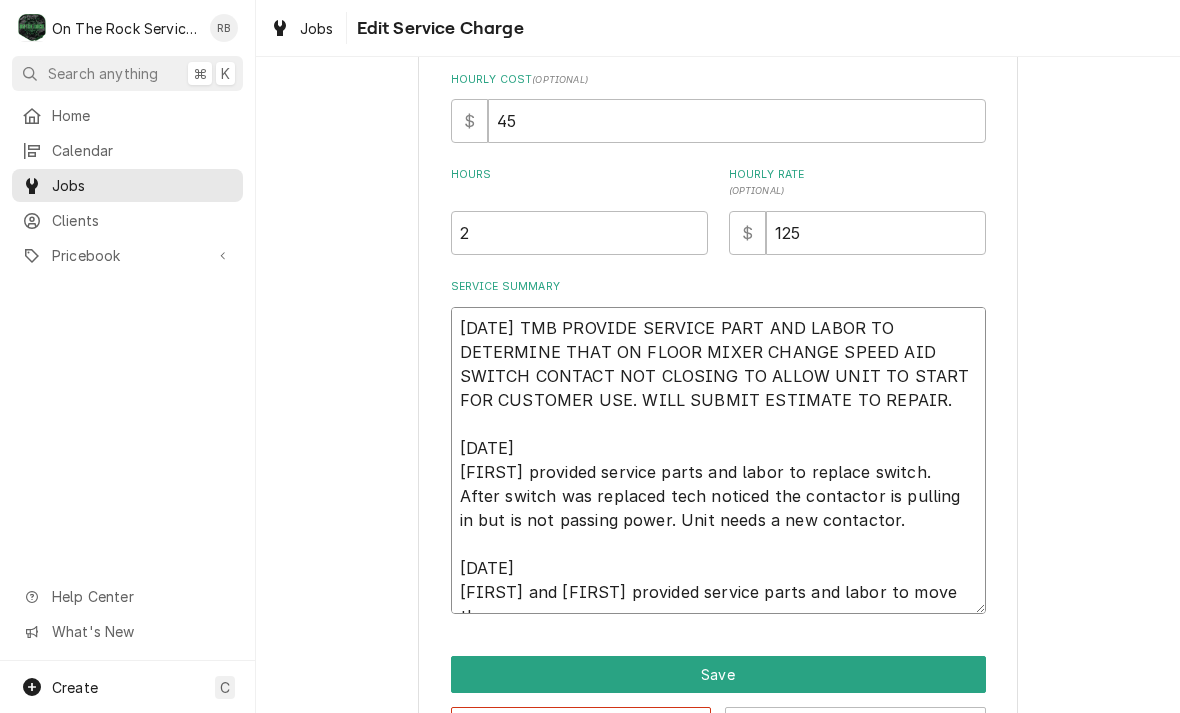 type on "x" 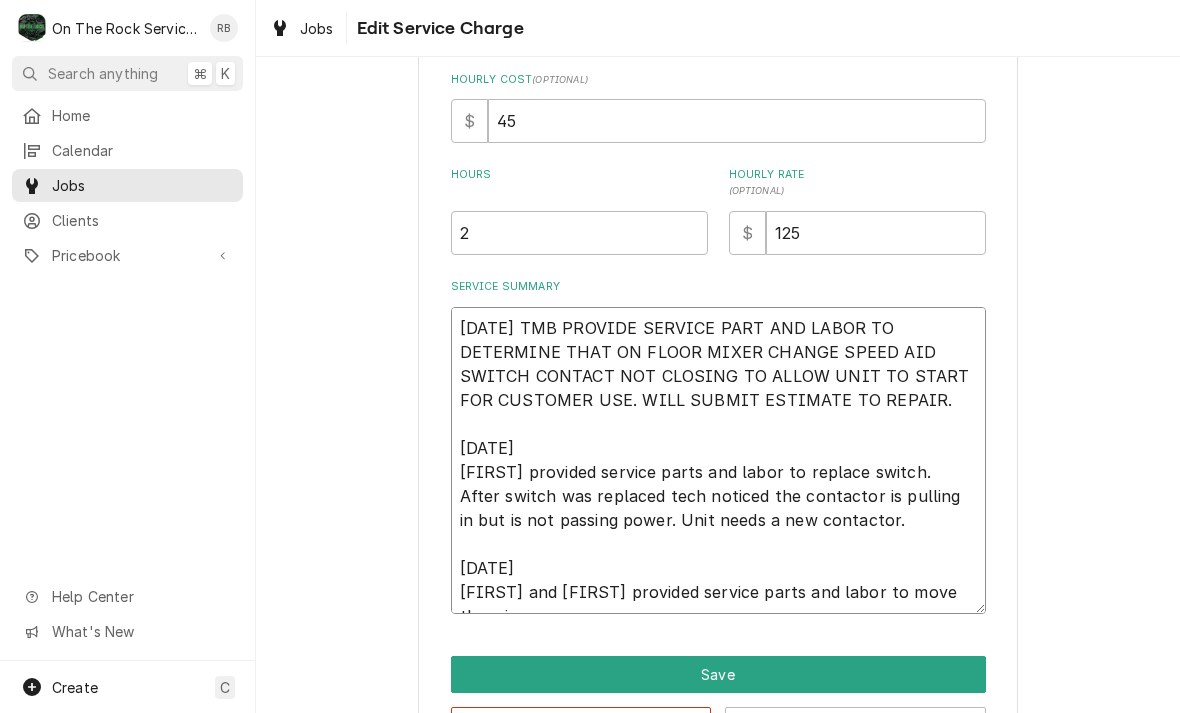 type on "x" 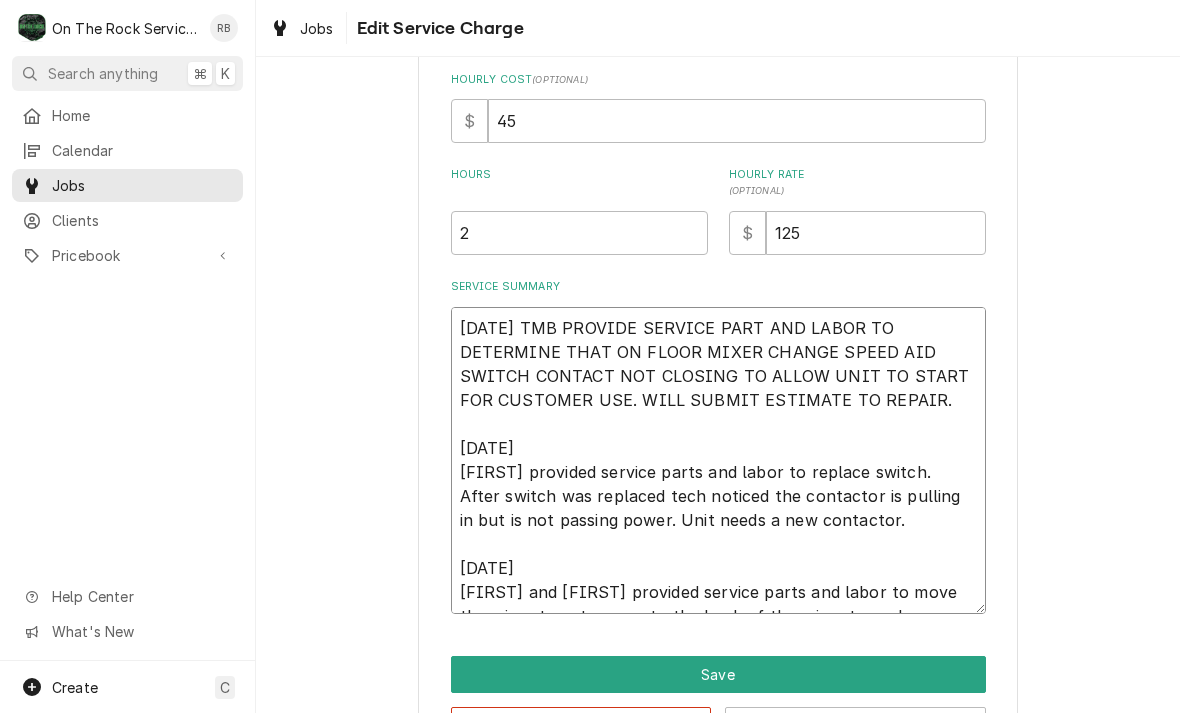 type on "x" 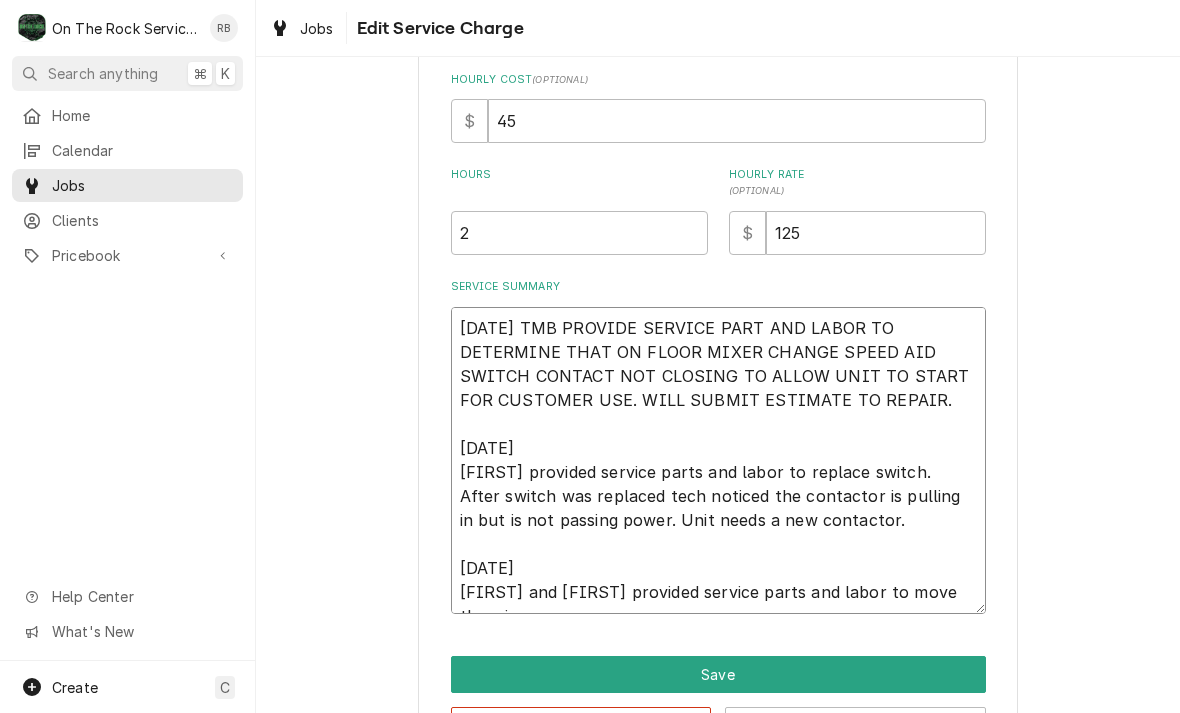 type on "x" 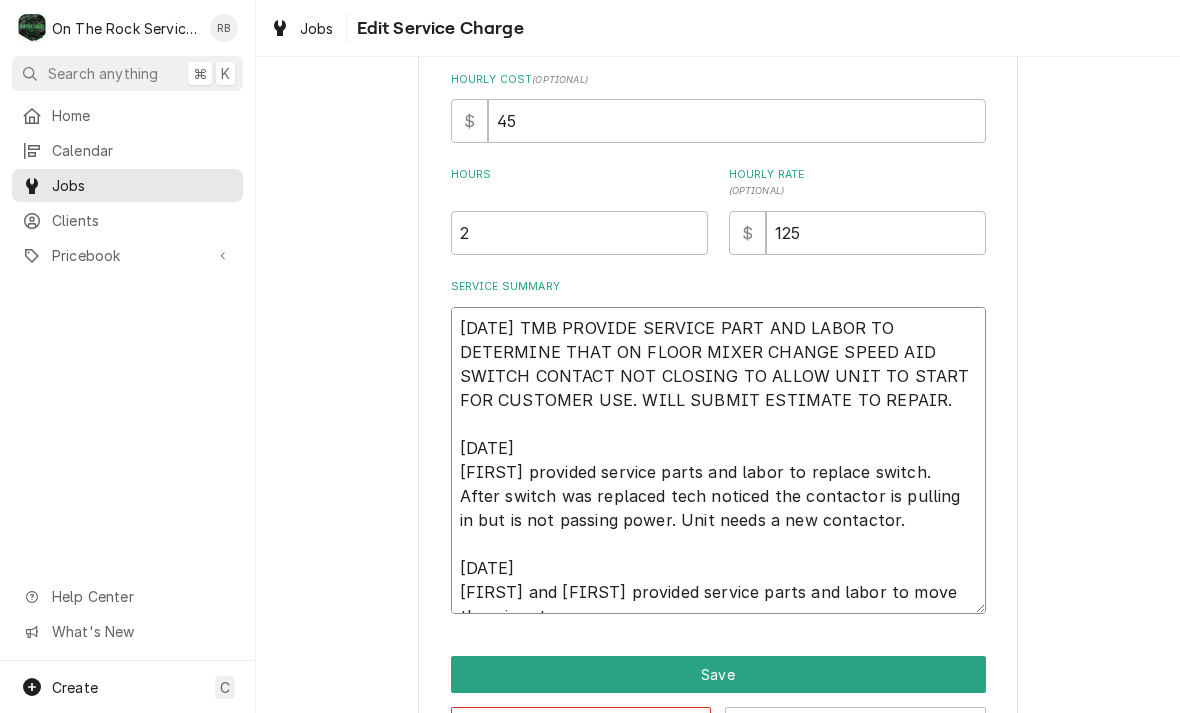 type on "x" 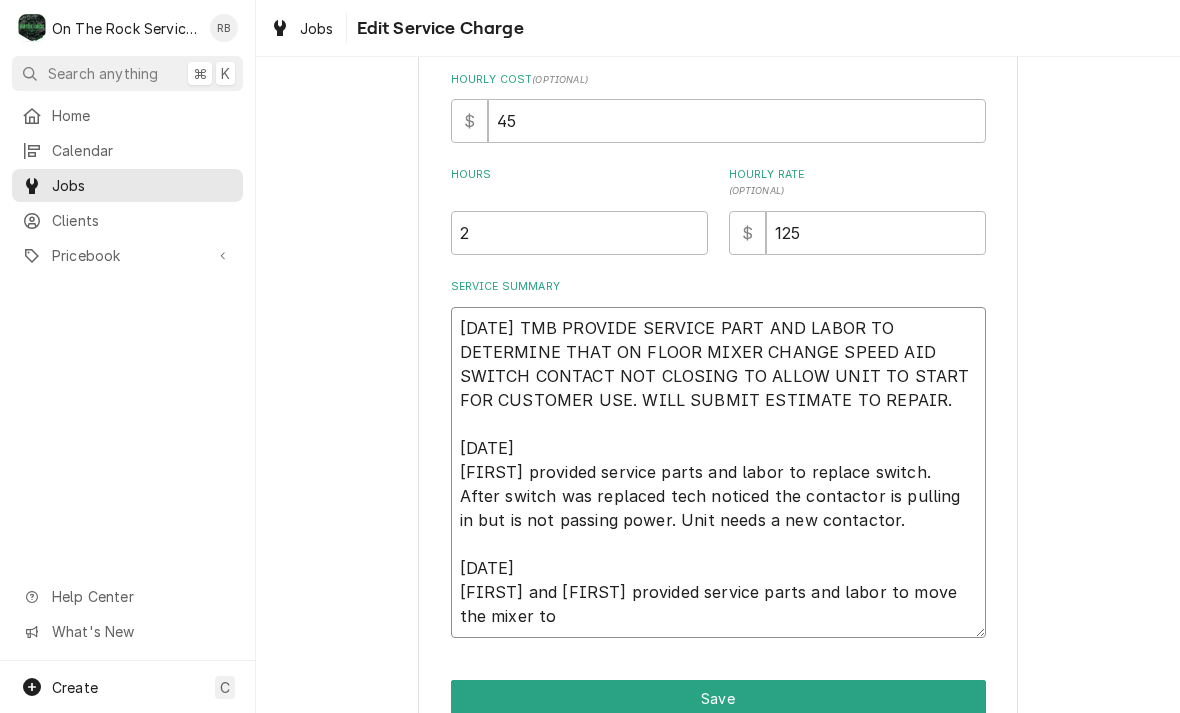 type on "x" 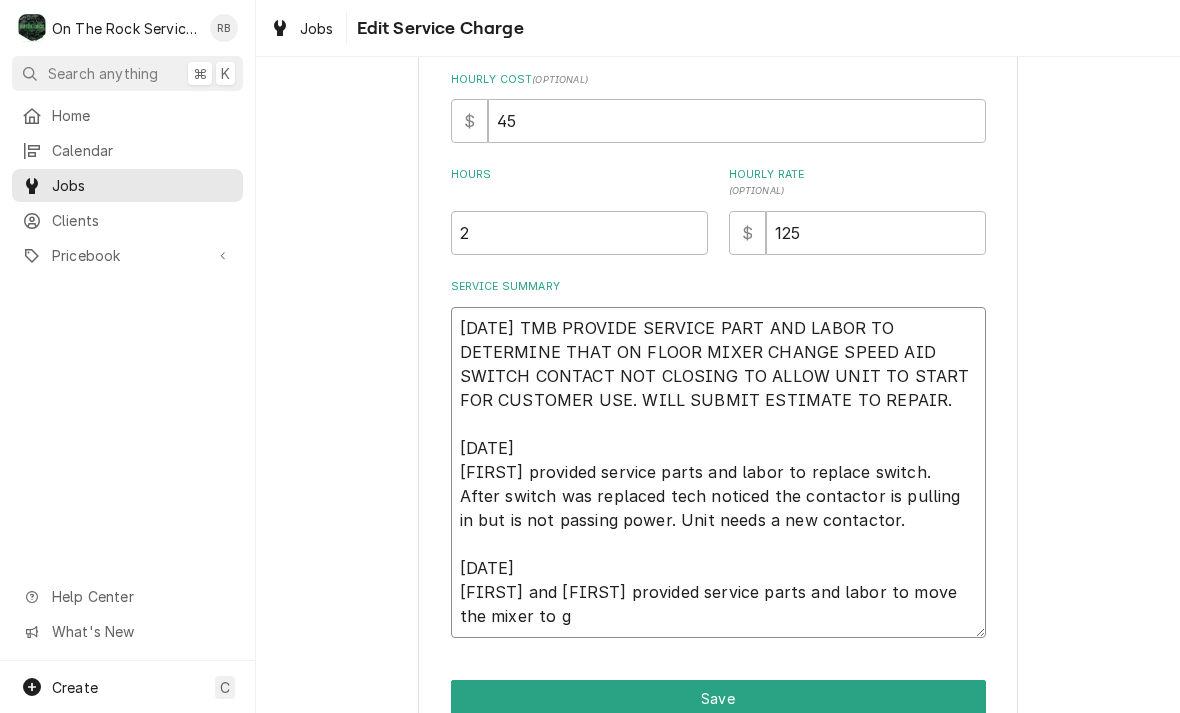 type on "x" 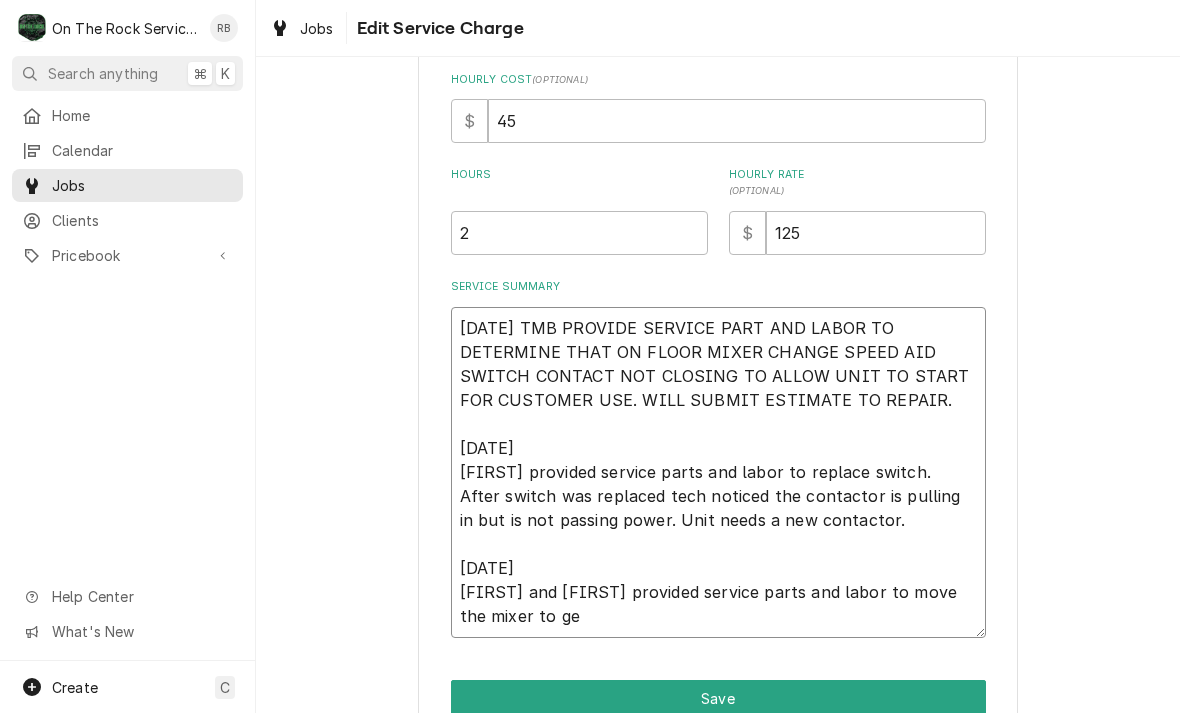 type on "x" 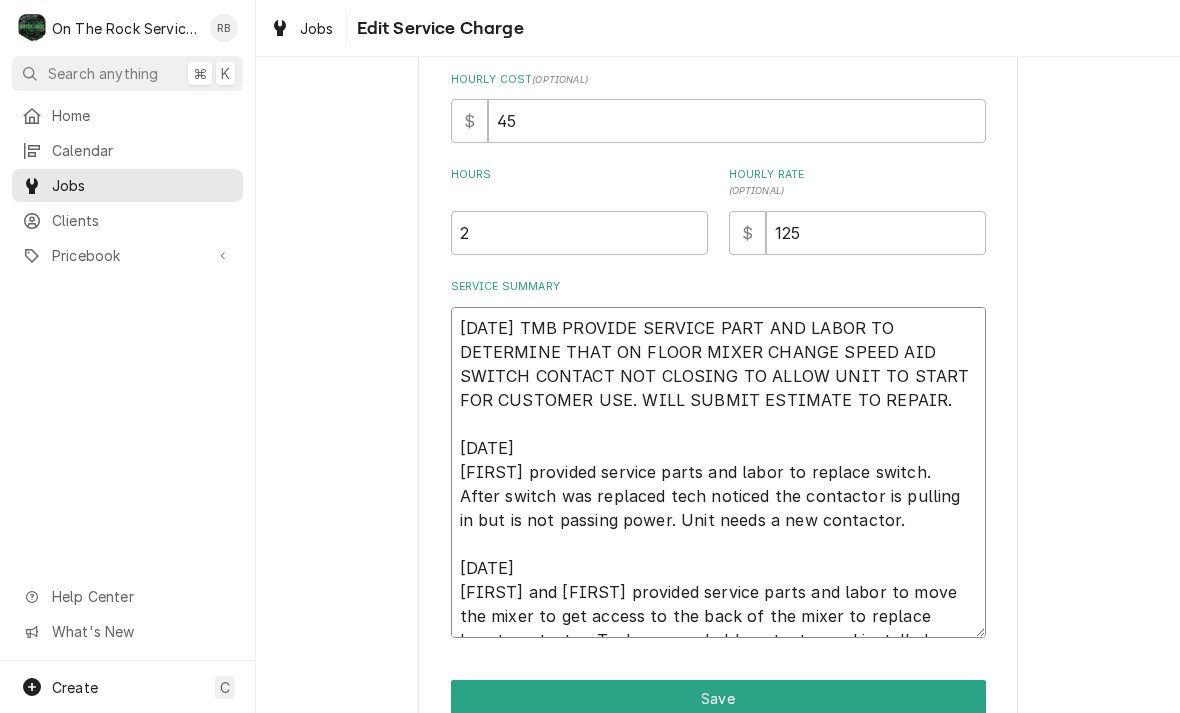 type on "x" 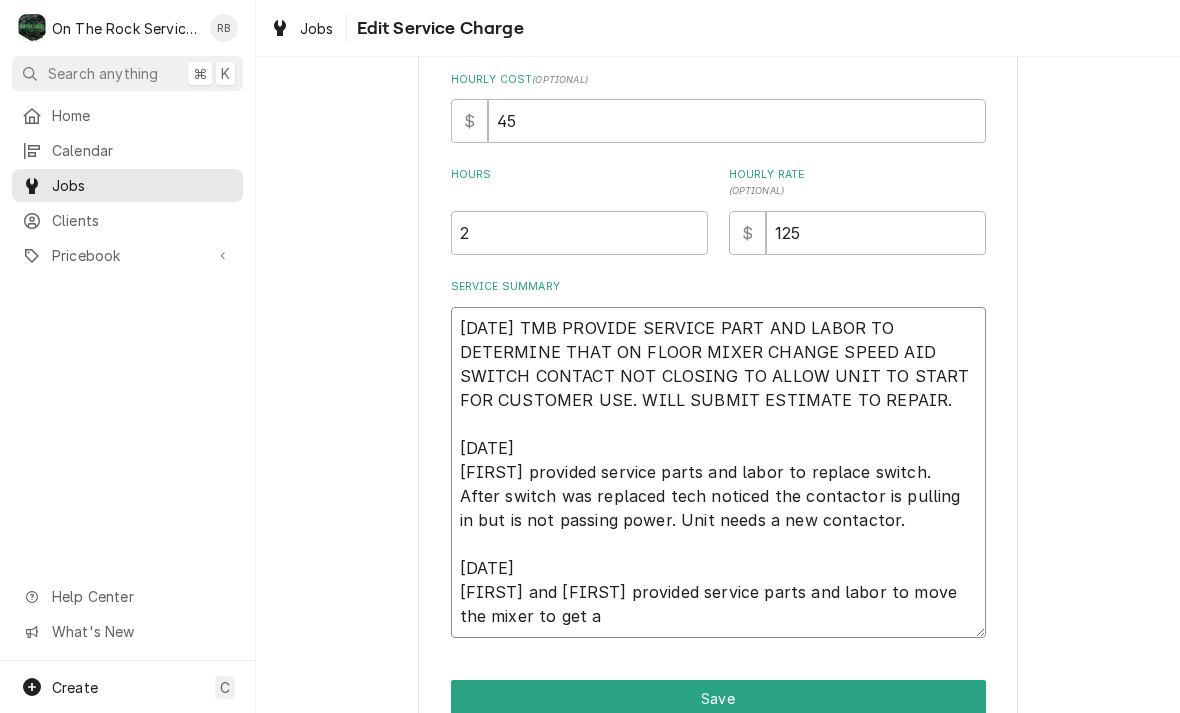 type on "x" 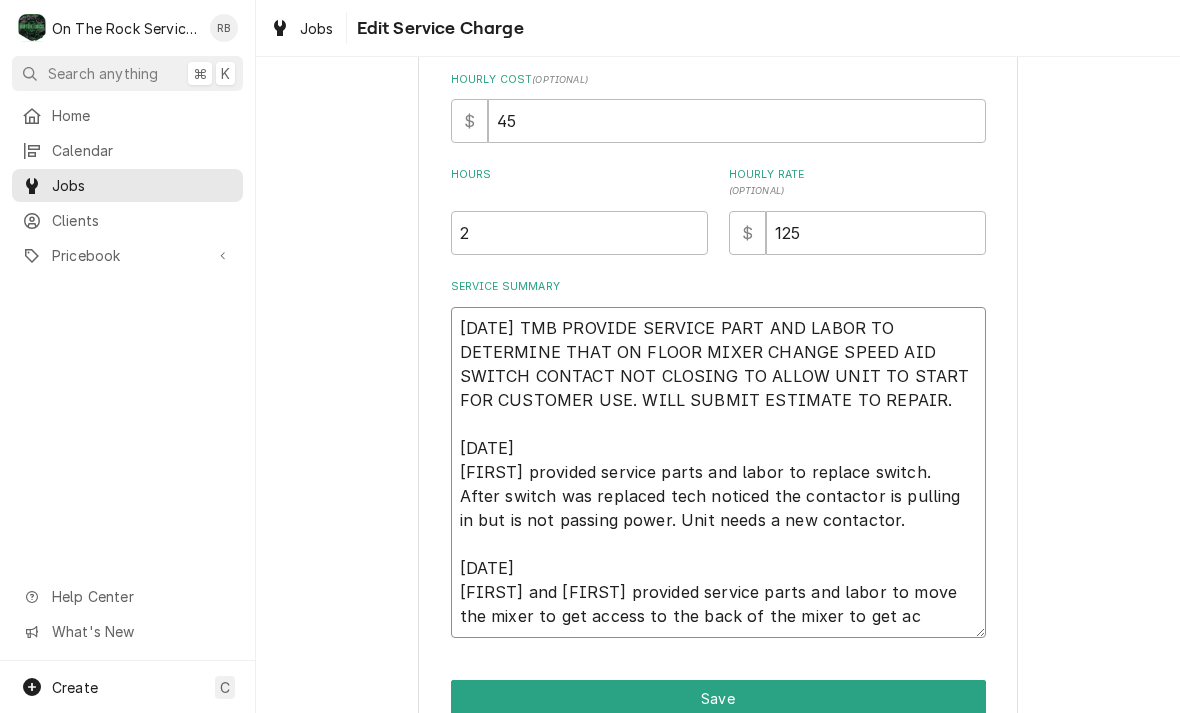 type on "x" 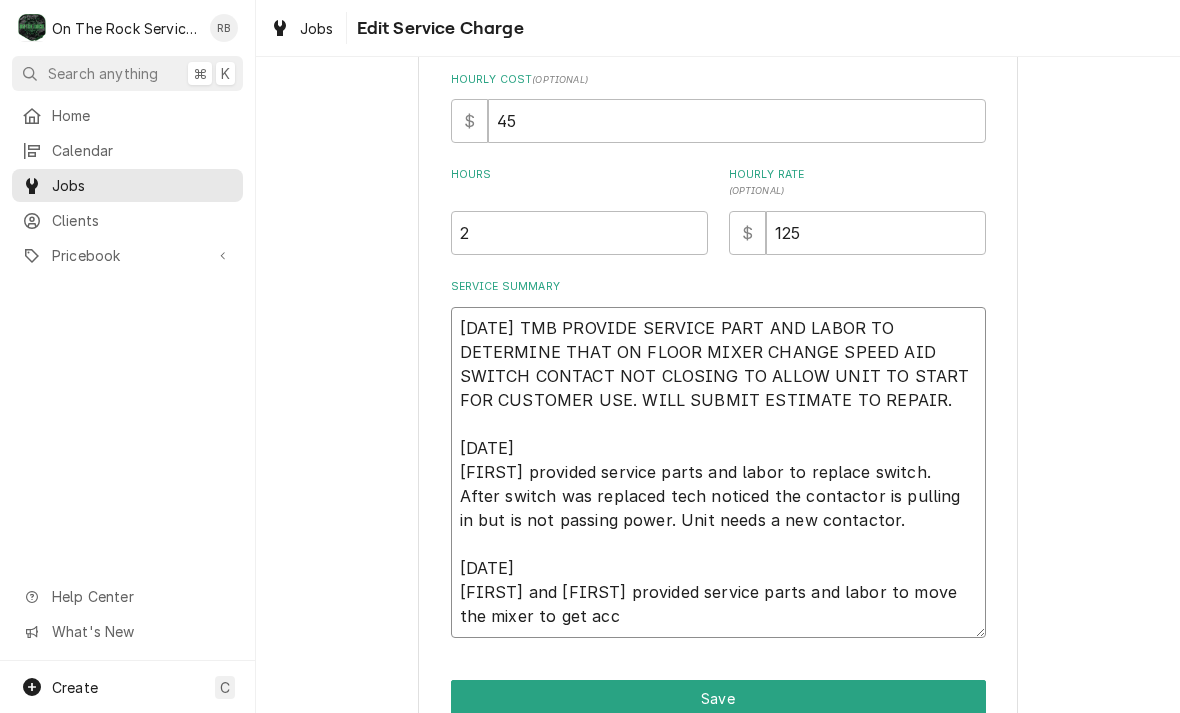 type on "x" 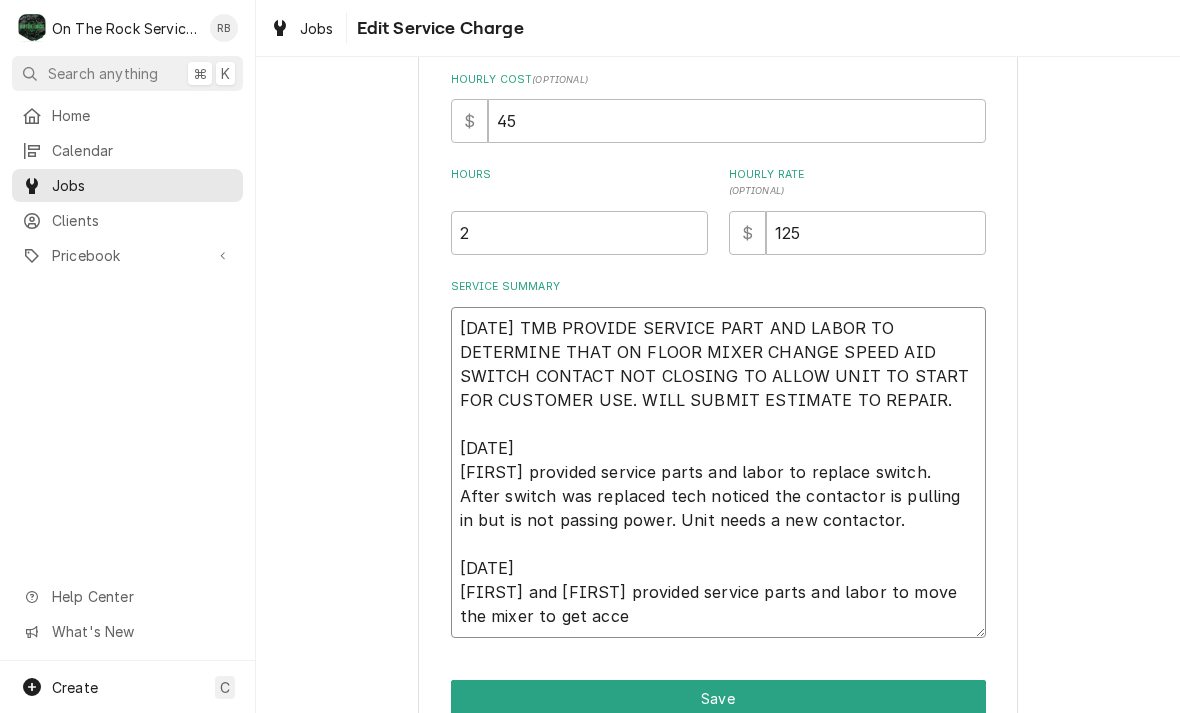 type on "x" 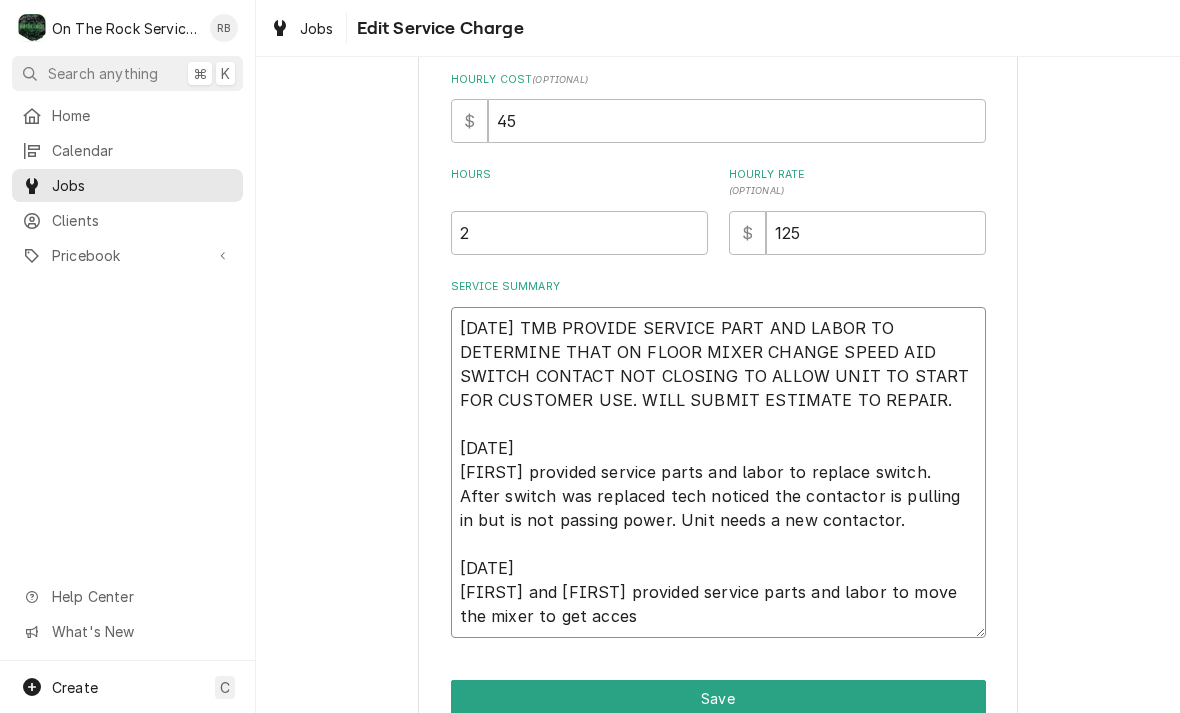 type on "x" 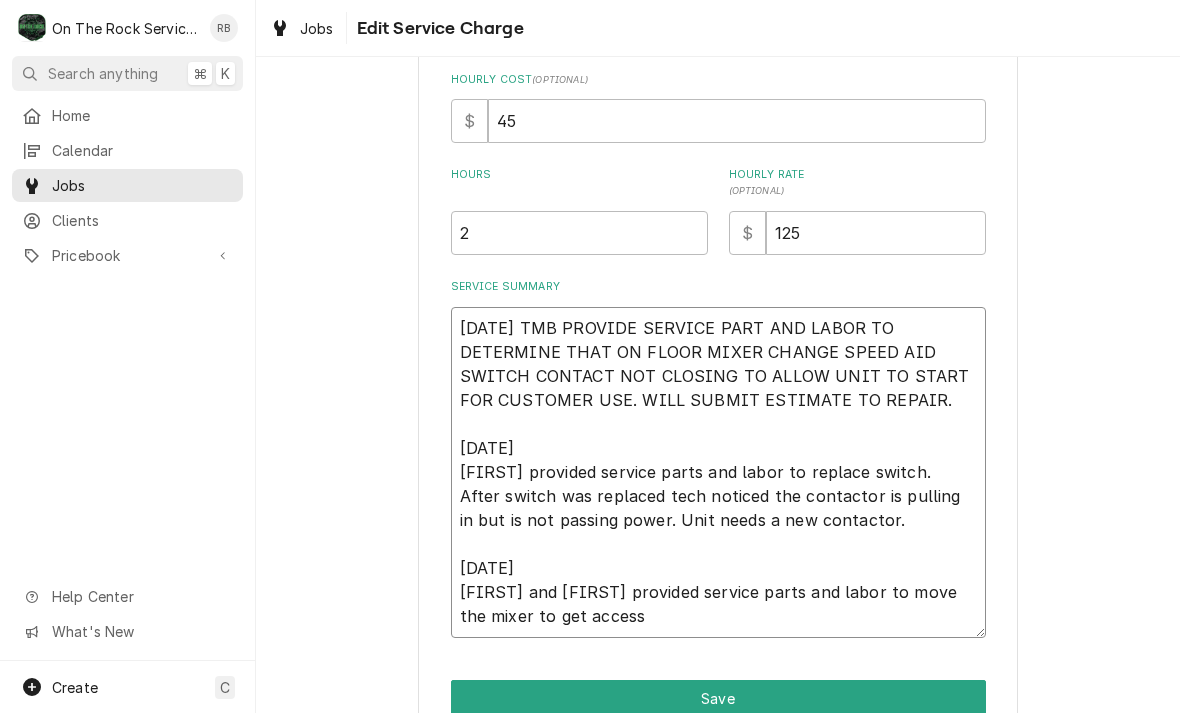 type on "x" 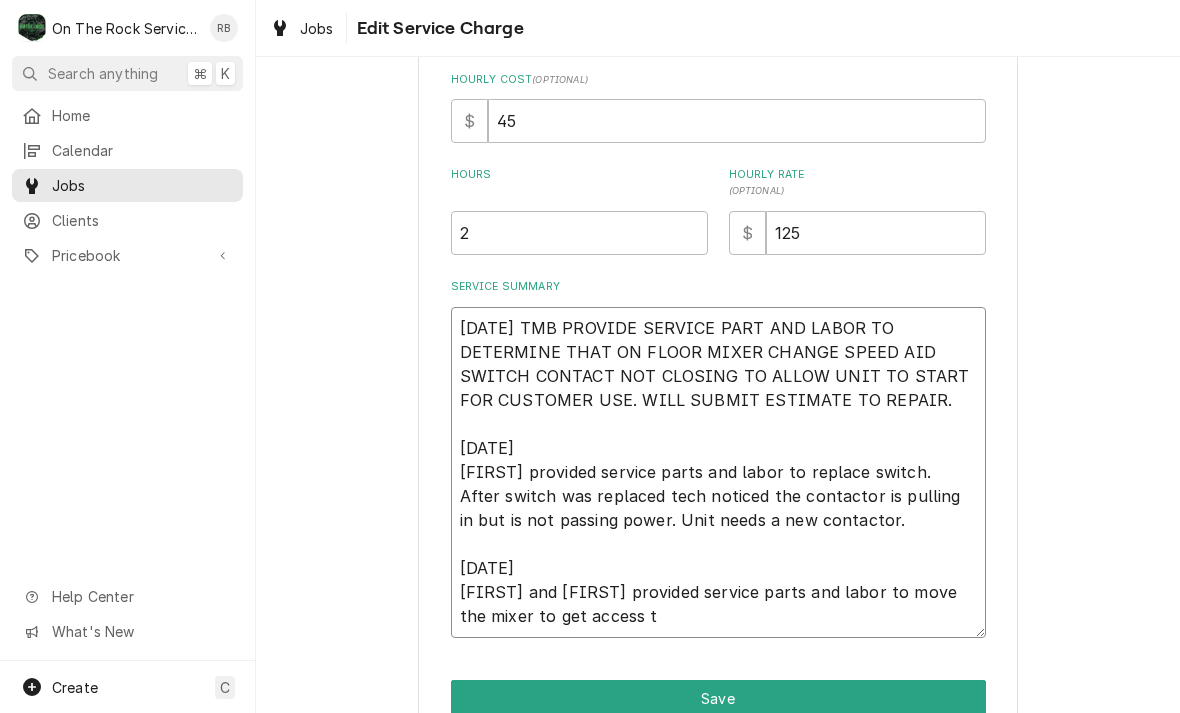 type on "x" 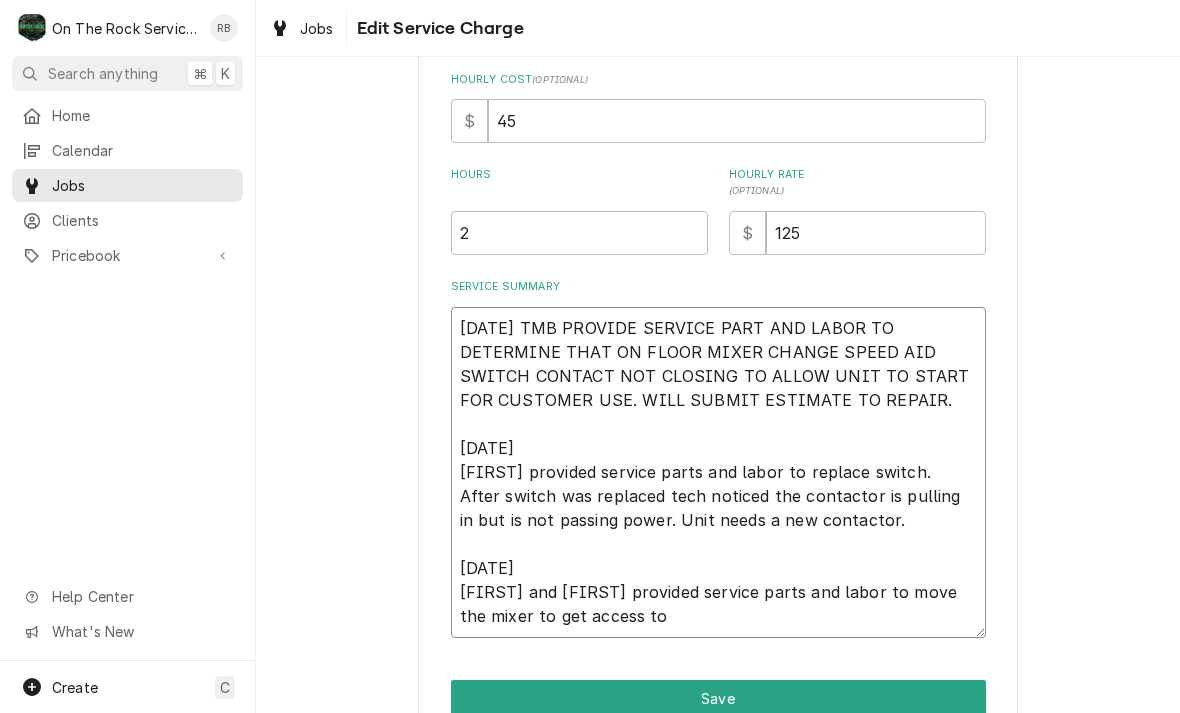 type on "x" 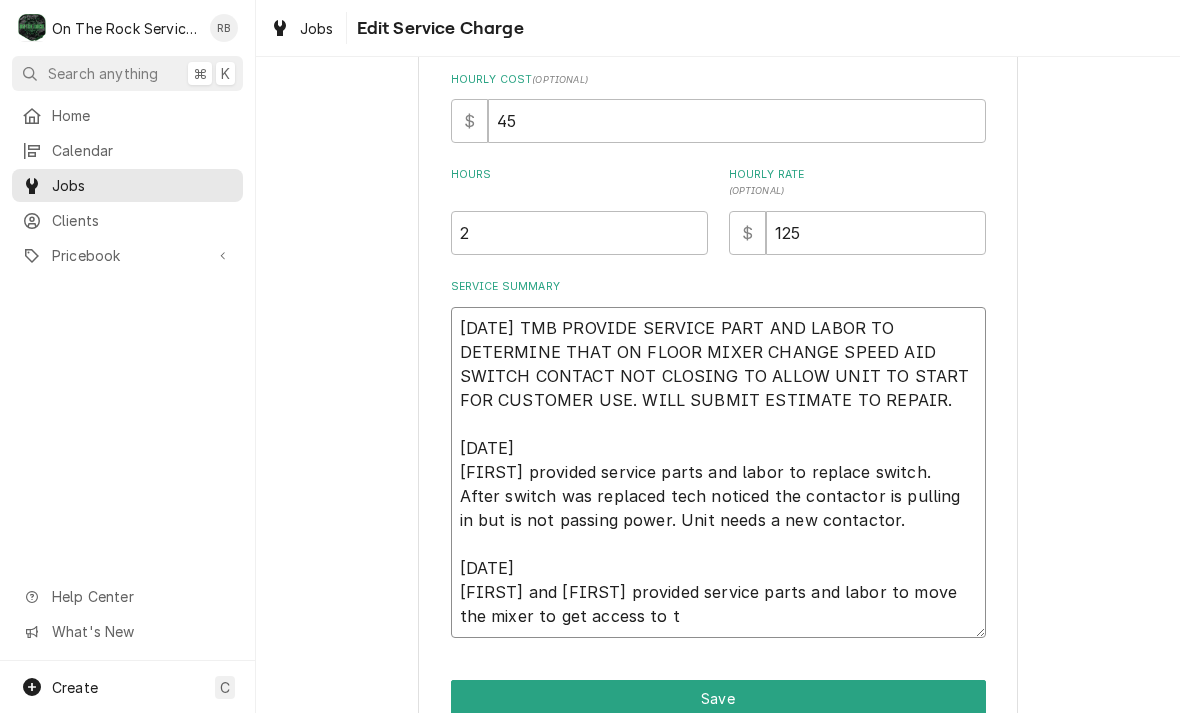 type on "x" 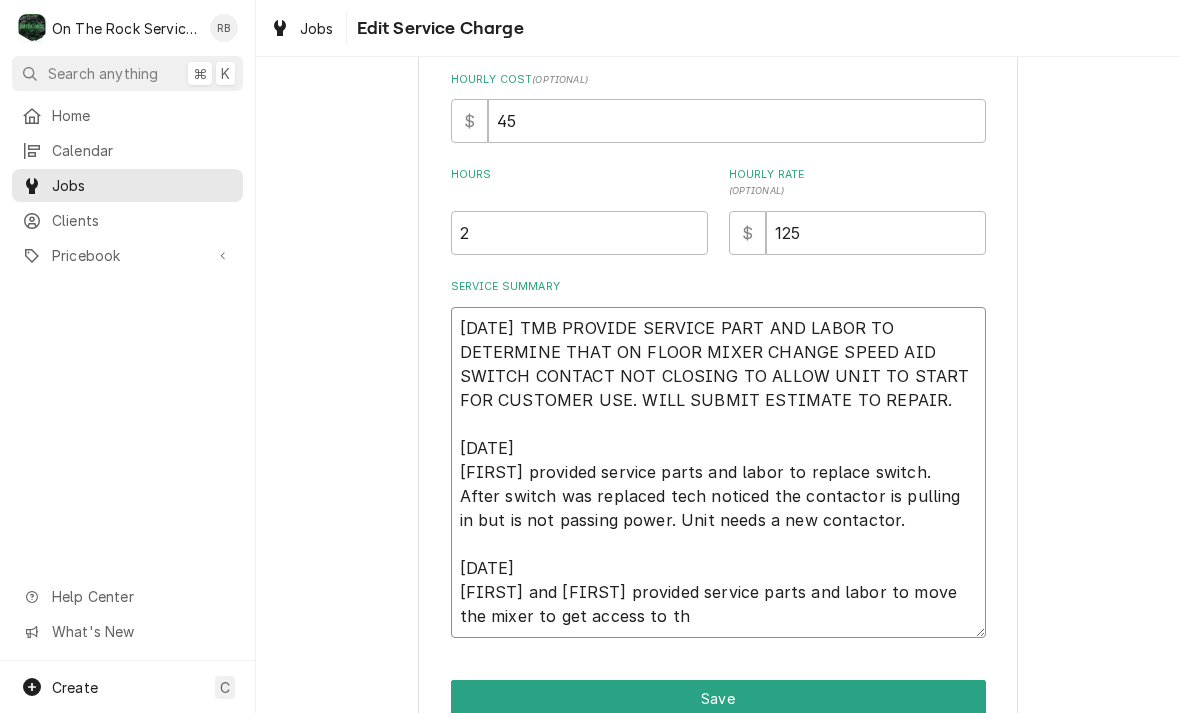 type on "x" 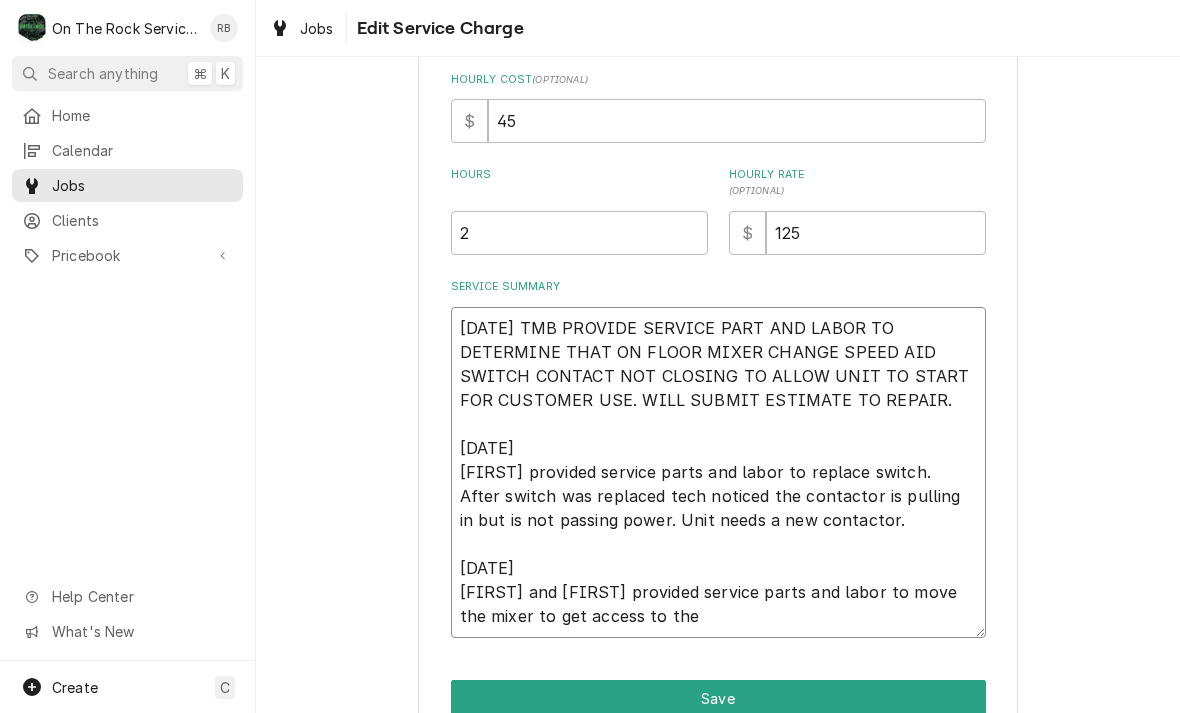 type on "x" 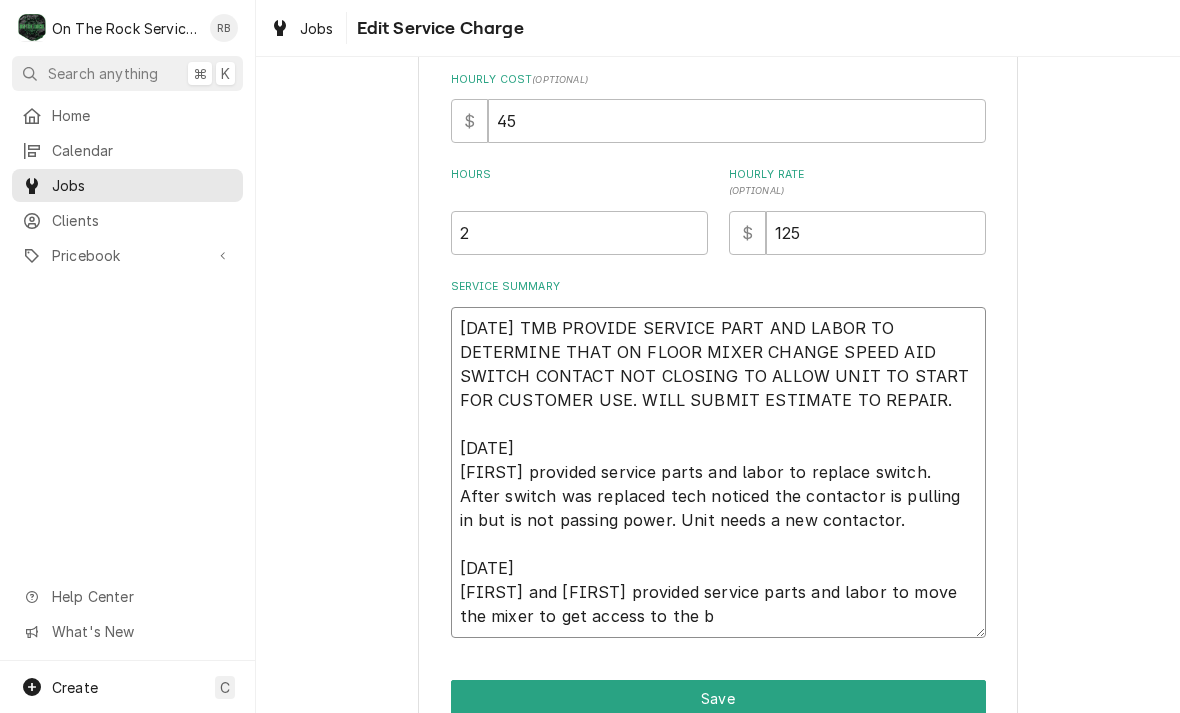 type on "x" 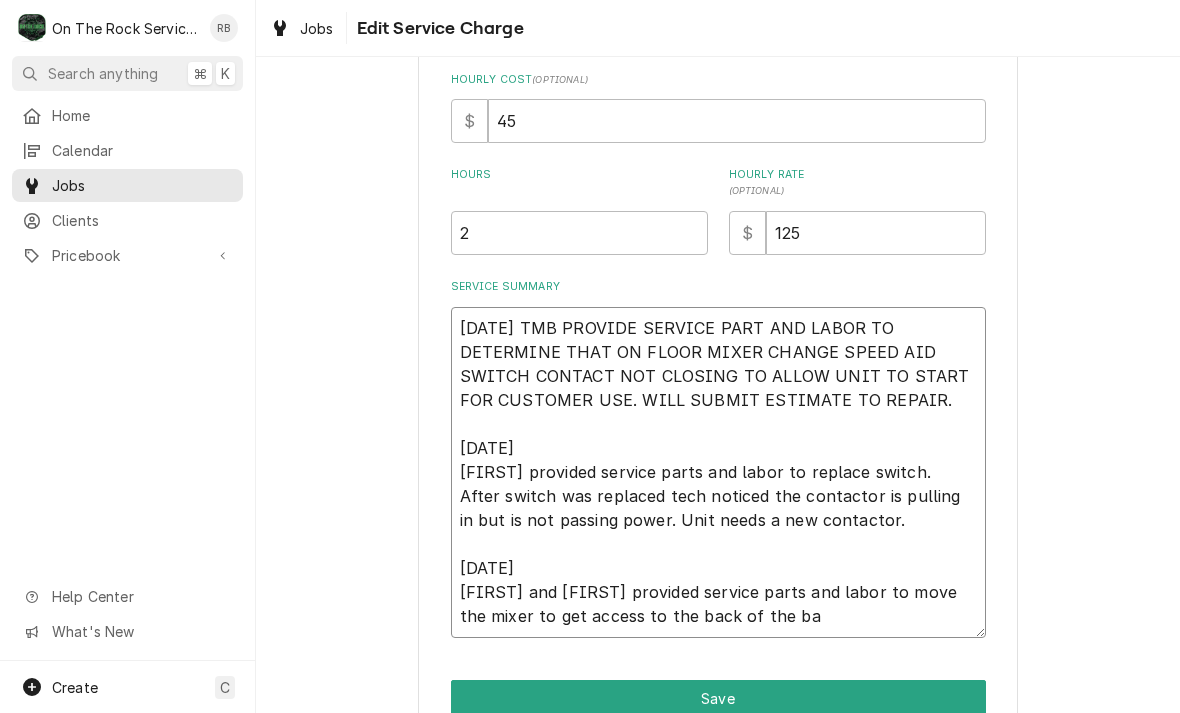 type on "x" 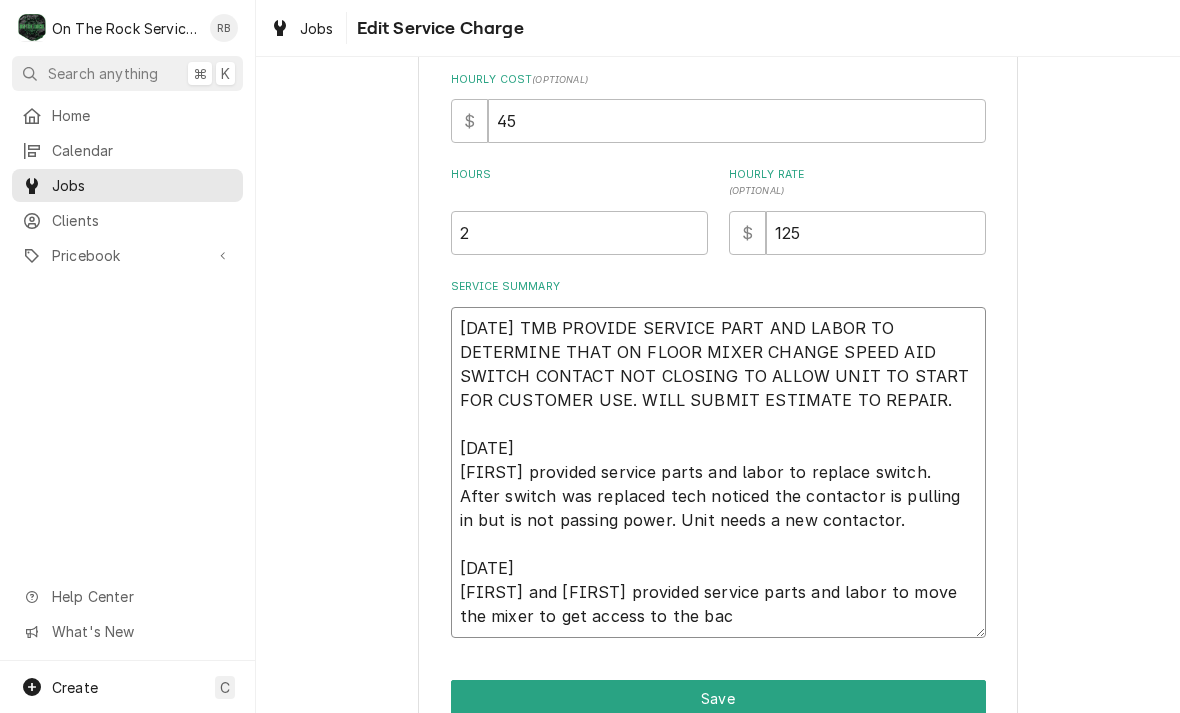 type 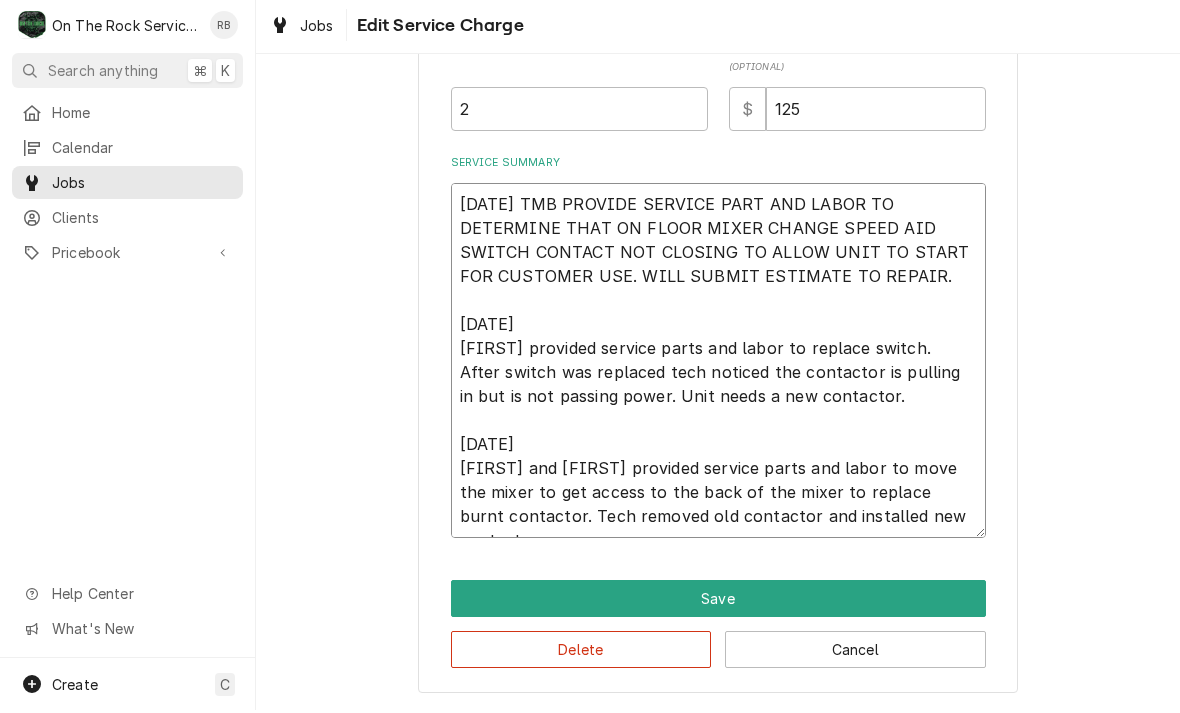scroll, scrollTop: 653, scrollLeft: 0, axis: vertical 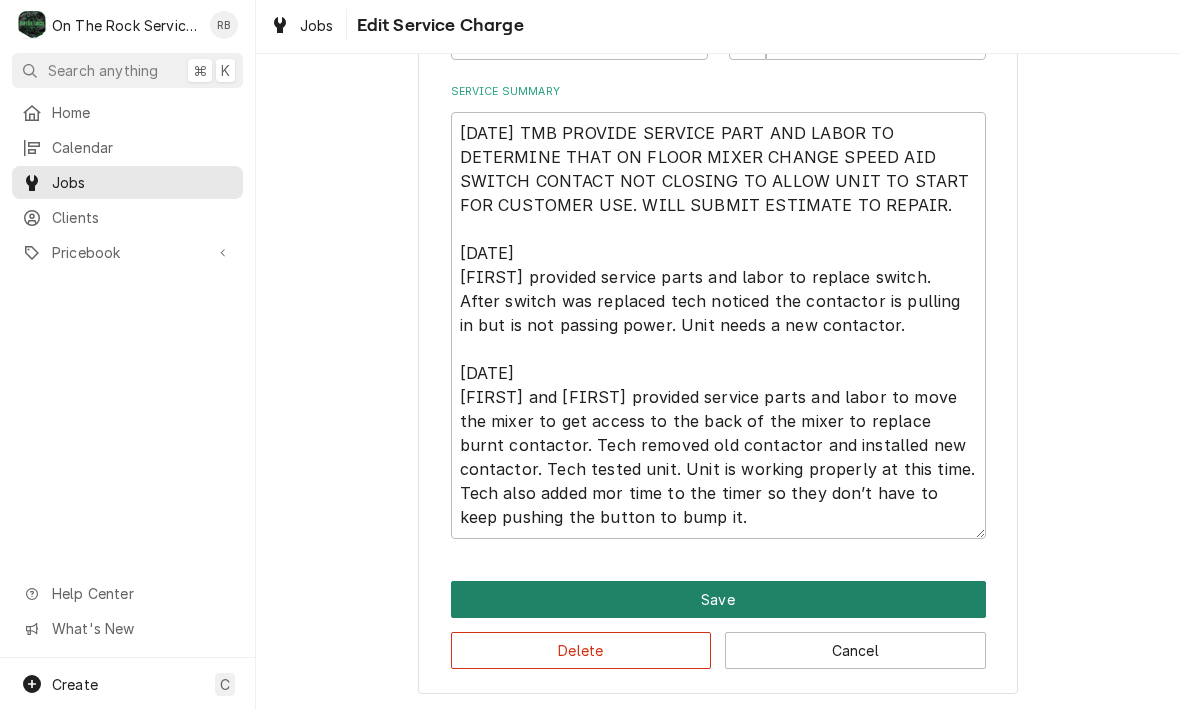 click on "Save" at bounding box center (718, 602) 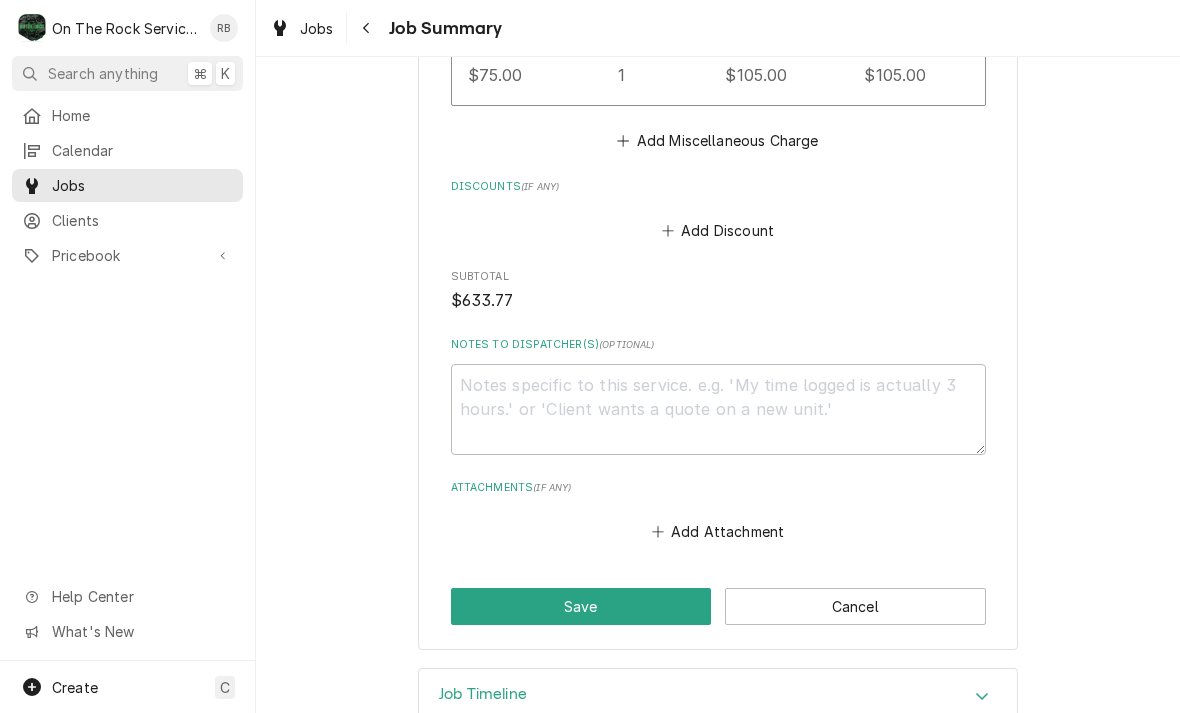 scroll, scrollTop: 2465, scrollLeft: 0, axis: vertical 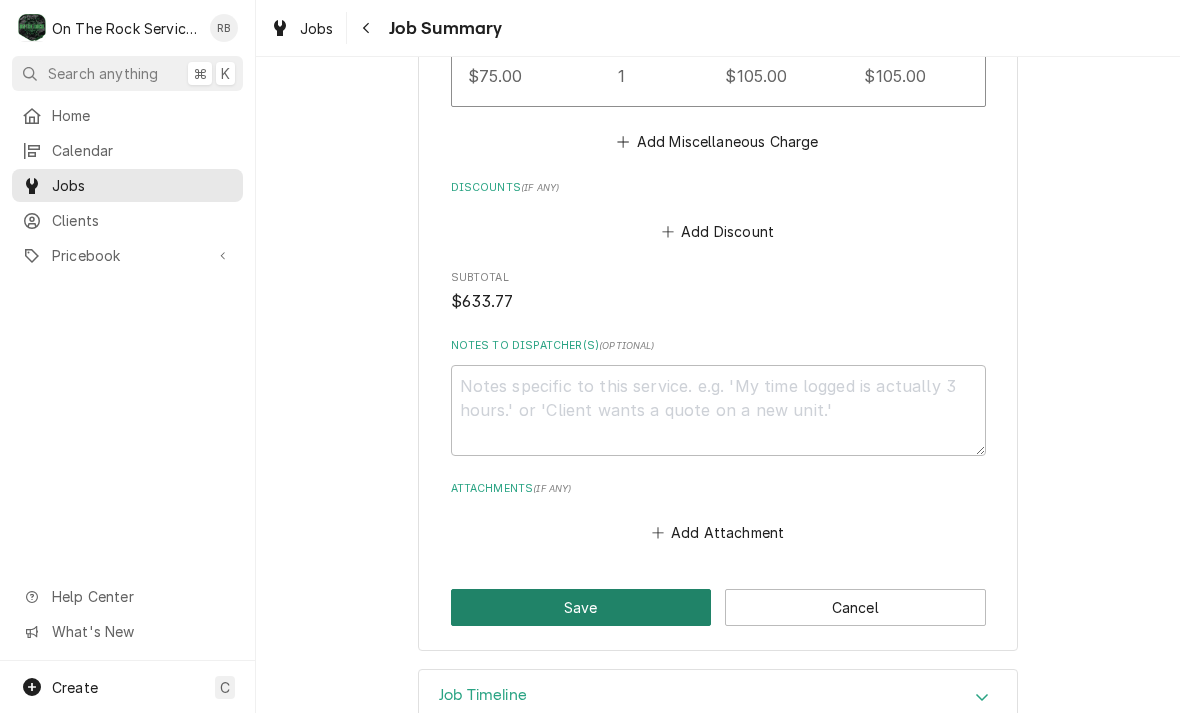 click on "Save" at bounding box center [581, 607] 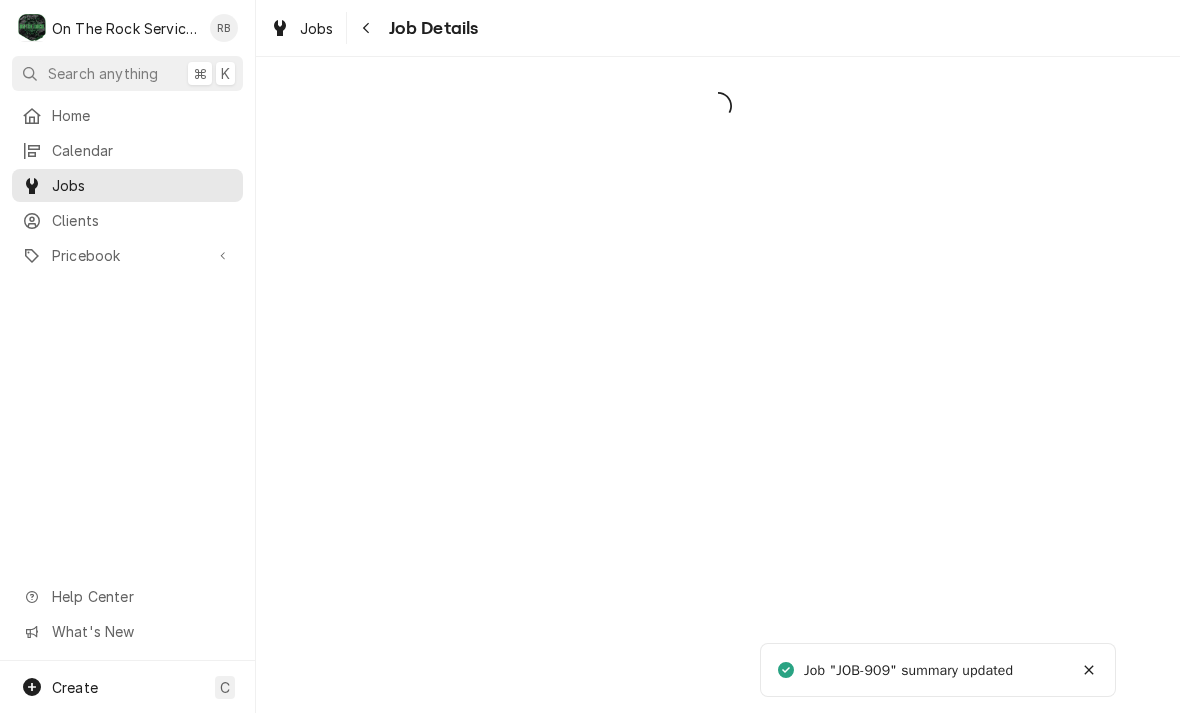 scroll, scrollTop: 0, scrollLeft: 0, axis: both 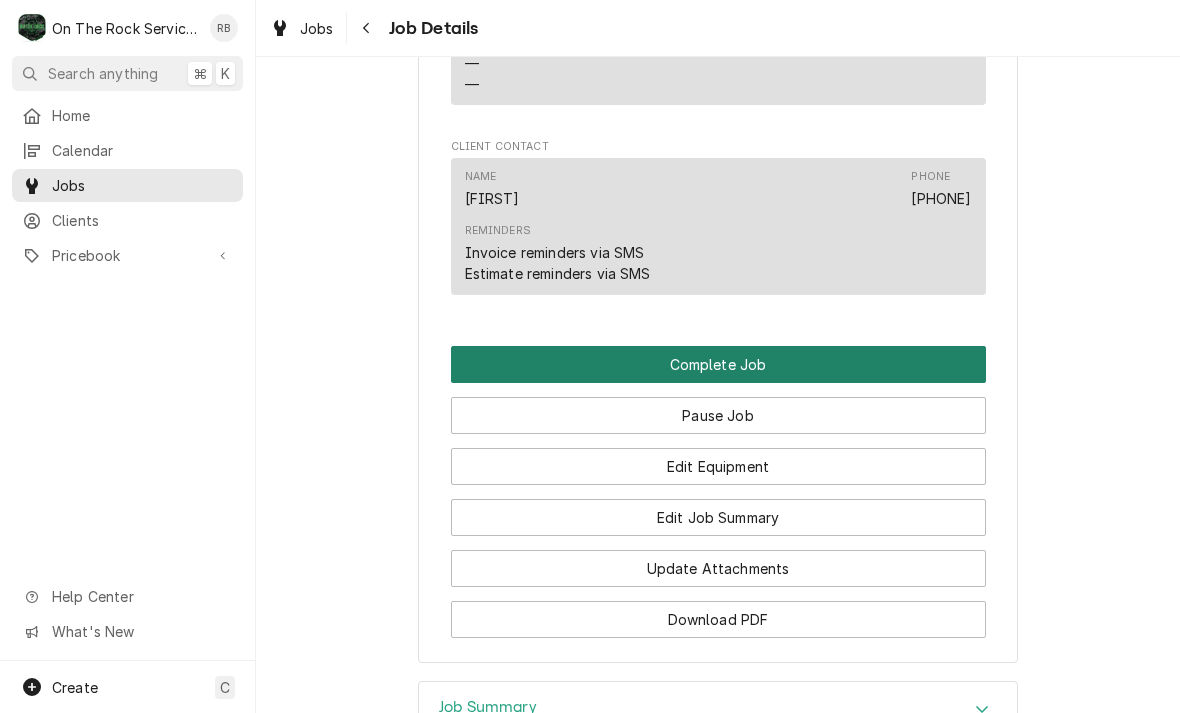 click on "Complete Job" at bounding box center [718, 364] 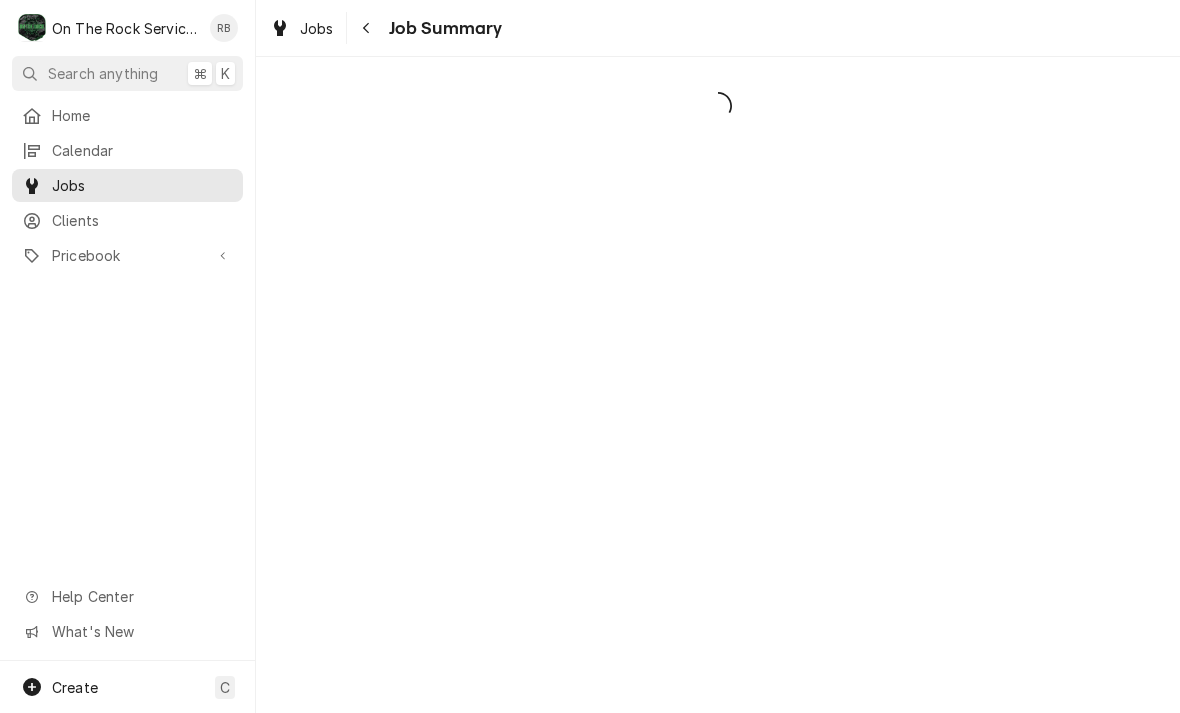 scroll, scrollTop: 0, scrollLeft: 0, axis: both 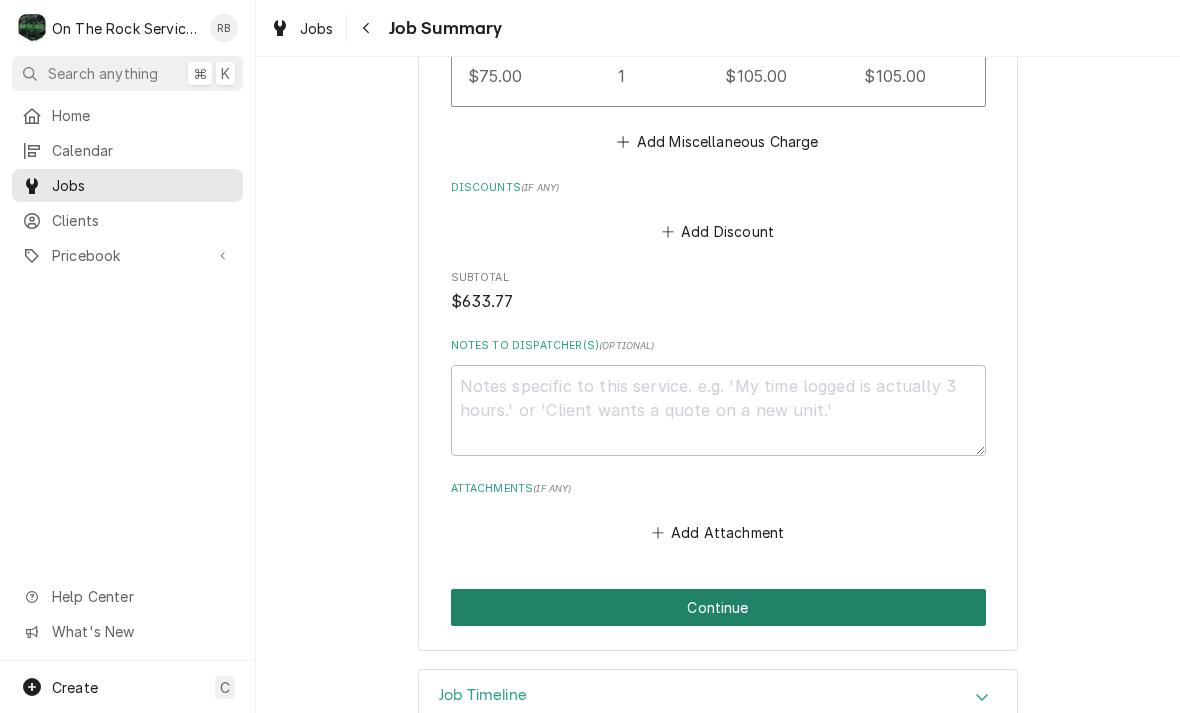 click on "Continue" at bounding box center (718, 607) 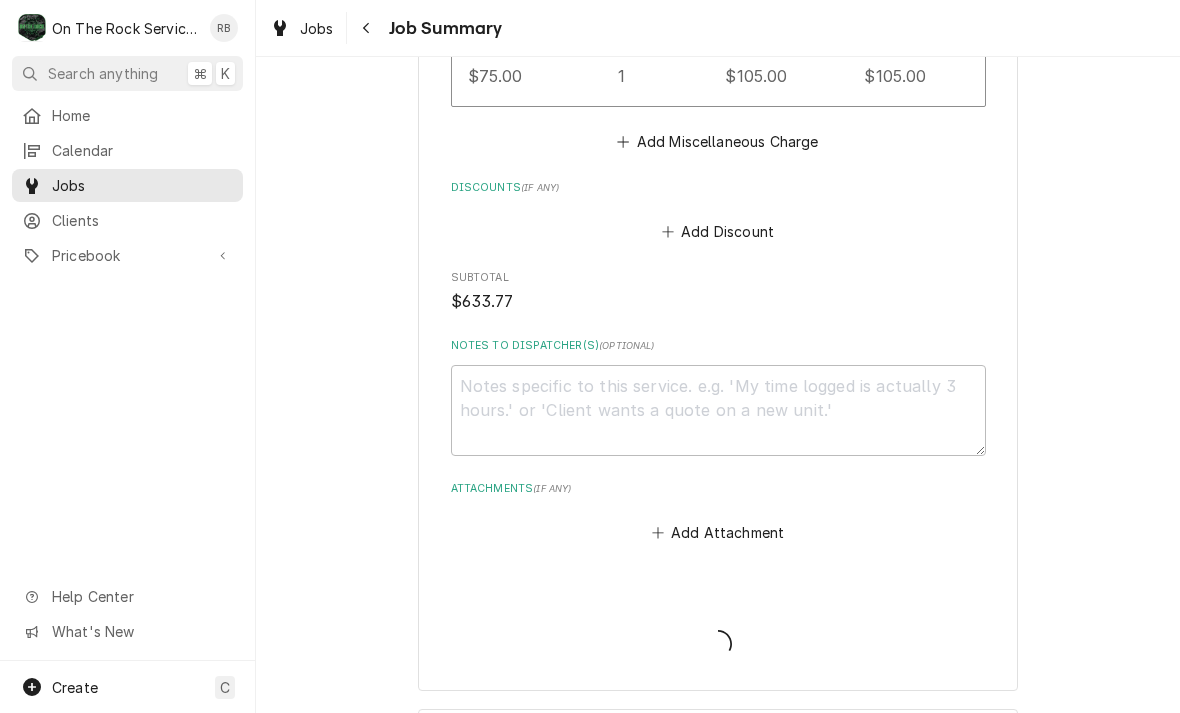 type on "x" 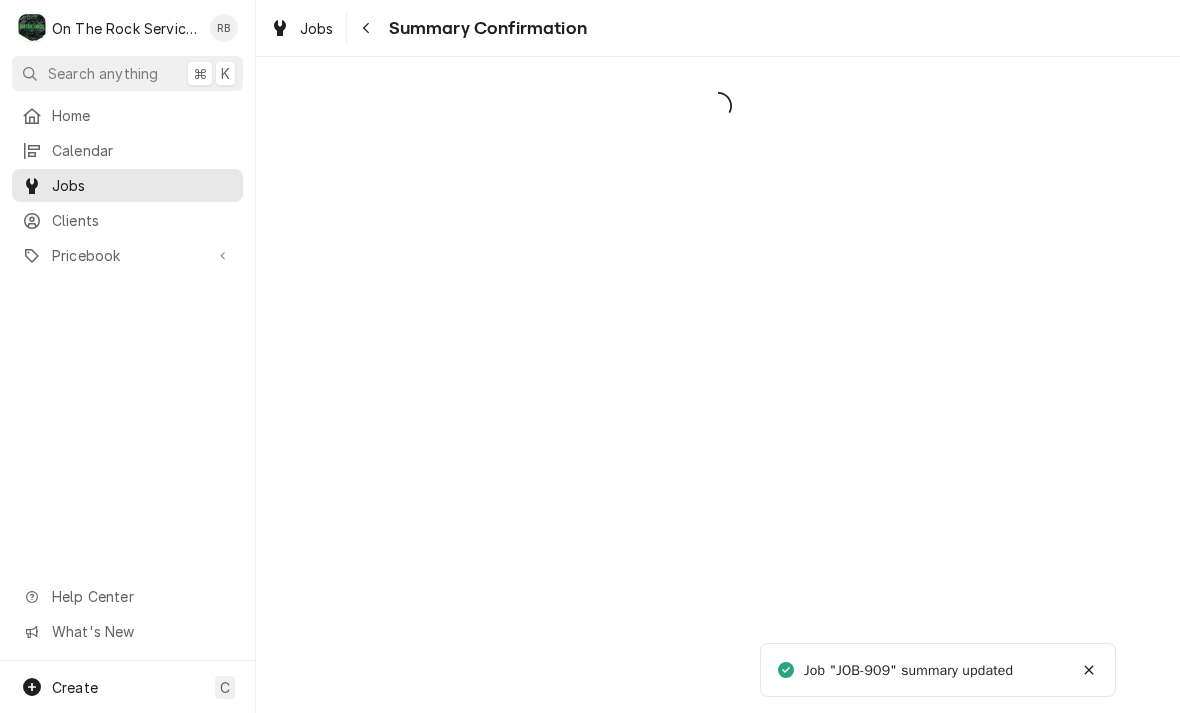 scroll, scrollTop: 0, scrollLeft: 0, axis: both 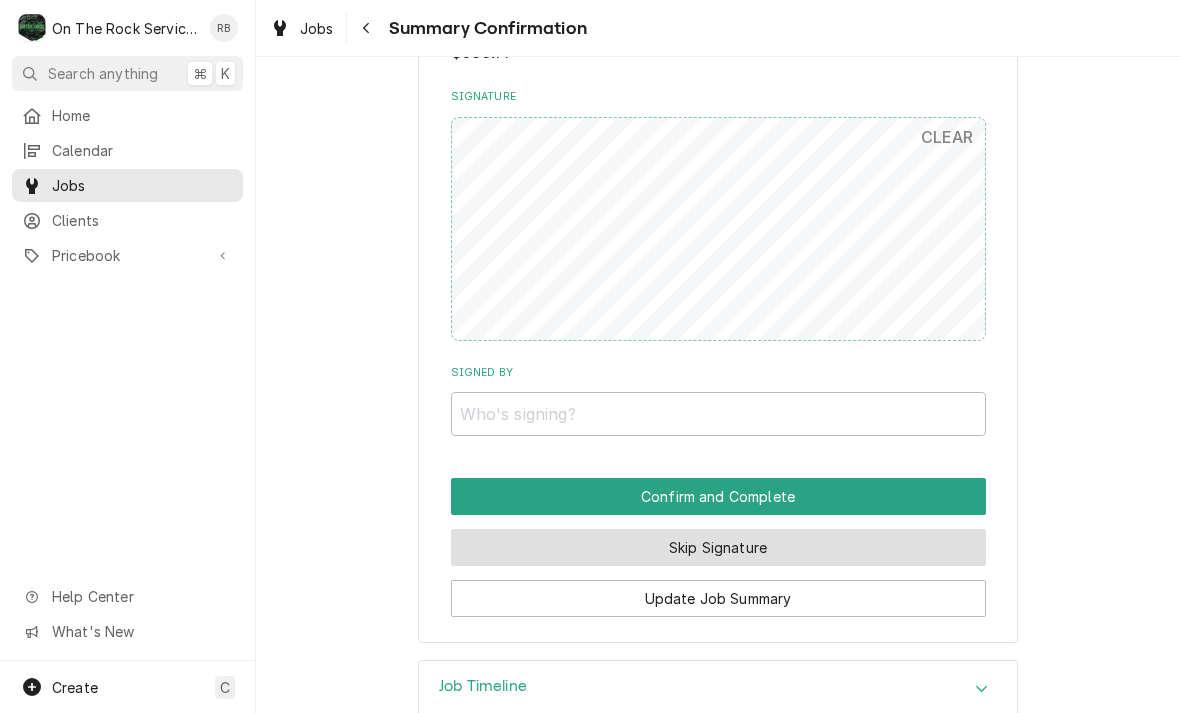 click on "Skip Signature" at bounding box center (718, 547) 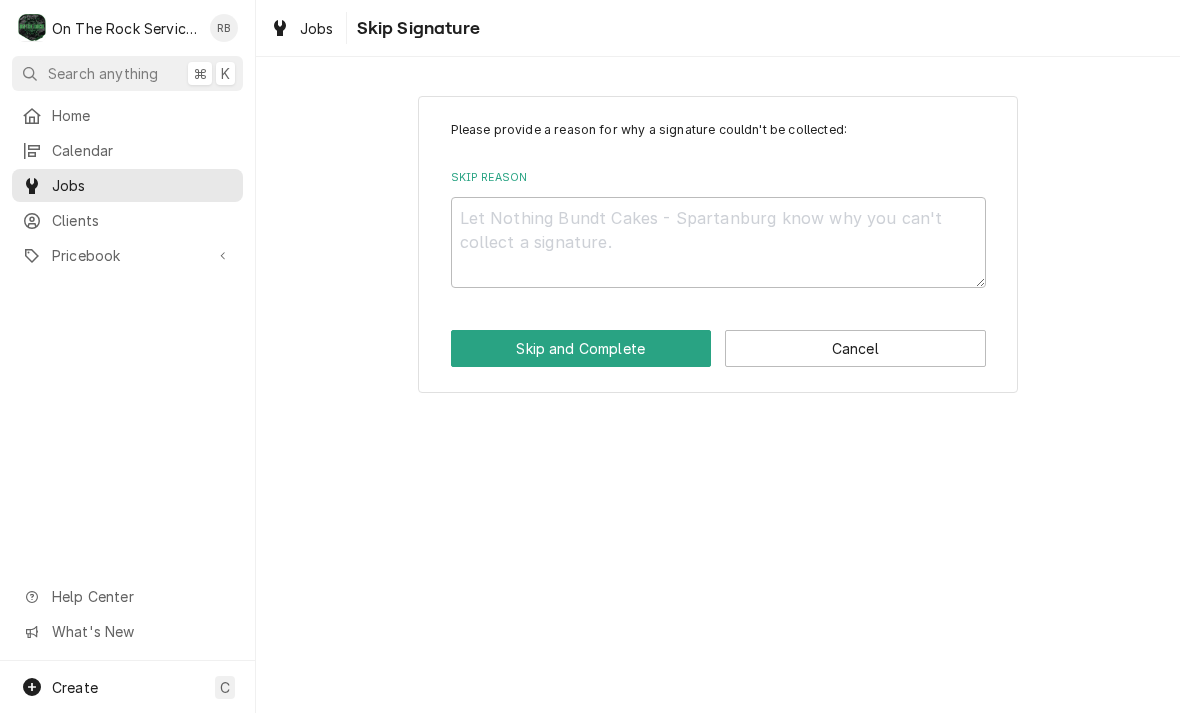 scroll, scrollTop: 0, scrollLeft: 0, axis: both 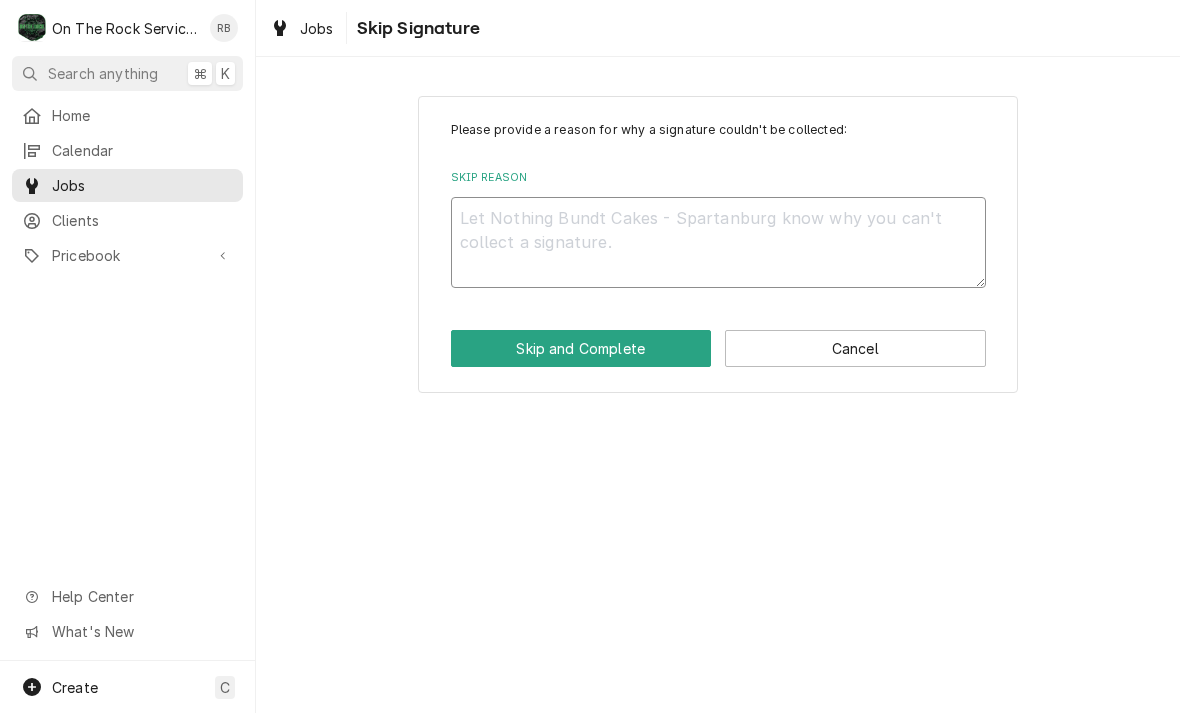 click on "Skip Reason" at bounding box center (718, 242) 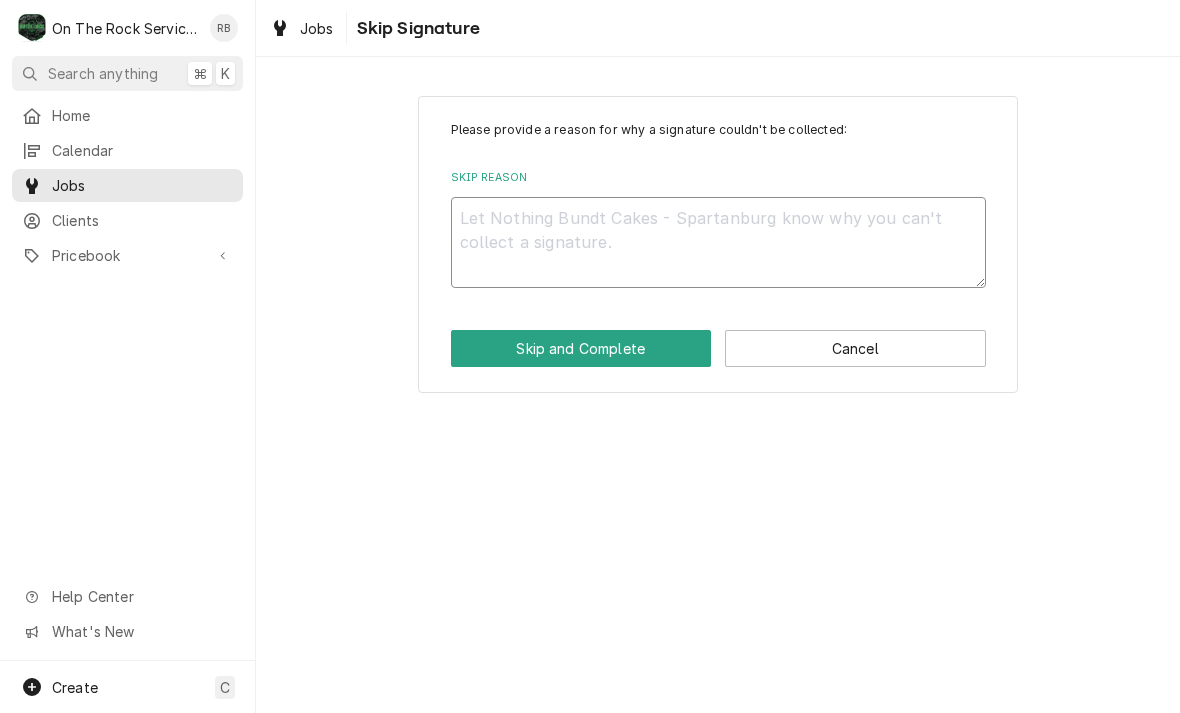 type on "x" 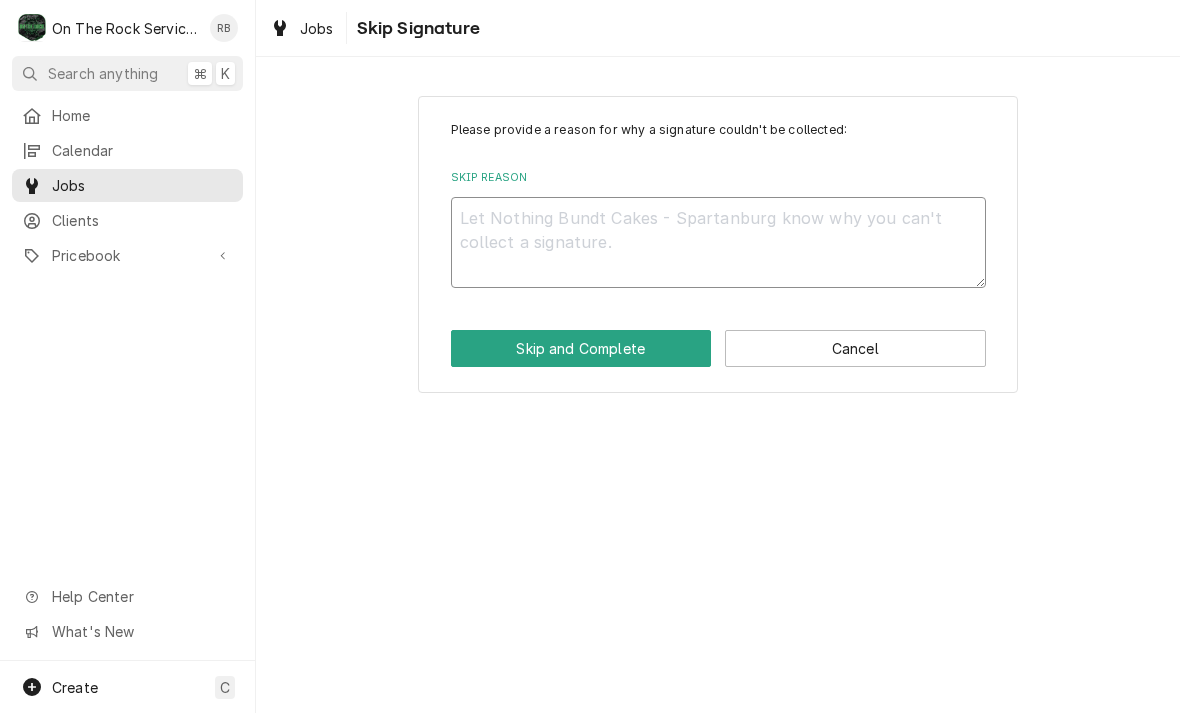 type on "N" 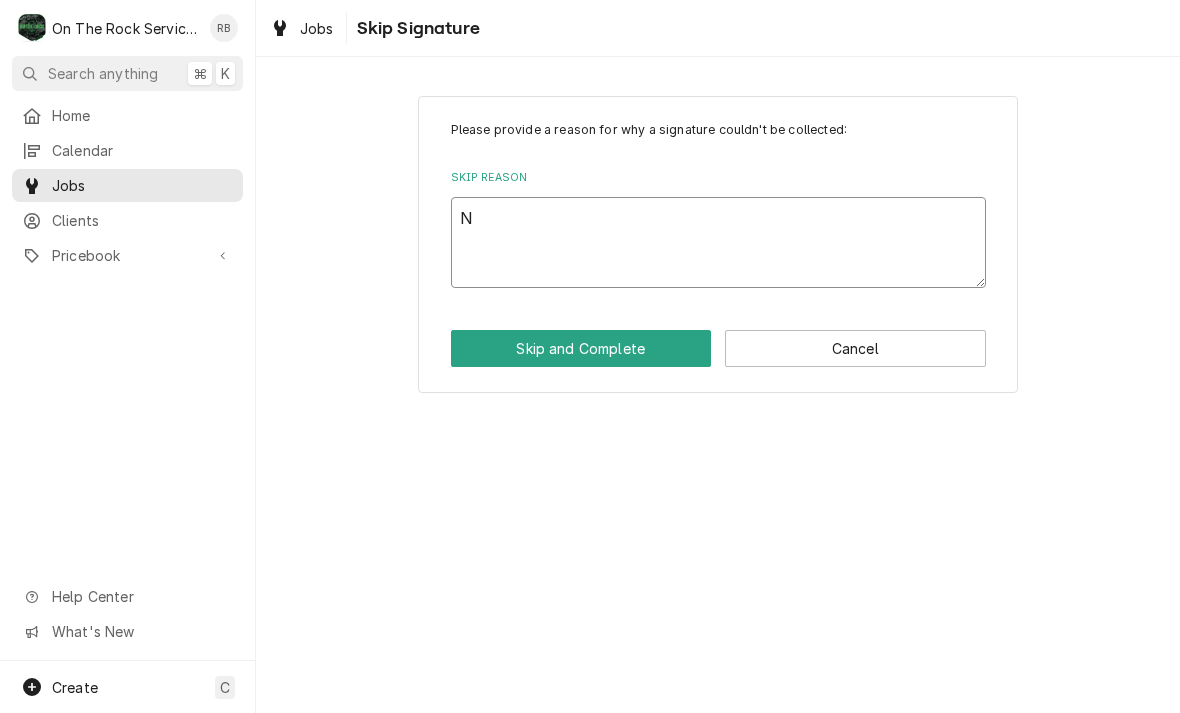type on "x" 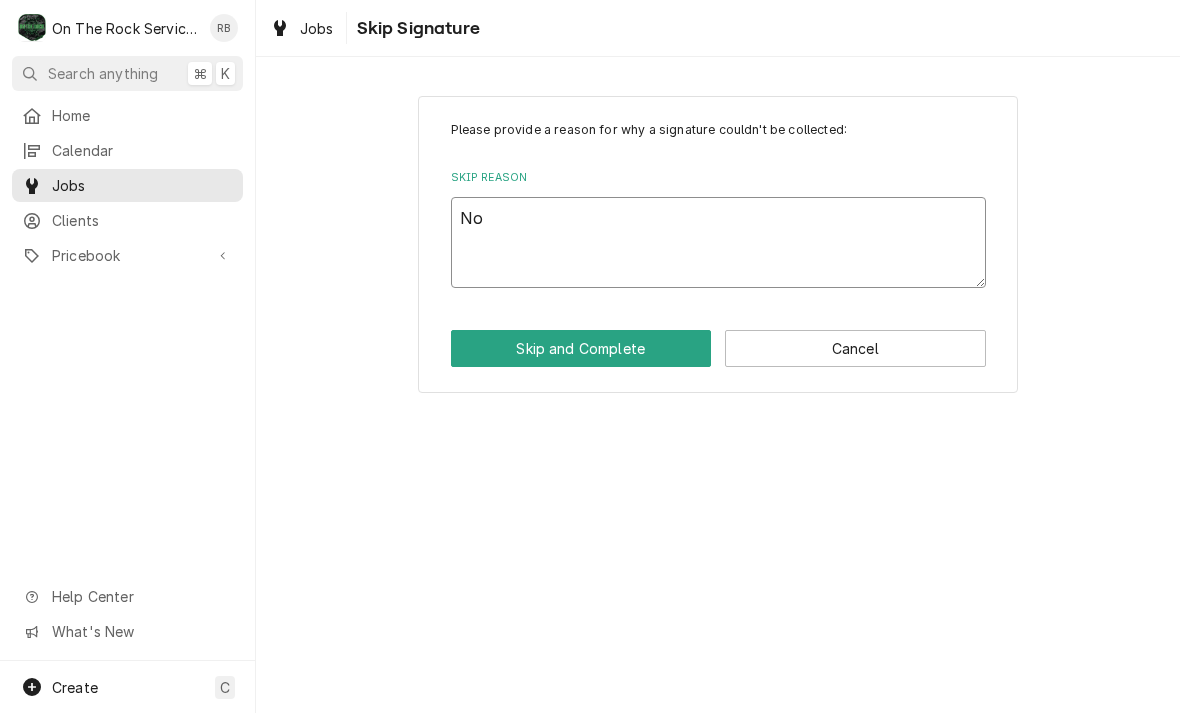 type on "x" 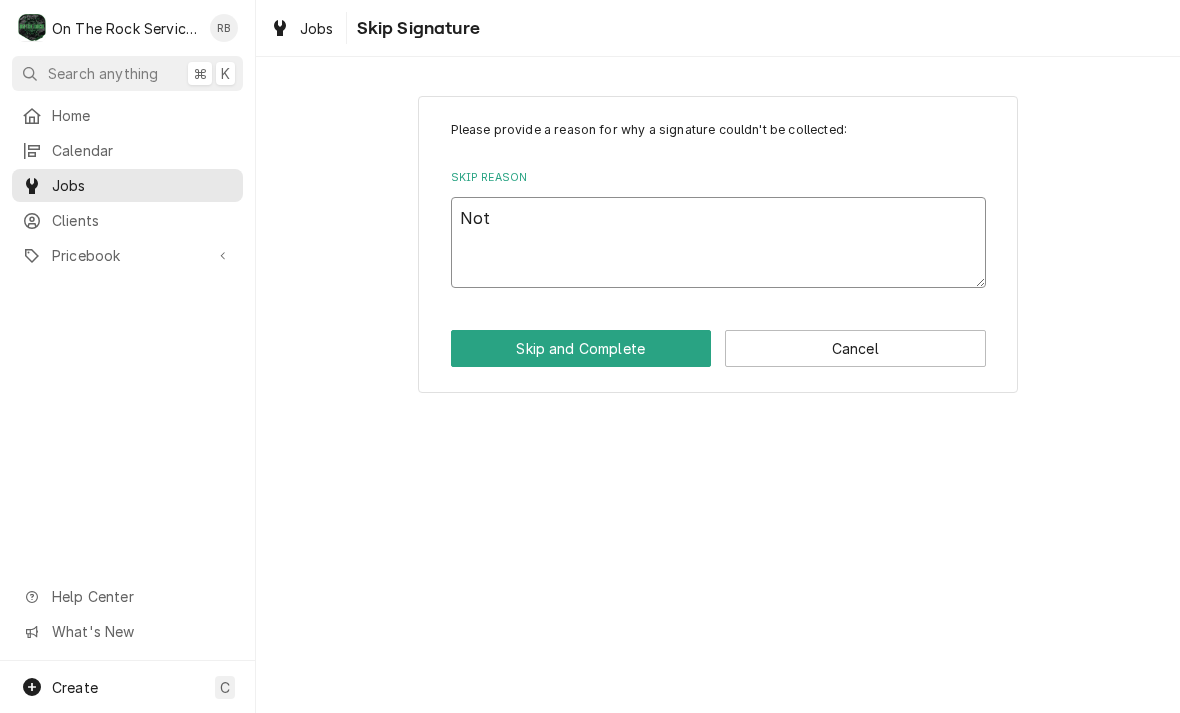 type on "x" 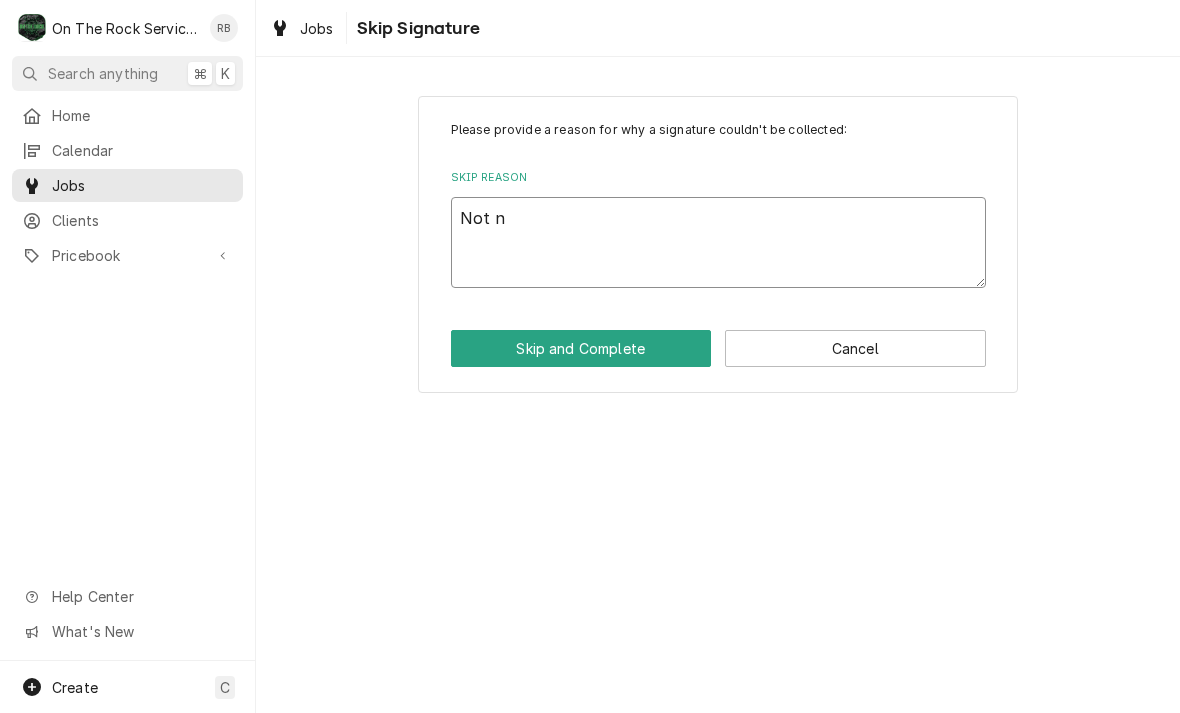 type on "x" 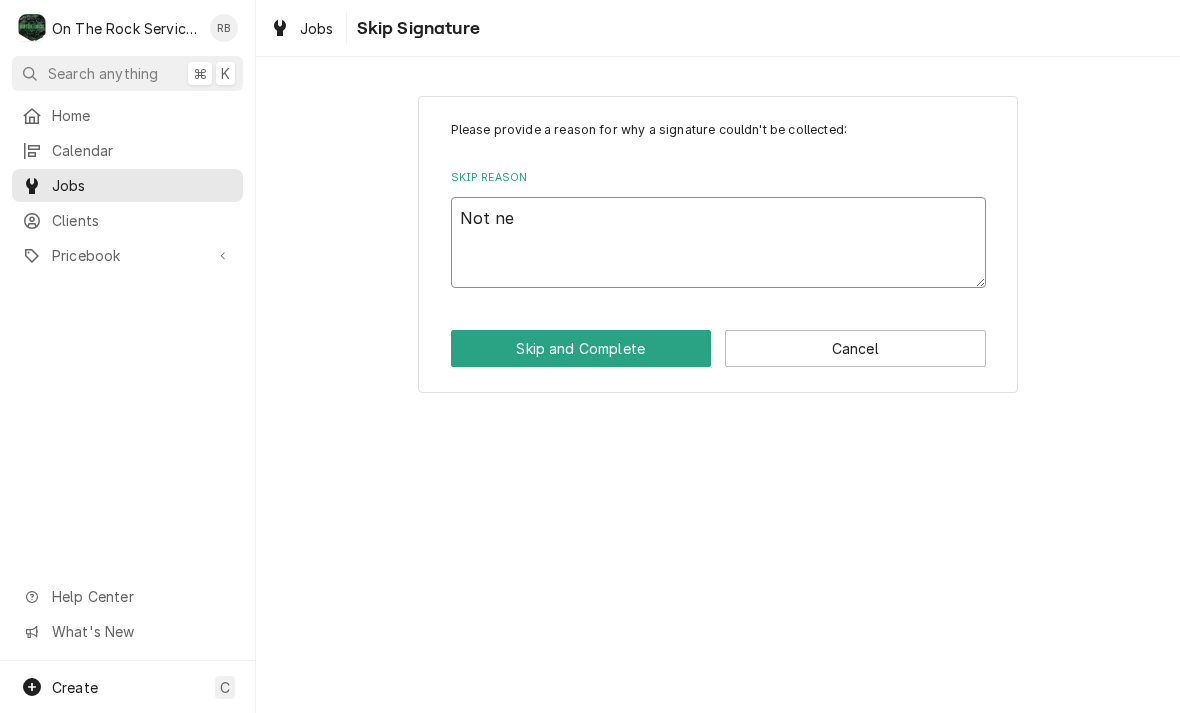 type on "x" 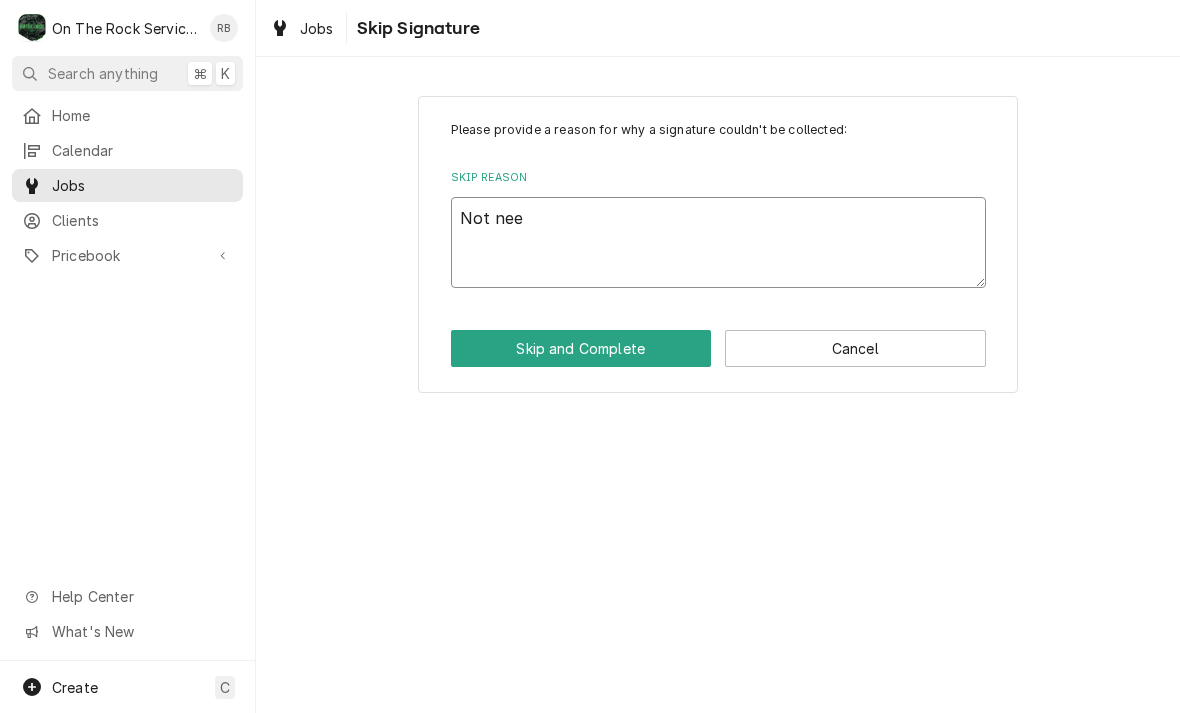 type on "x" 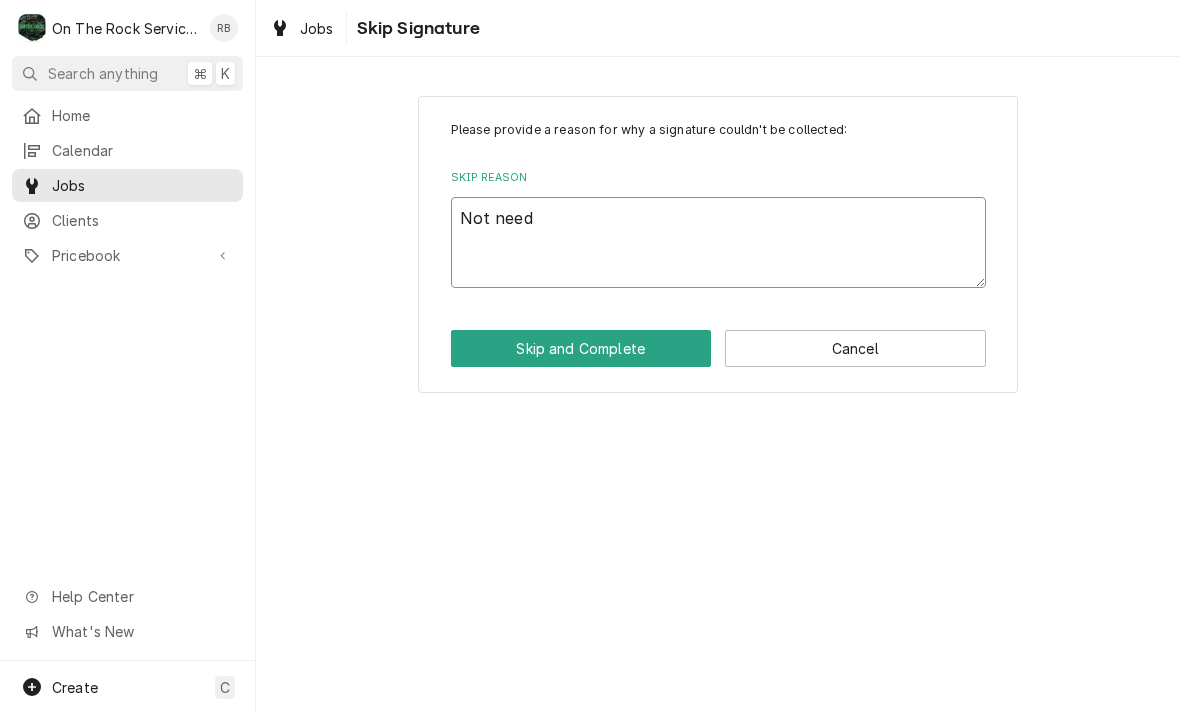 type on "x" 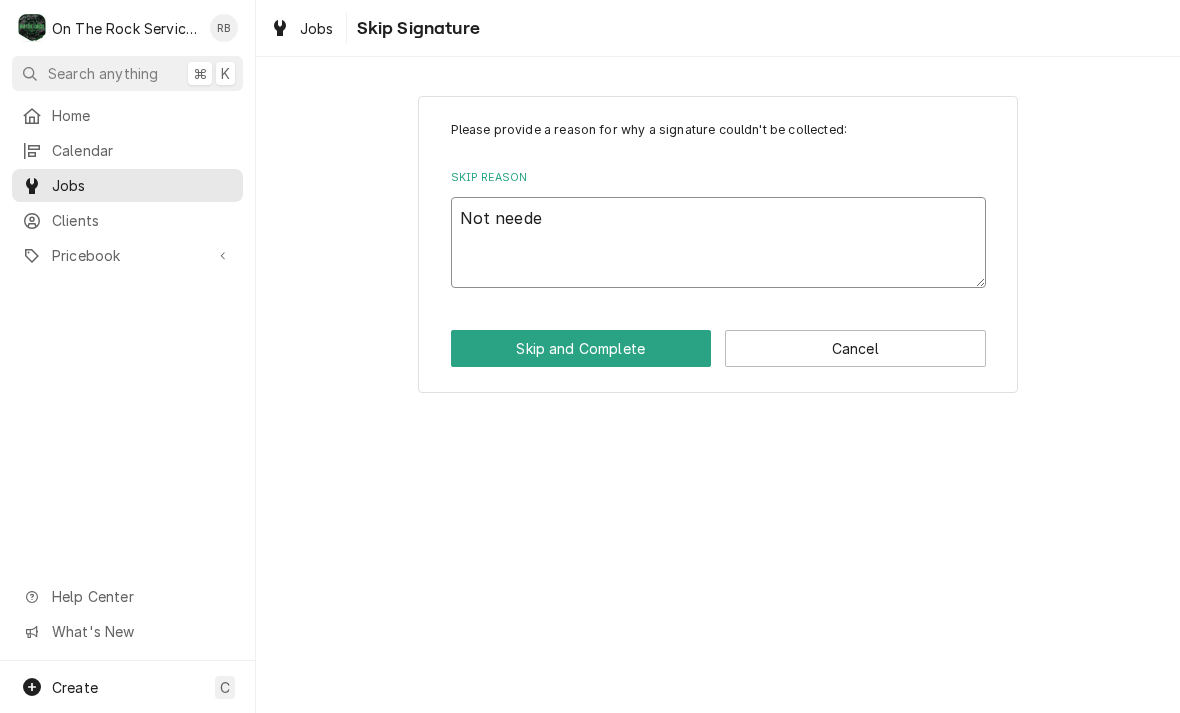 type on "x" 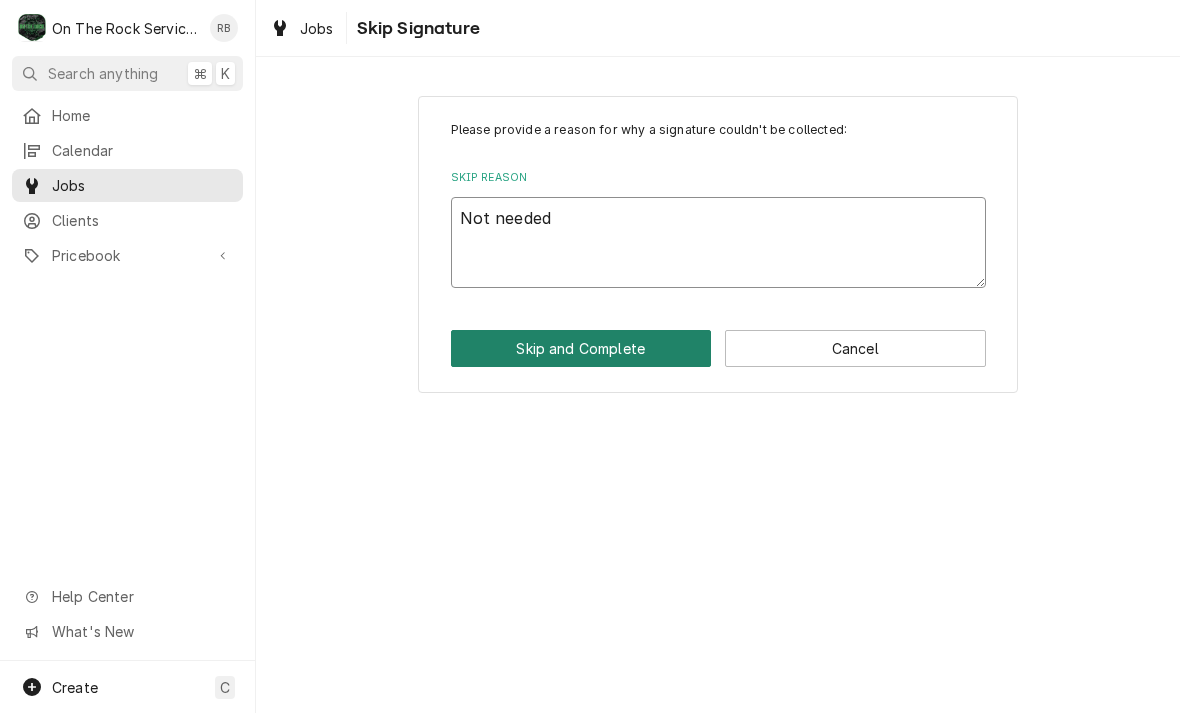 type on "Not needed" 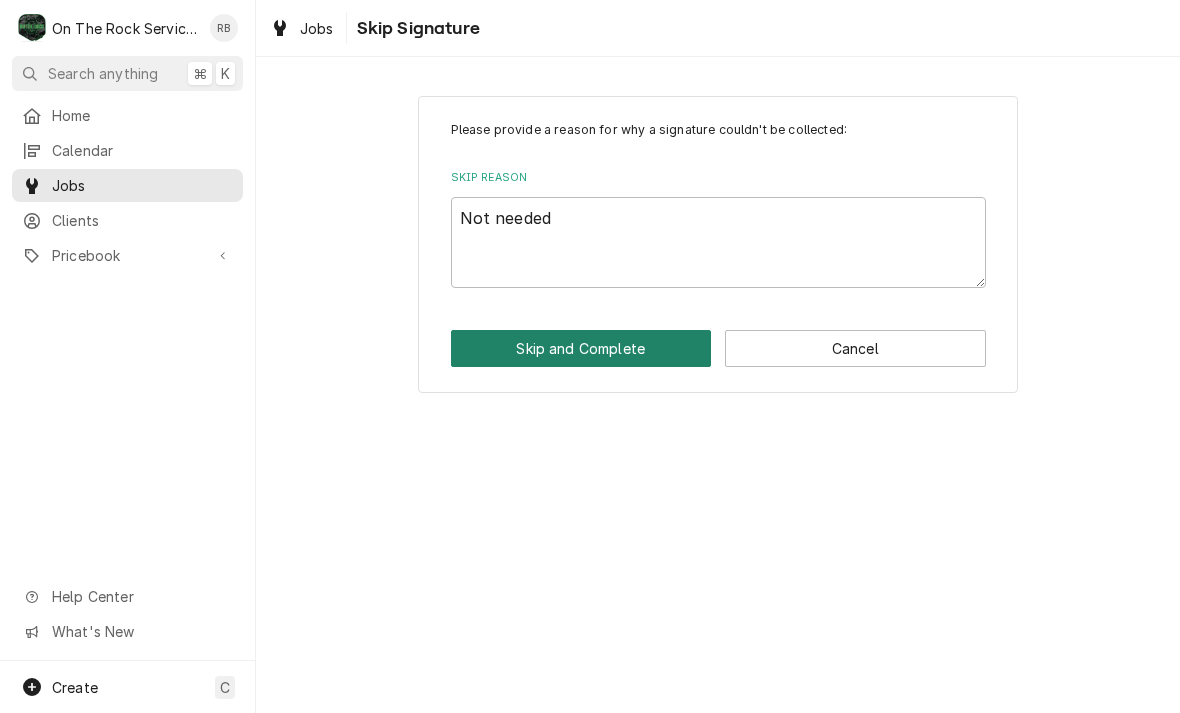 click on "Skip and Complete" at bounding box center (581, 348) 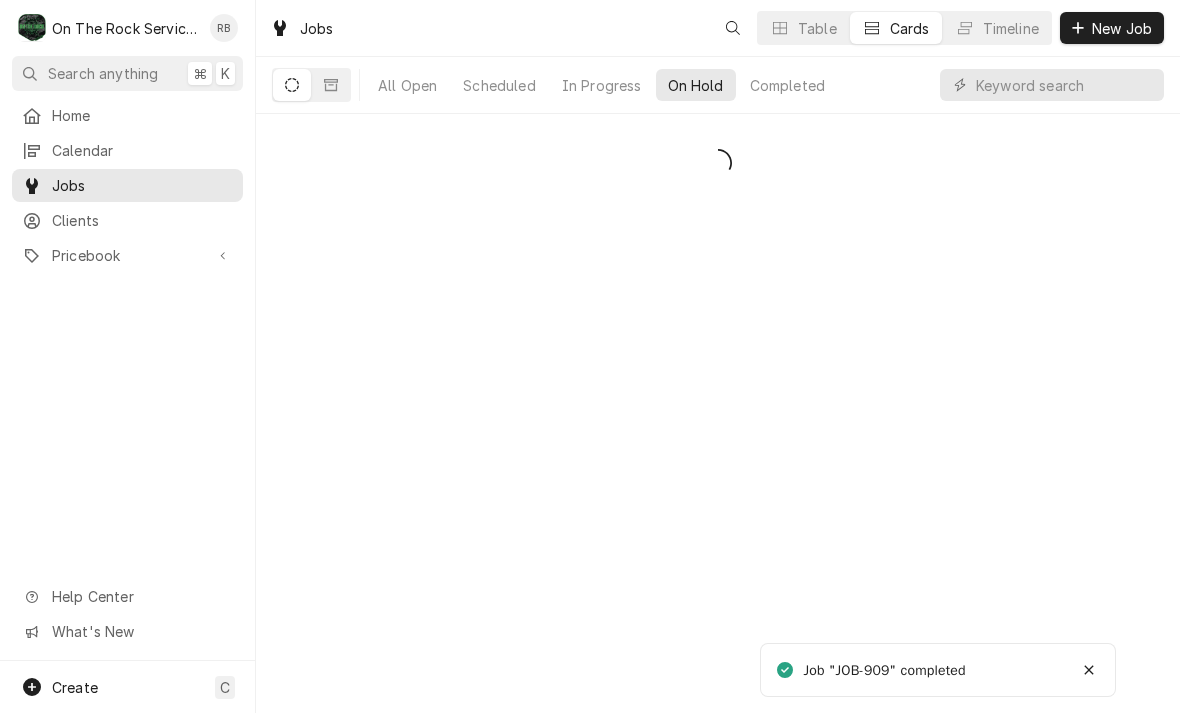 scroll, scrollTop: 0, scrollLeft: 0, axis: both 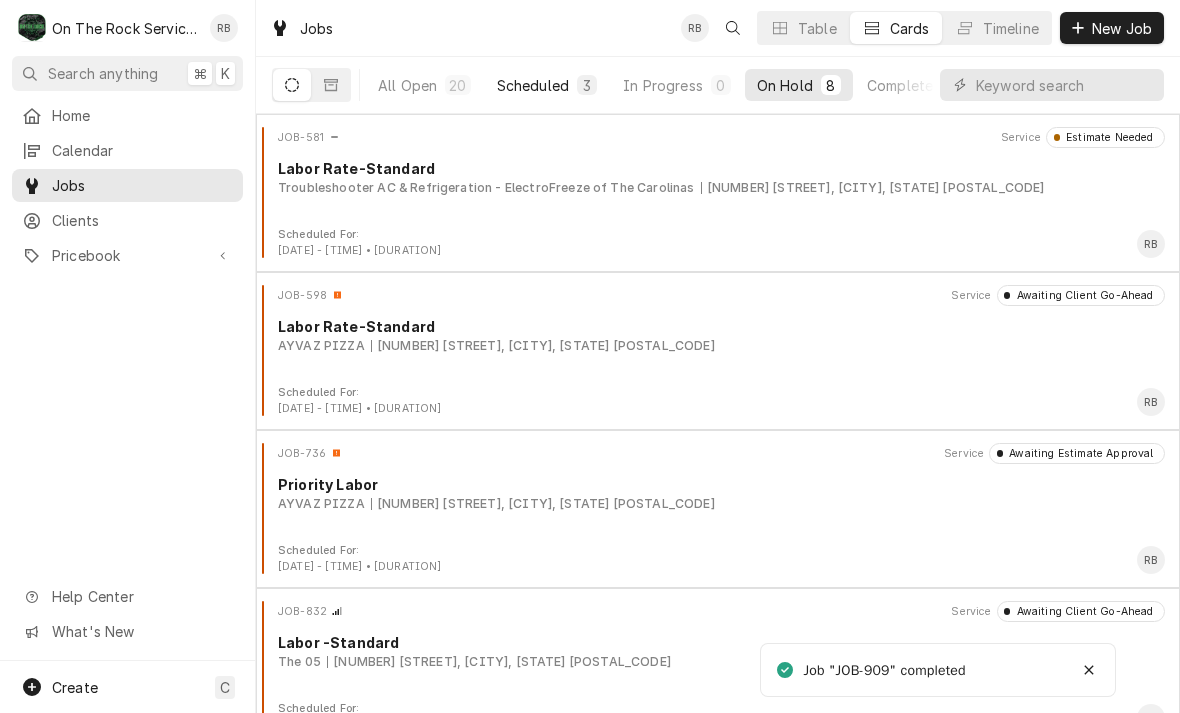 click on "Scheduled" at bounding box center [533, 85] 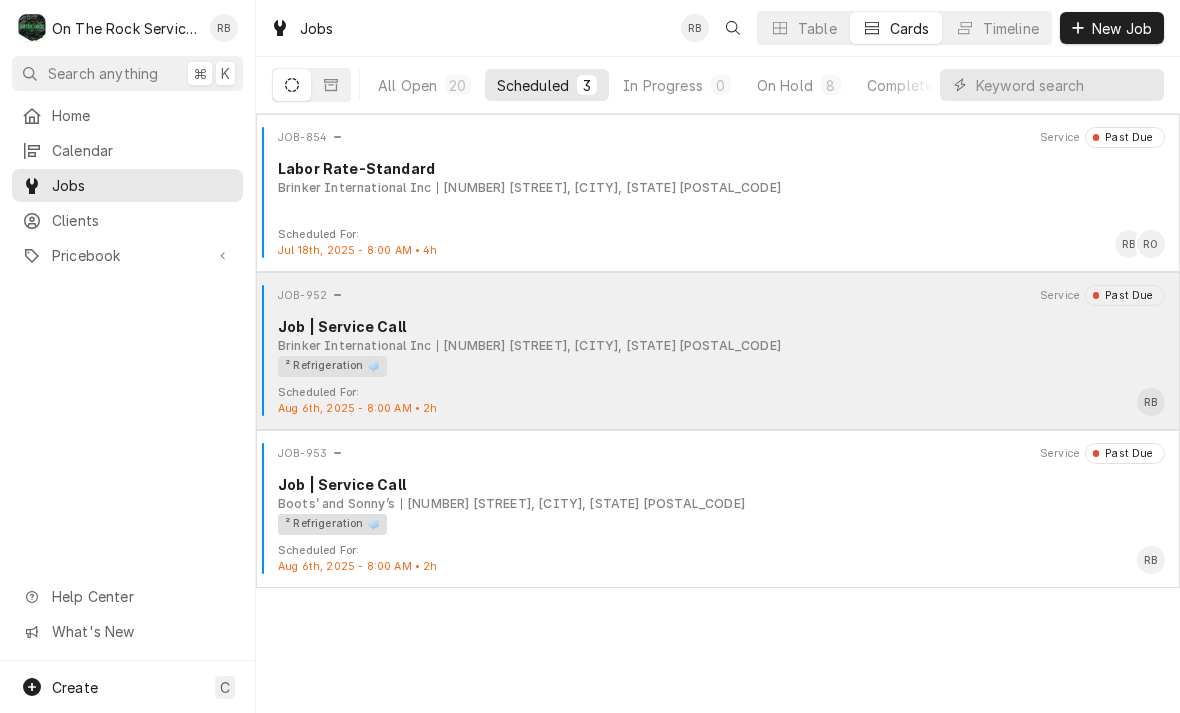 click on "Brinker International Inc [NUMBER] [STREET], [CITY], [STATE] [POSTAL_CODE]" at bounding box center [721, 346] 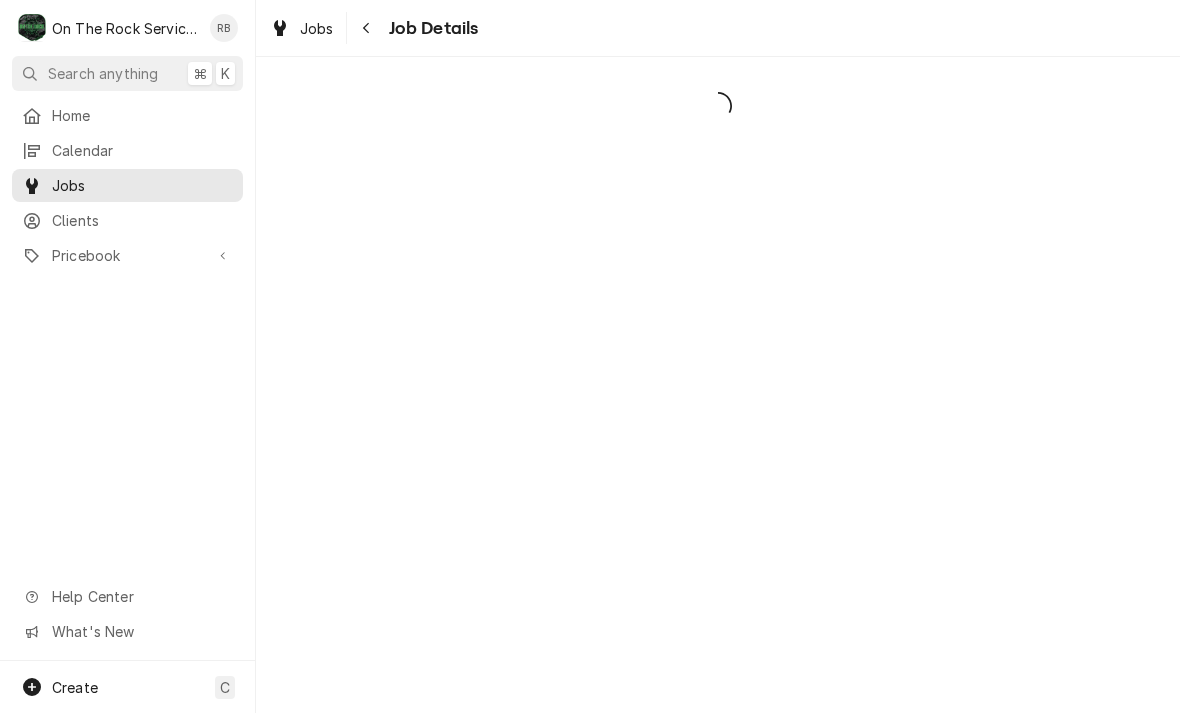 scroll, scrollTop: 0, scrollLeft: 0, axis: both 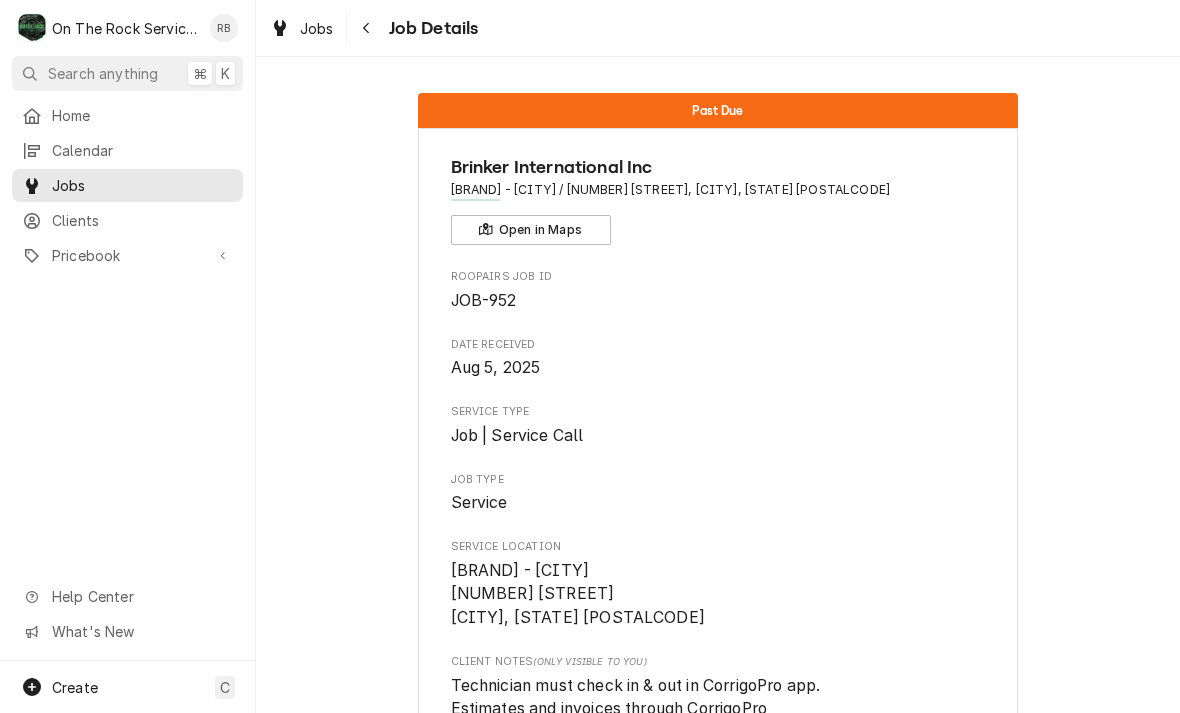 click on "Job Details" at bounding box center [415, 28] 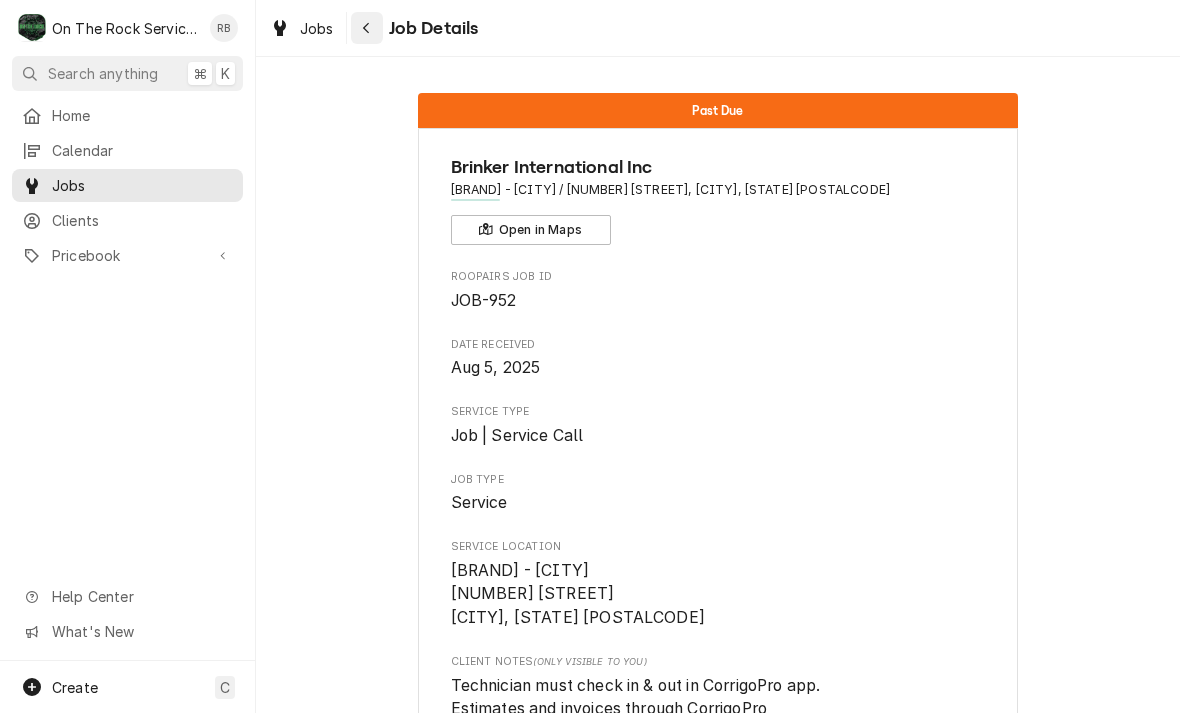 click at bounding box center [367, 28] 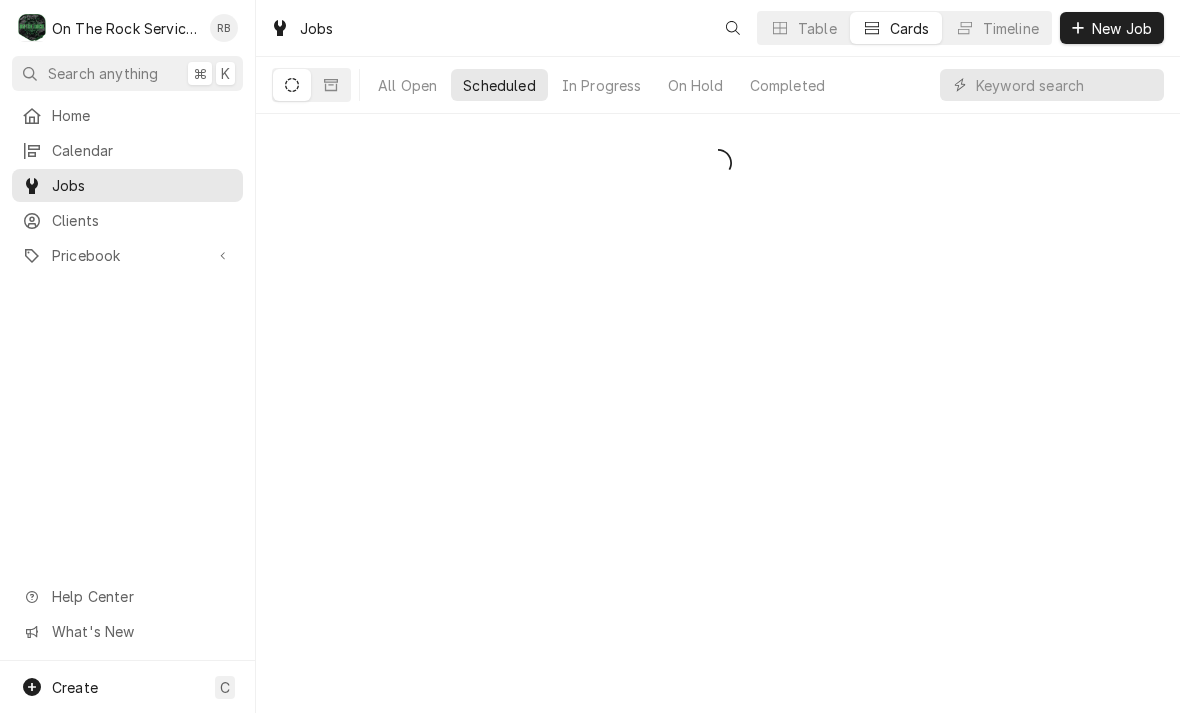 scroll, scrollTop: 0, scrollLeft: 0, axis: both 